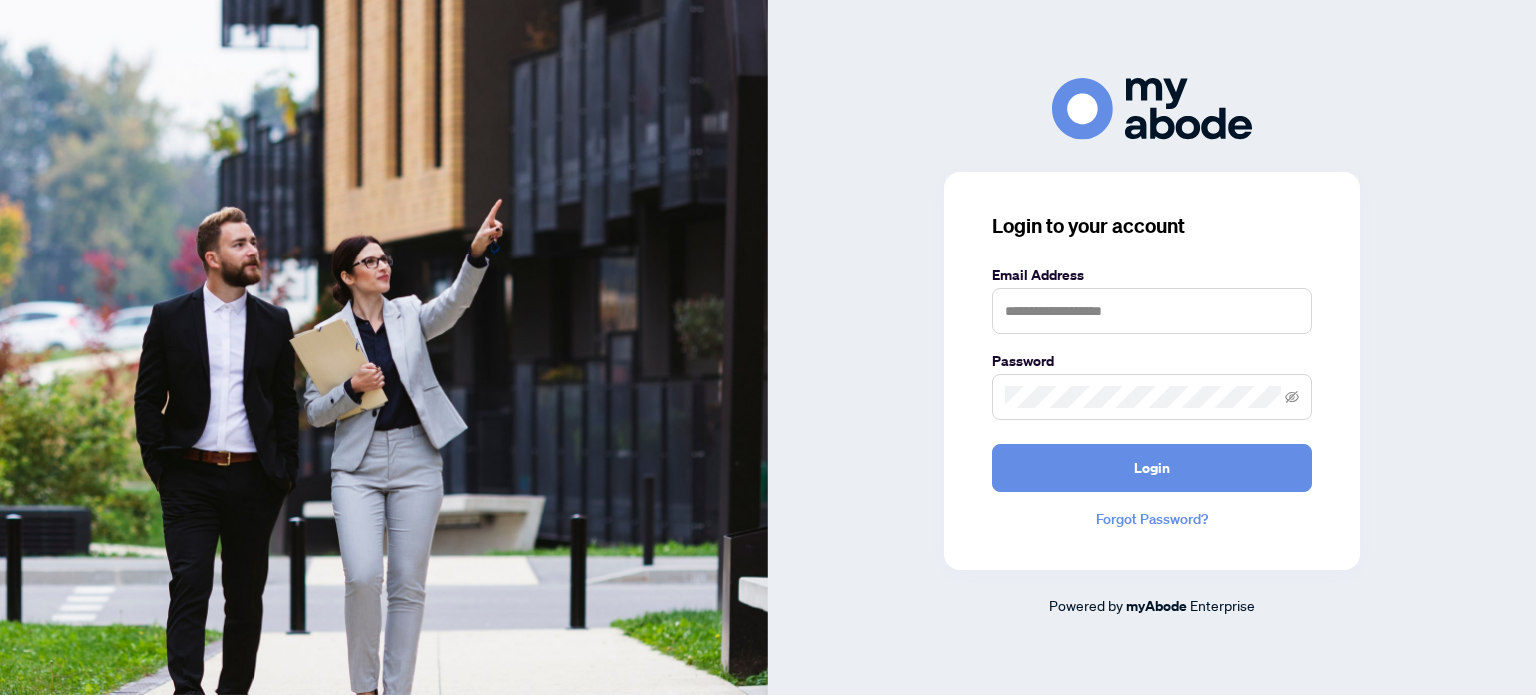 scroll, scrollTop: 0, scrollLeft: 0, axis: both 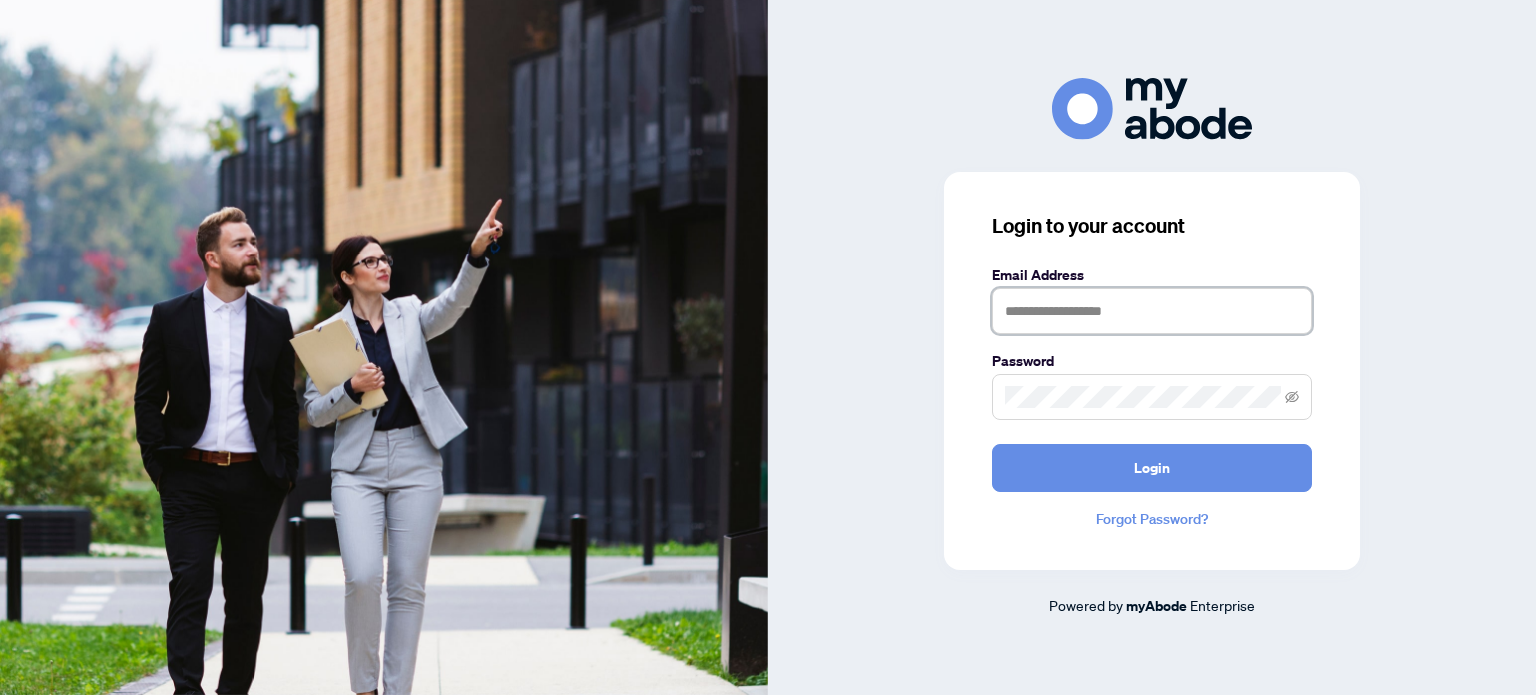 click at bounding box center [1152, 311] 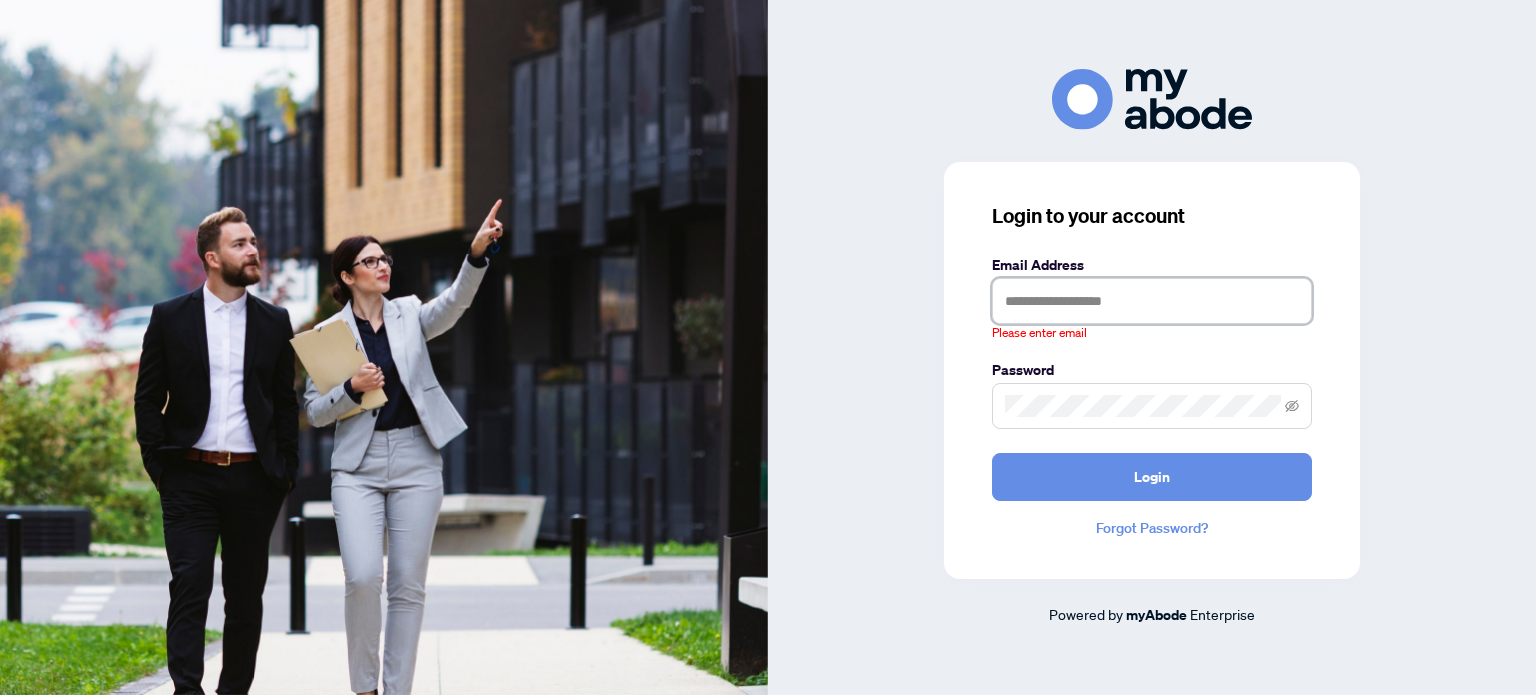 type on "**********" 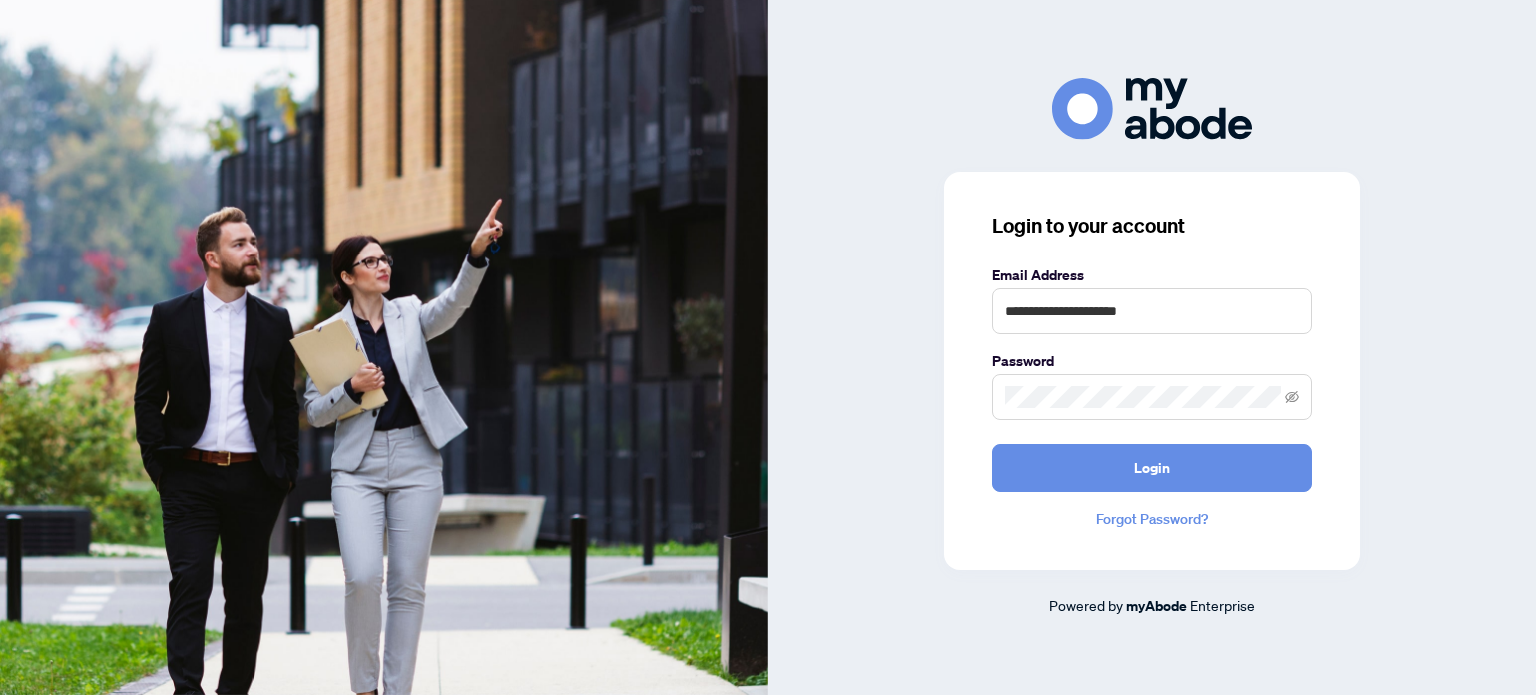 click on "Login" at bounding box center (1152, 468) 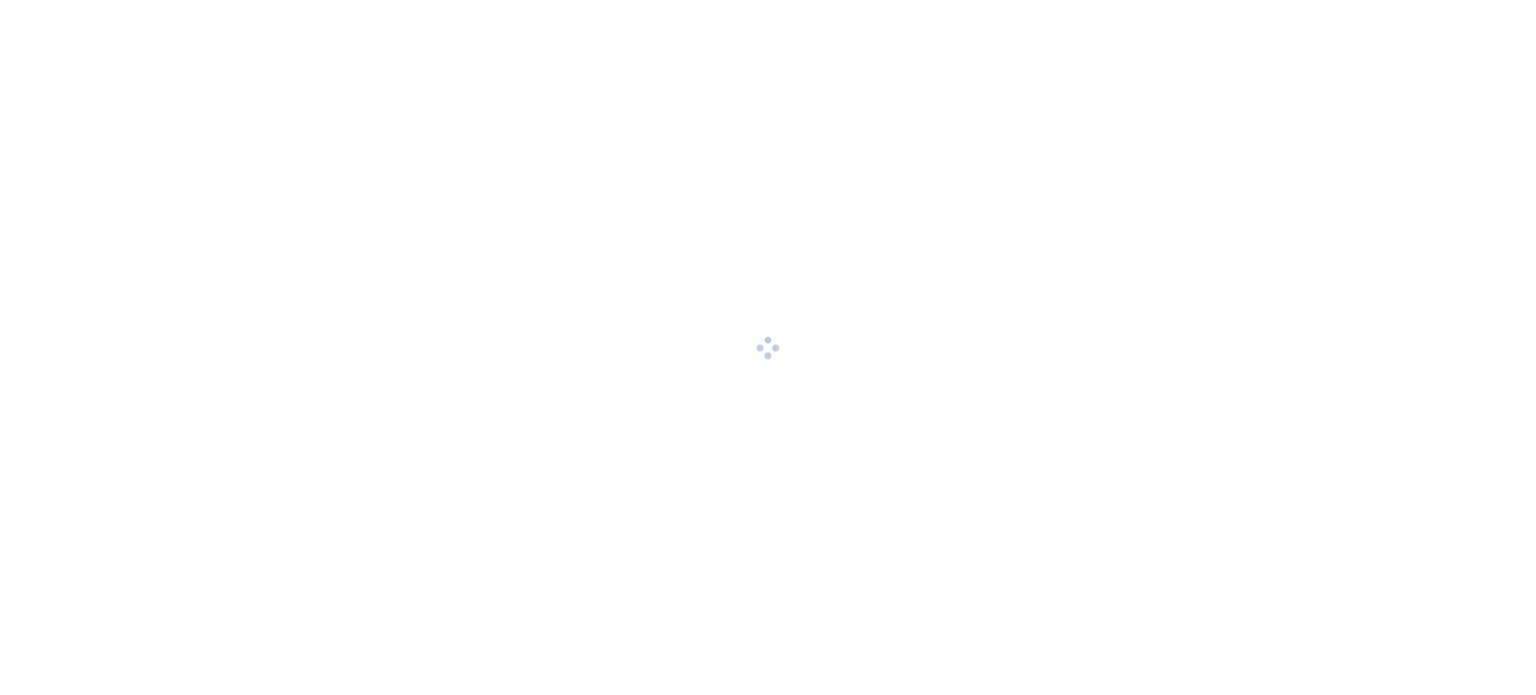 scroll, scrollTop: 0, scrollLeft: 0, axis: both 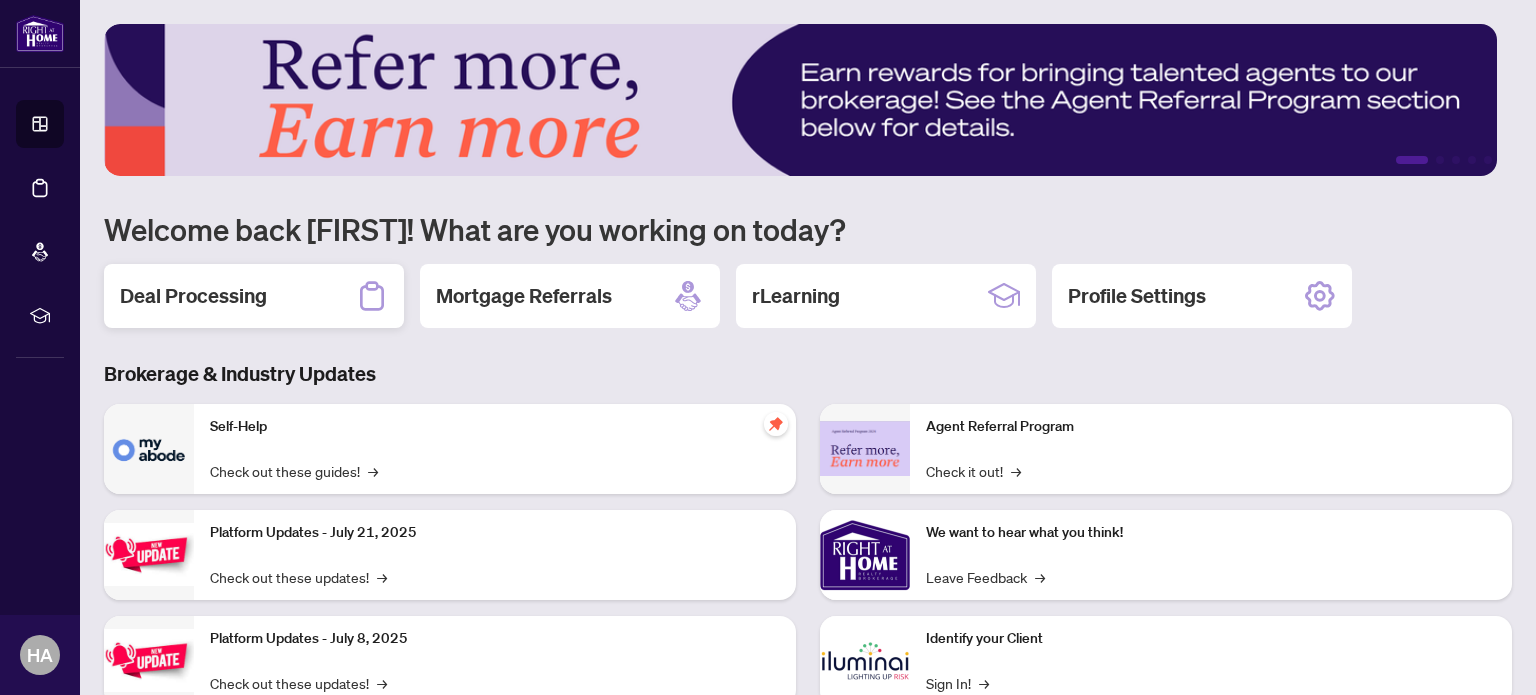 click on "Deal Processing" at bounding box center (254, 296) 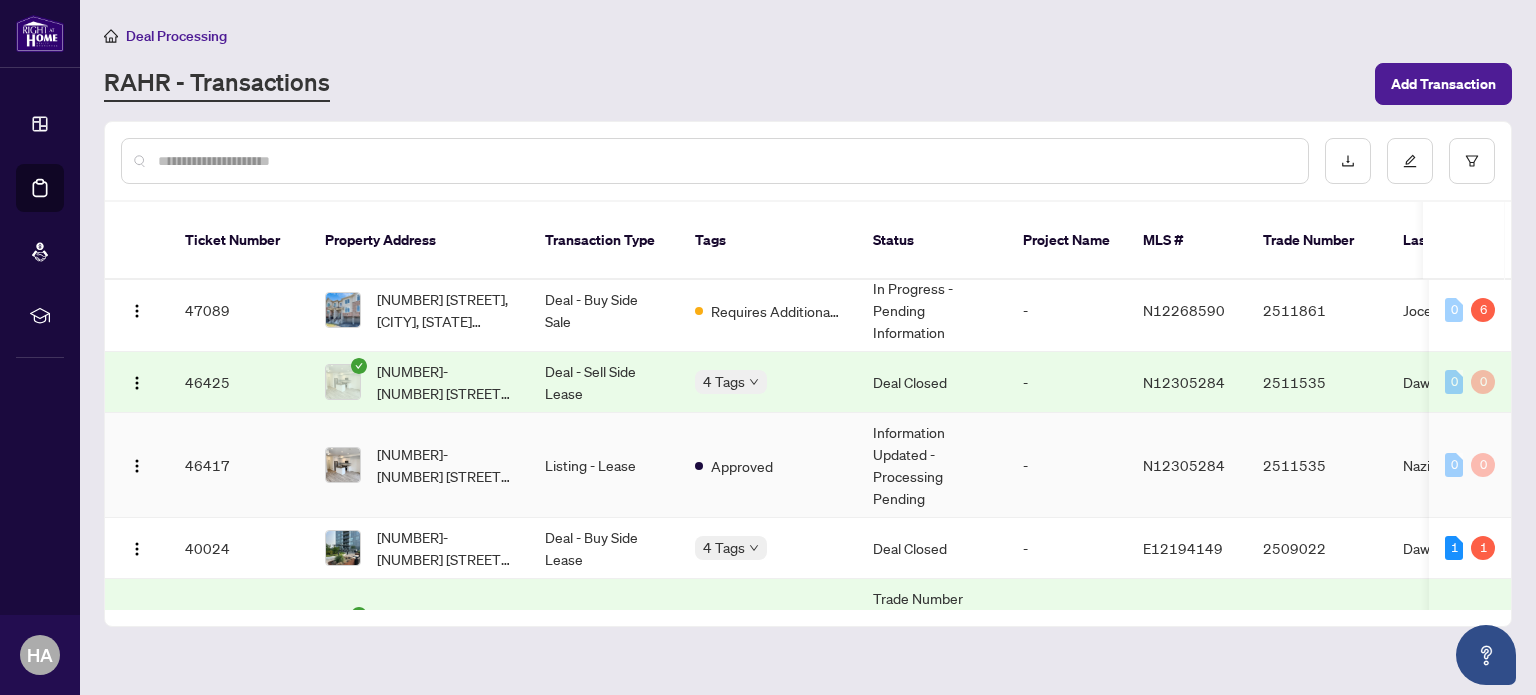 scroll, scrollTop: 0, scrollLeft: 0, axis: both 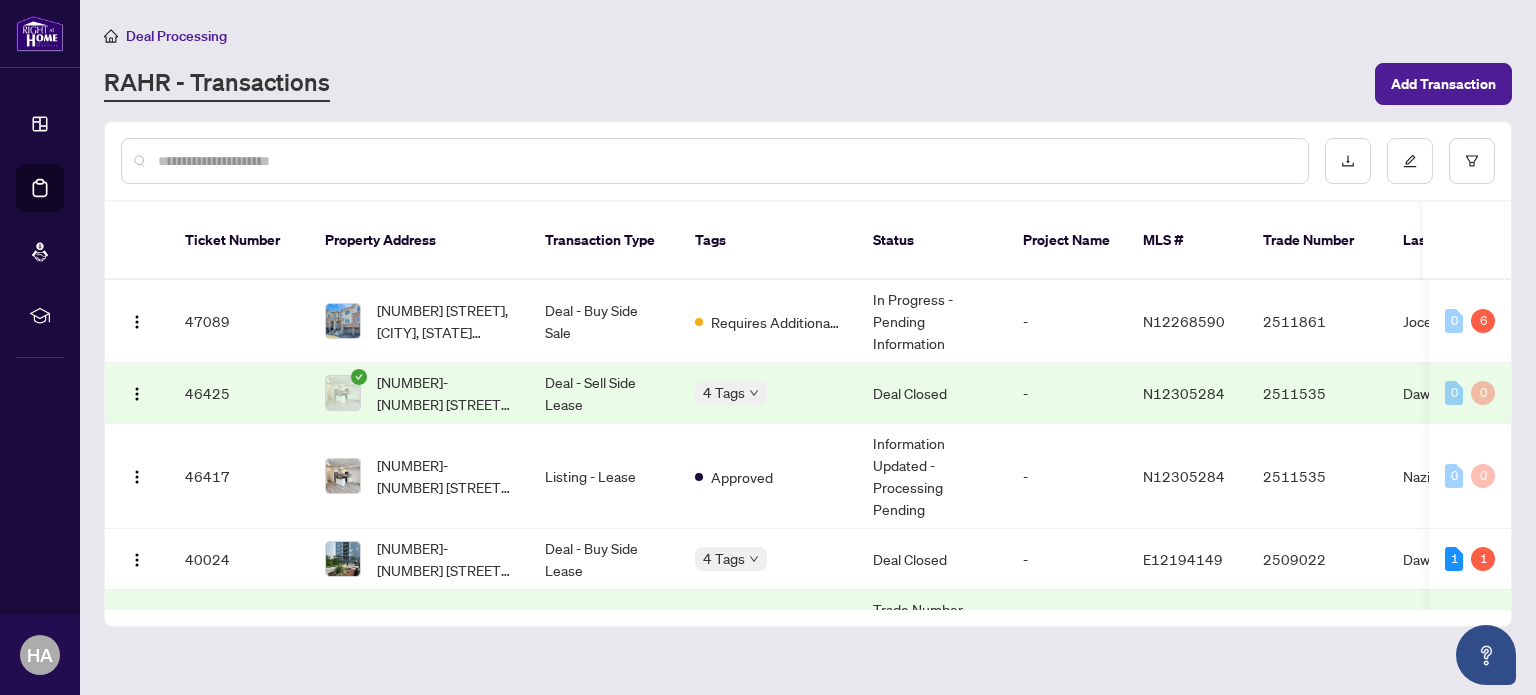 click on "2511535" at bounding box center [1317, 393] 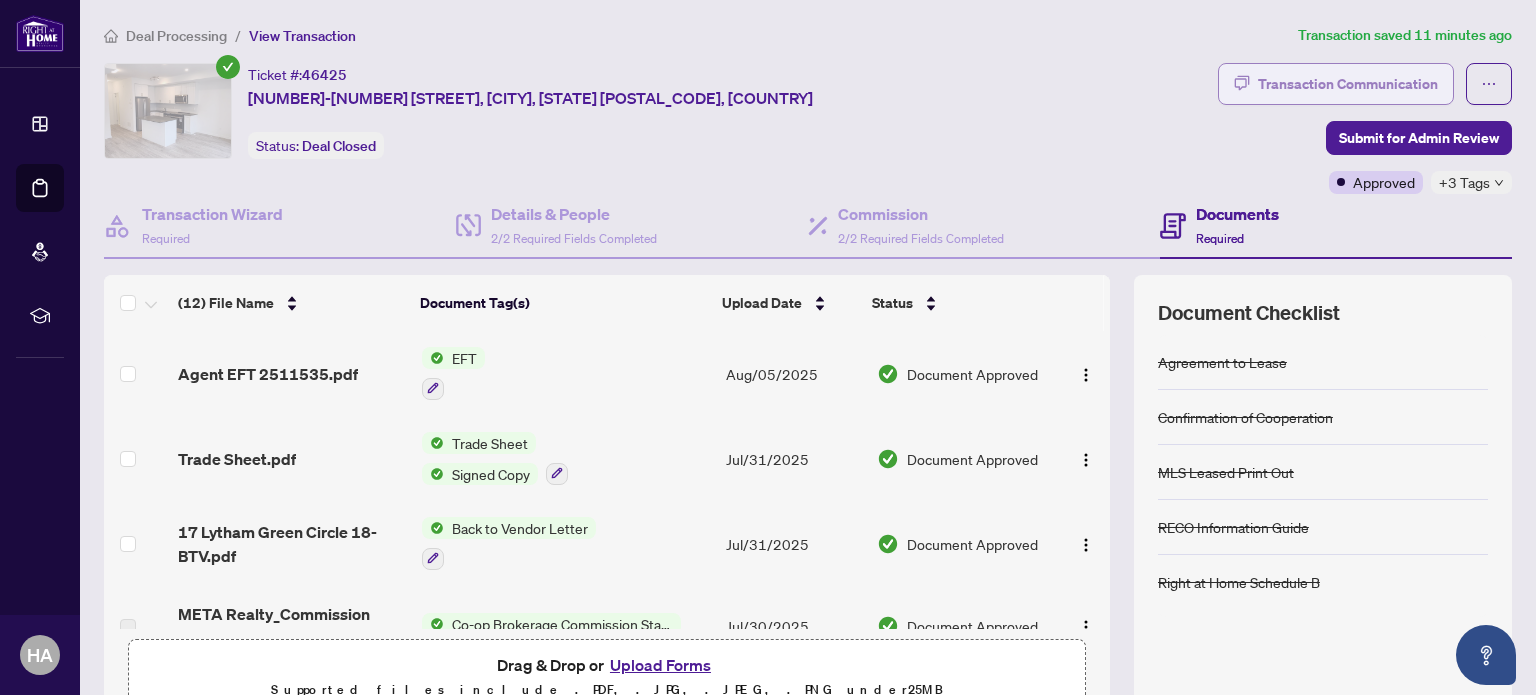 click on "Transaction Communication" at bounding box center [1348, 84] 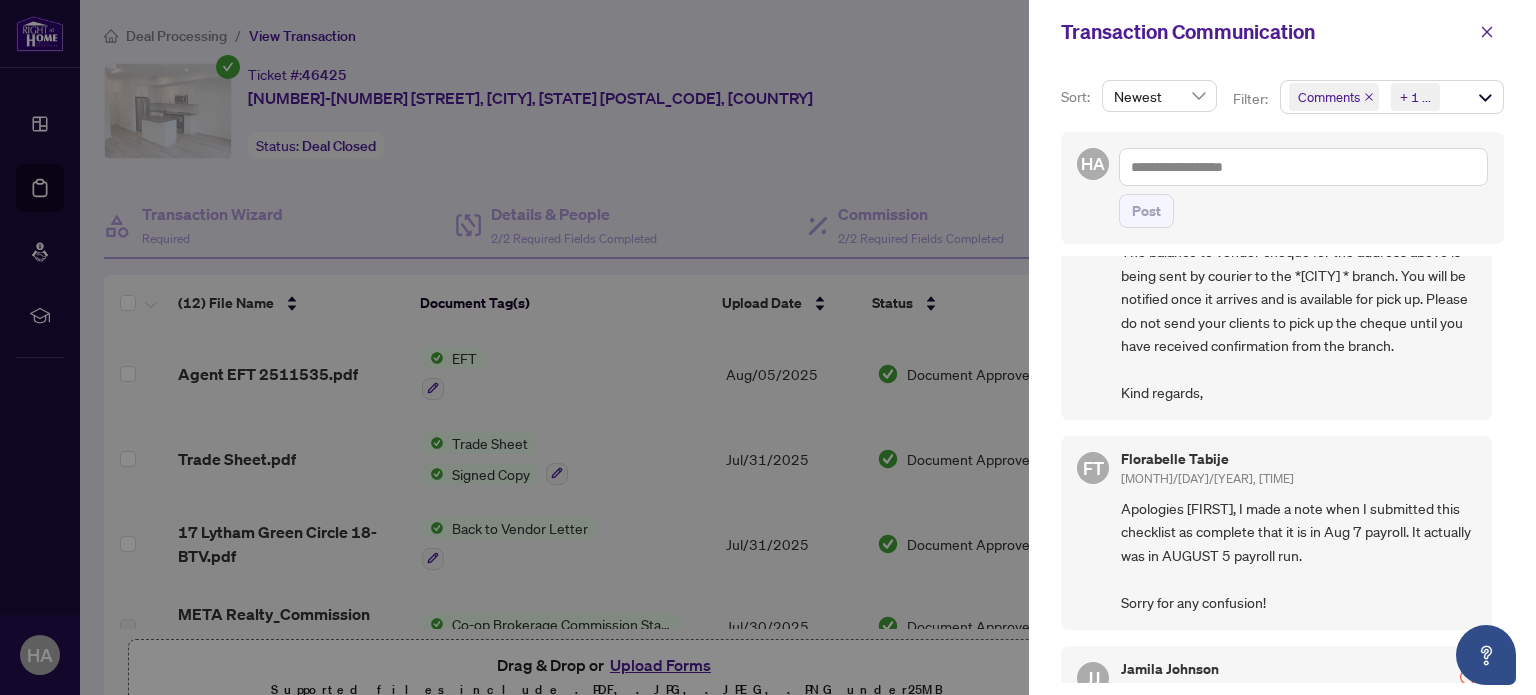 scroll, scrollTop: 0, scrollLeft: 0, axis: both 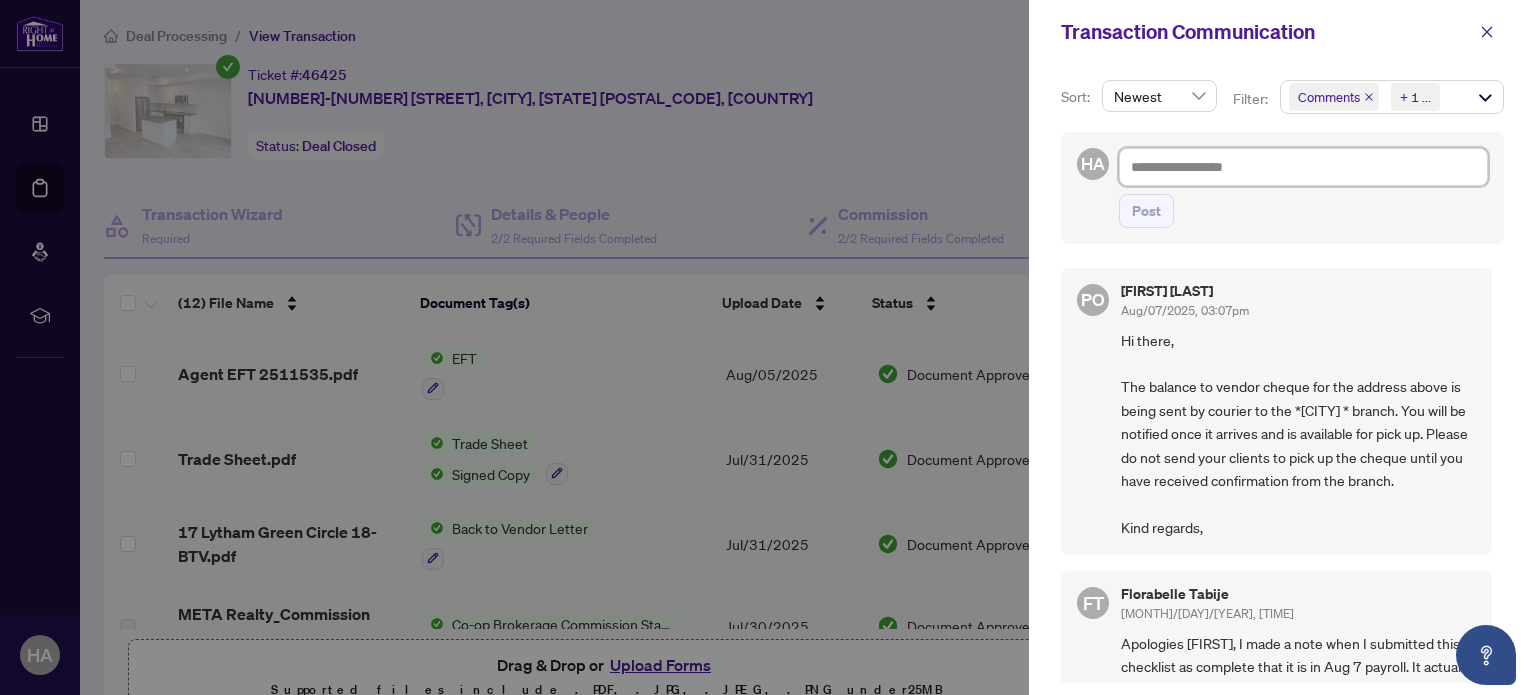 click at bounding box center [1303, 167] 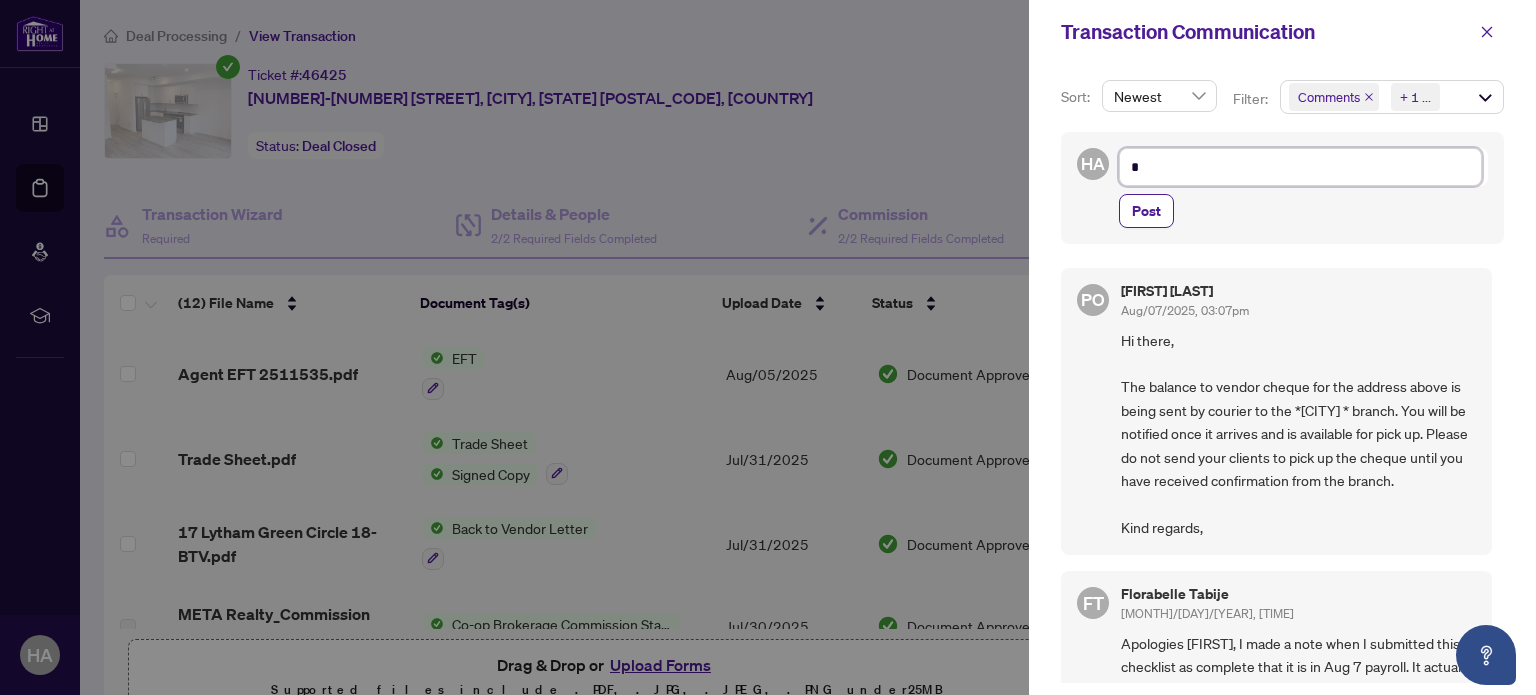 type on "**" 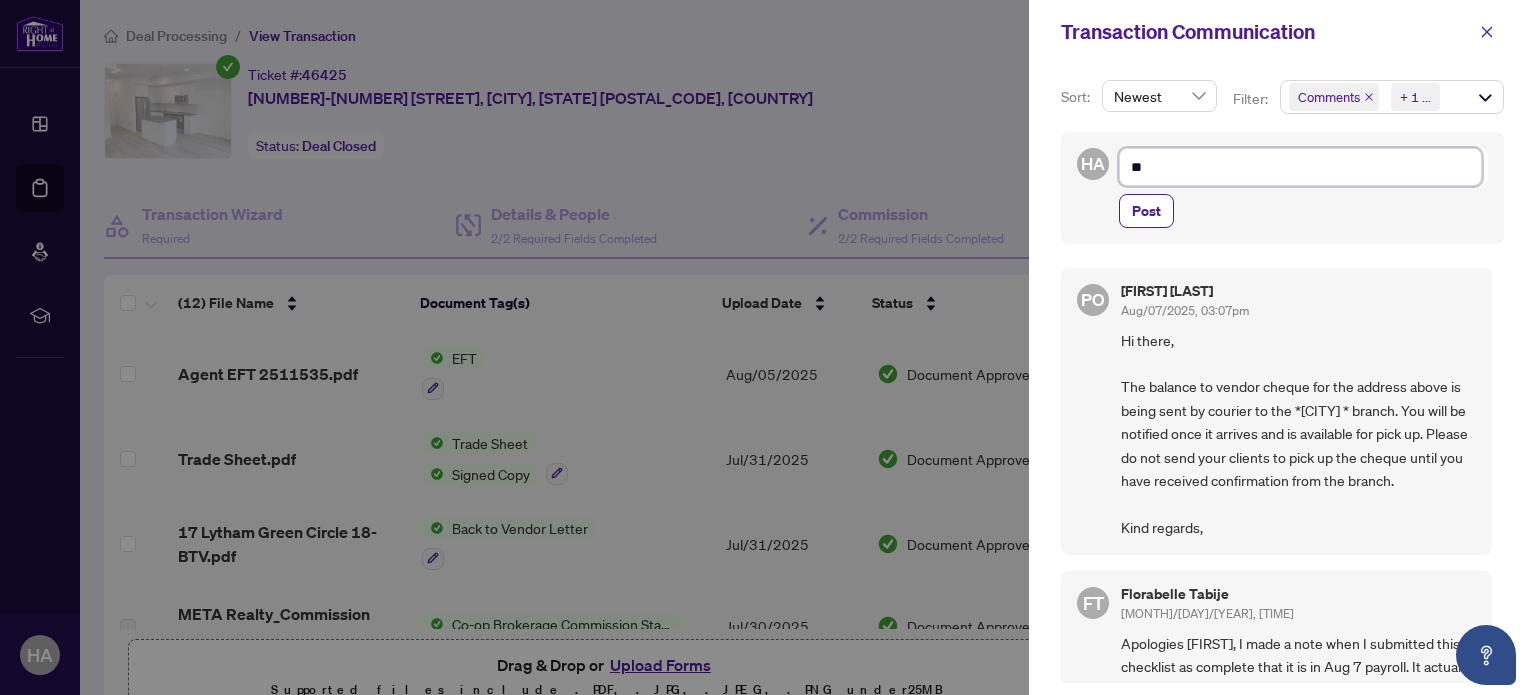 type on "***" 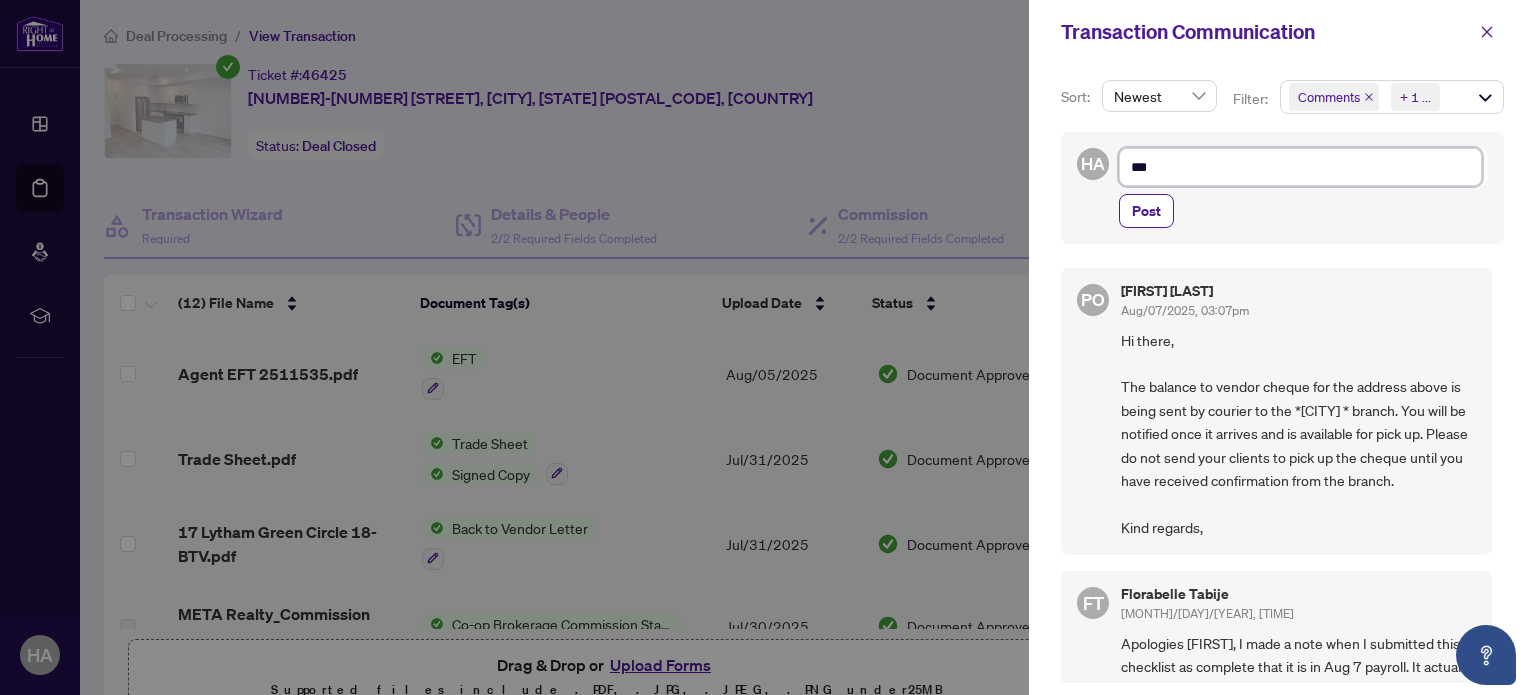 type on "**" 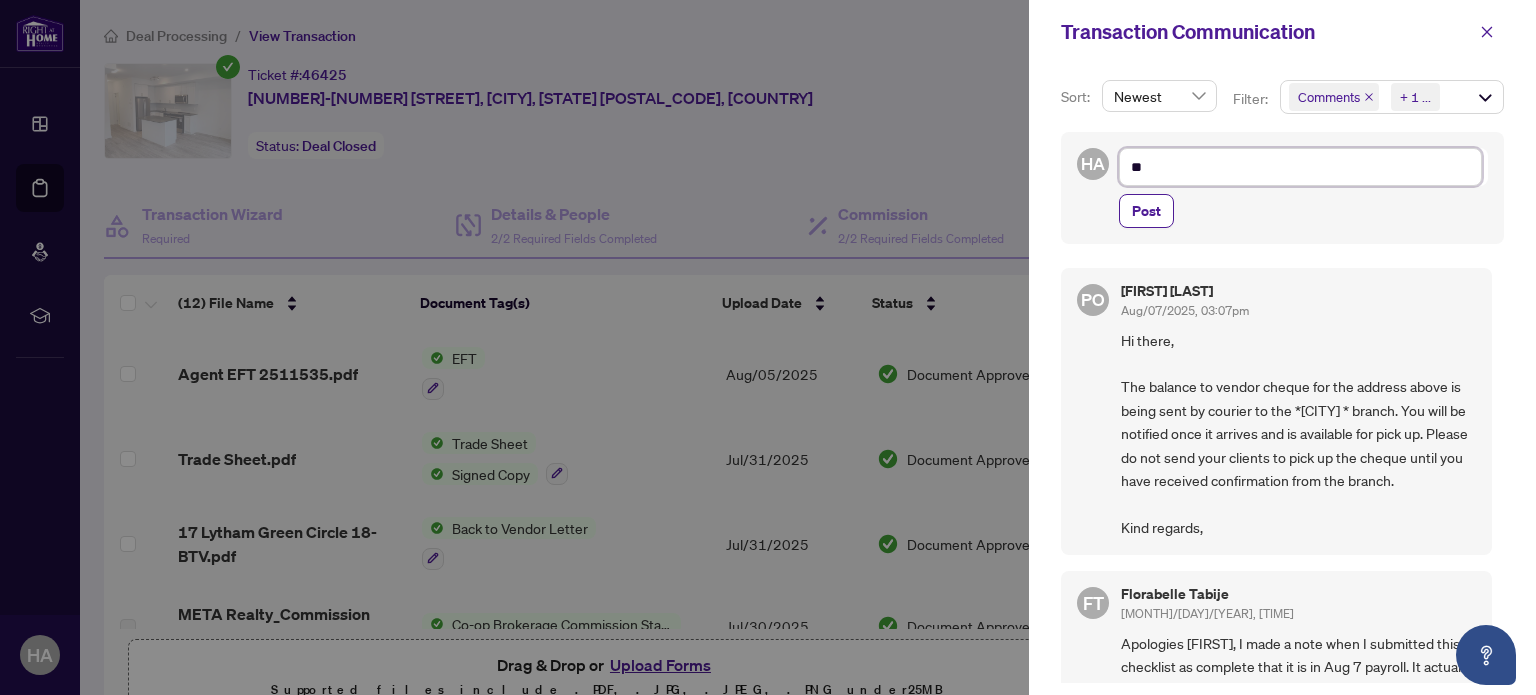 type on "*" 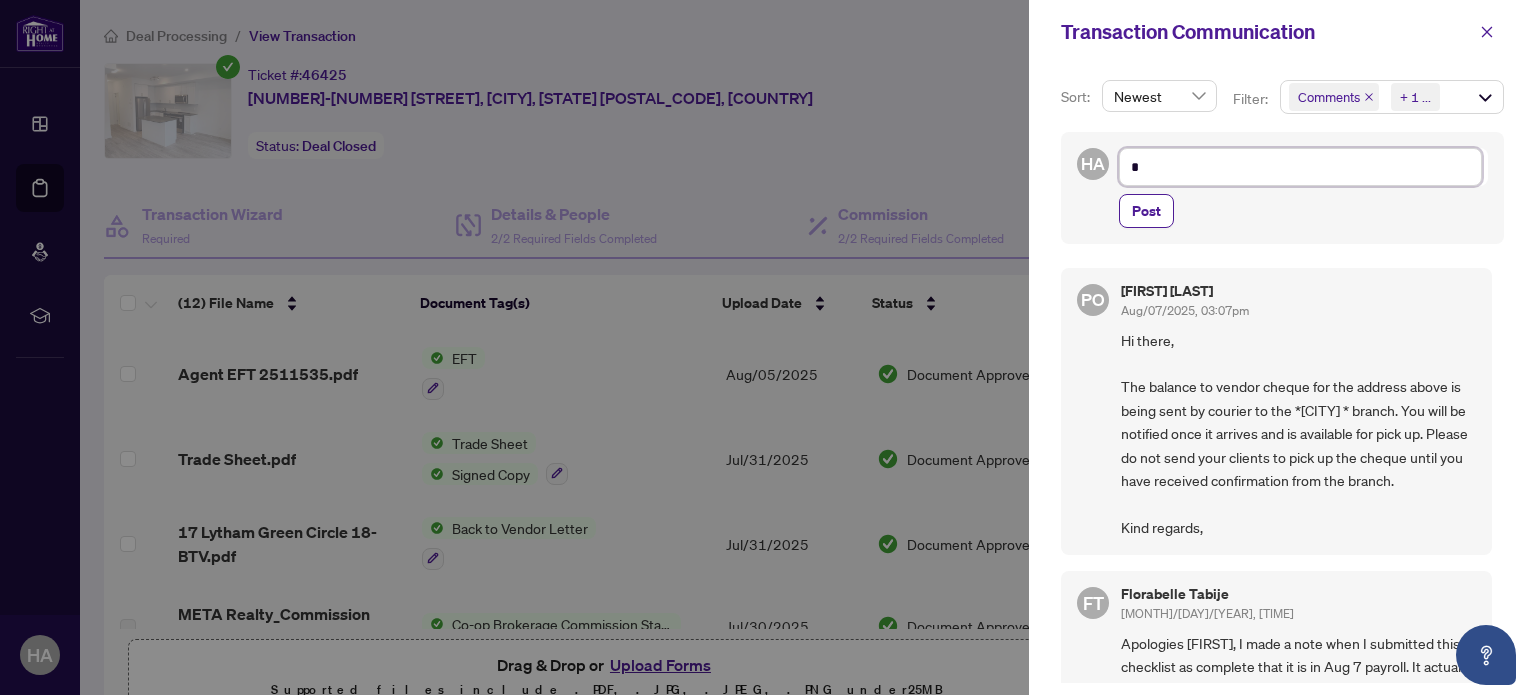 type 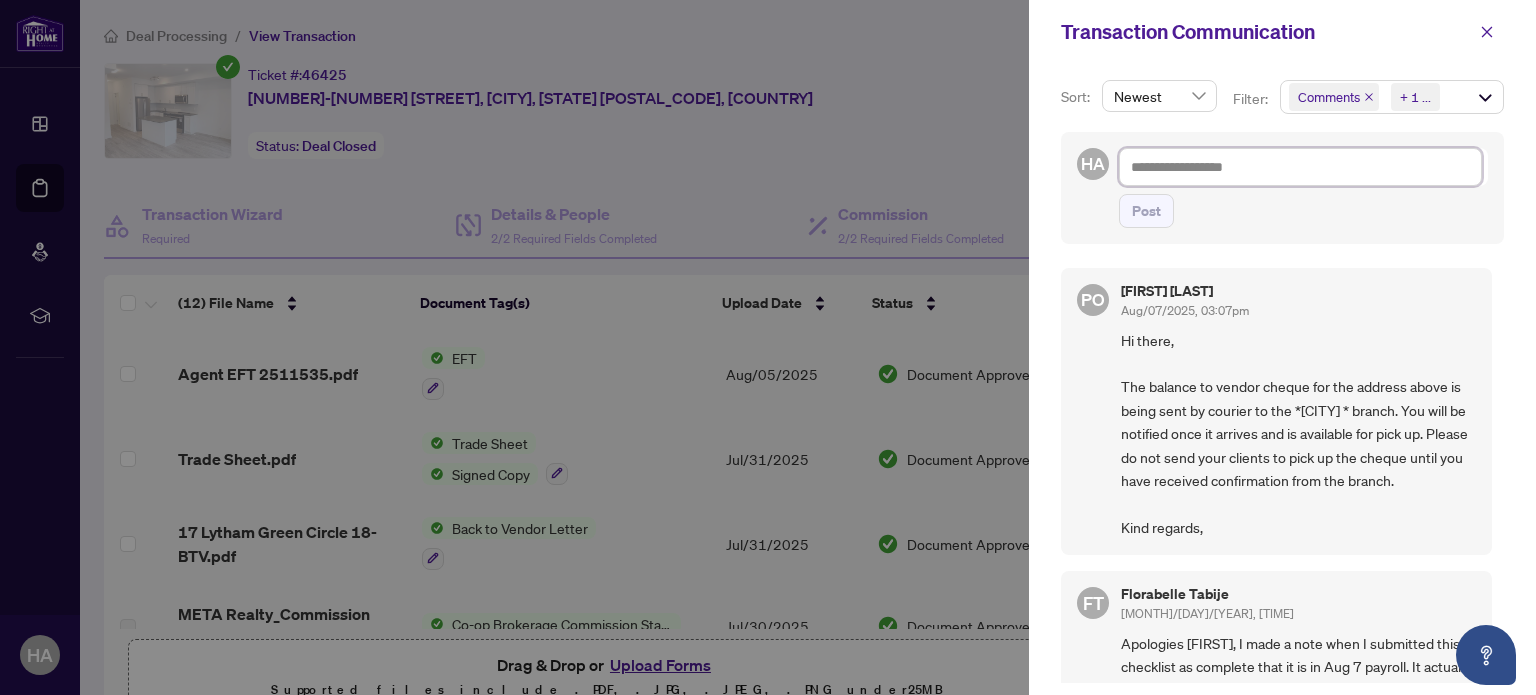 type on "*" 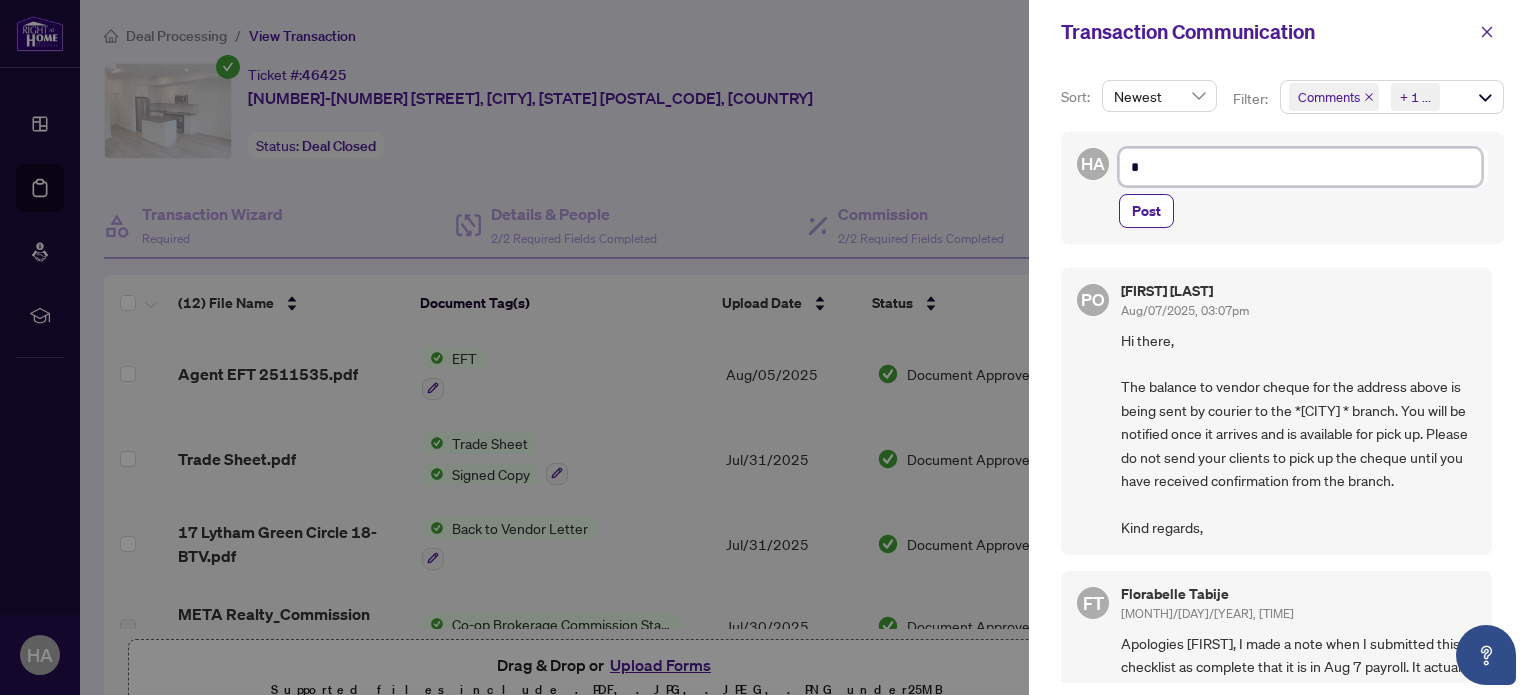 type on "**" 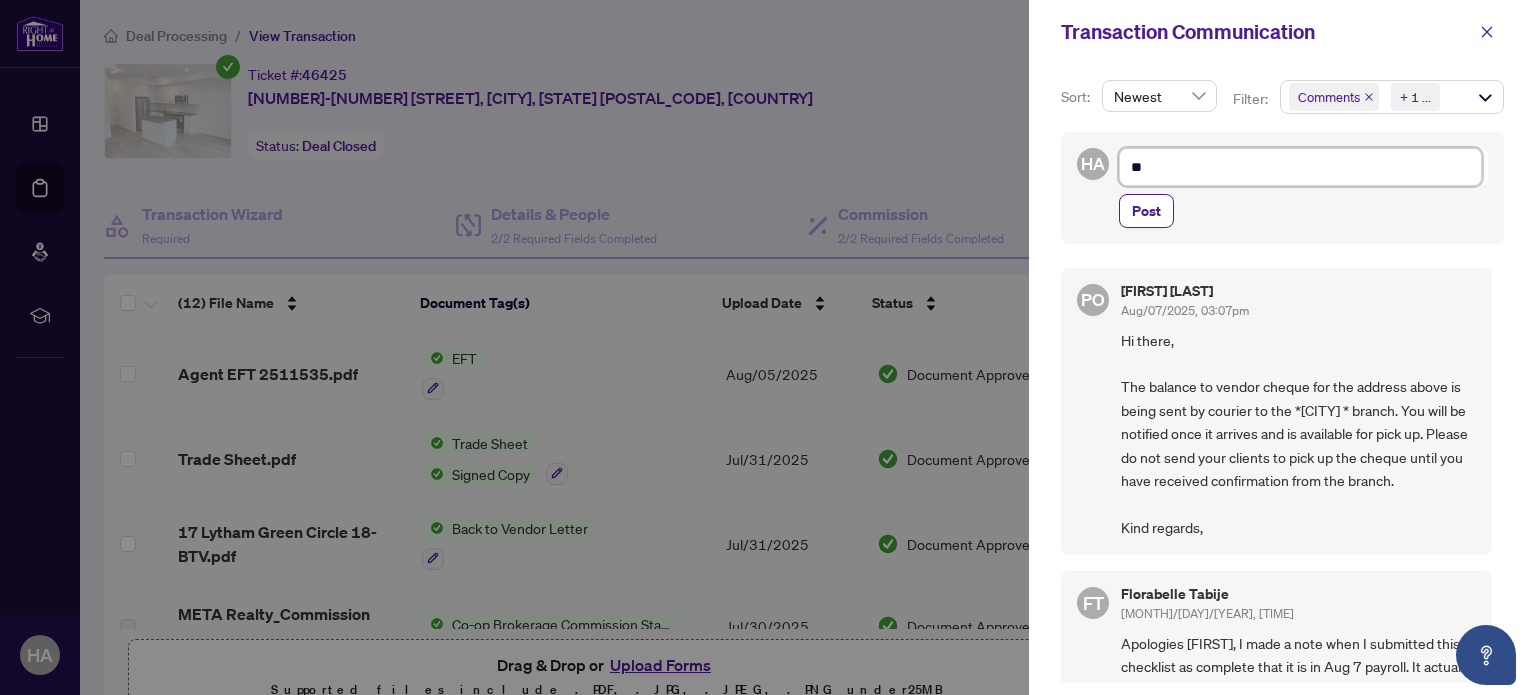 type on "***" 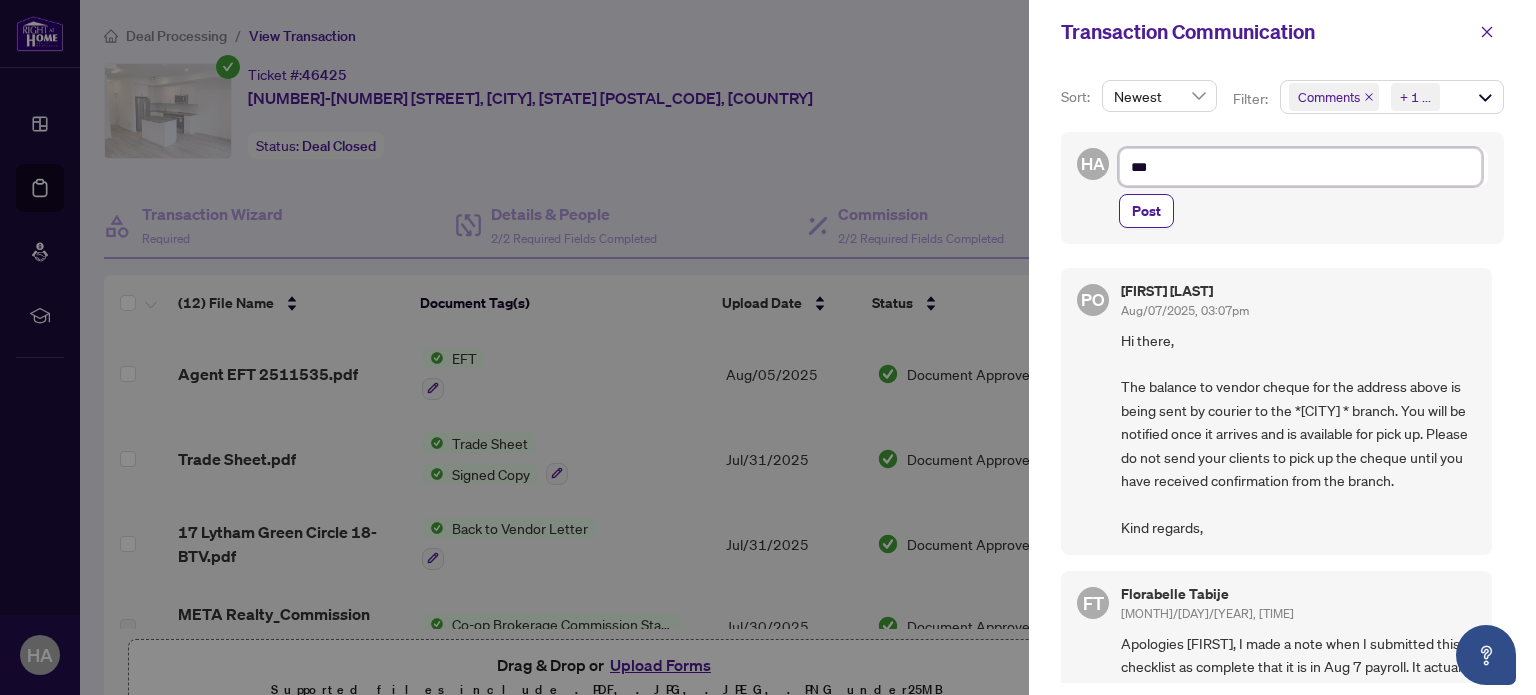 type on "****" 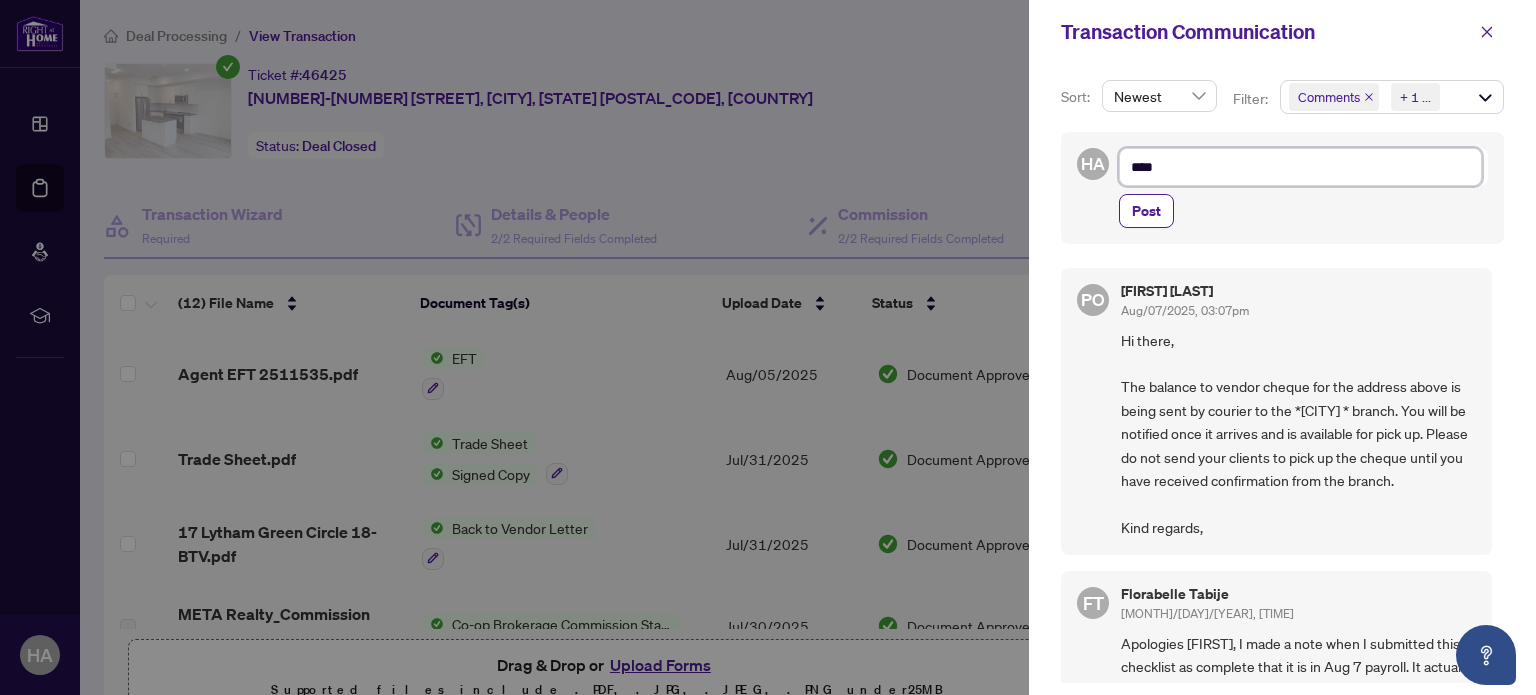 type on "****" 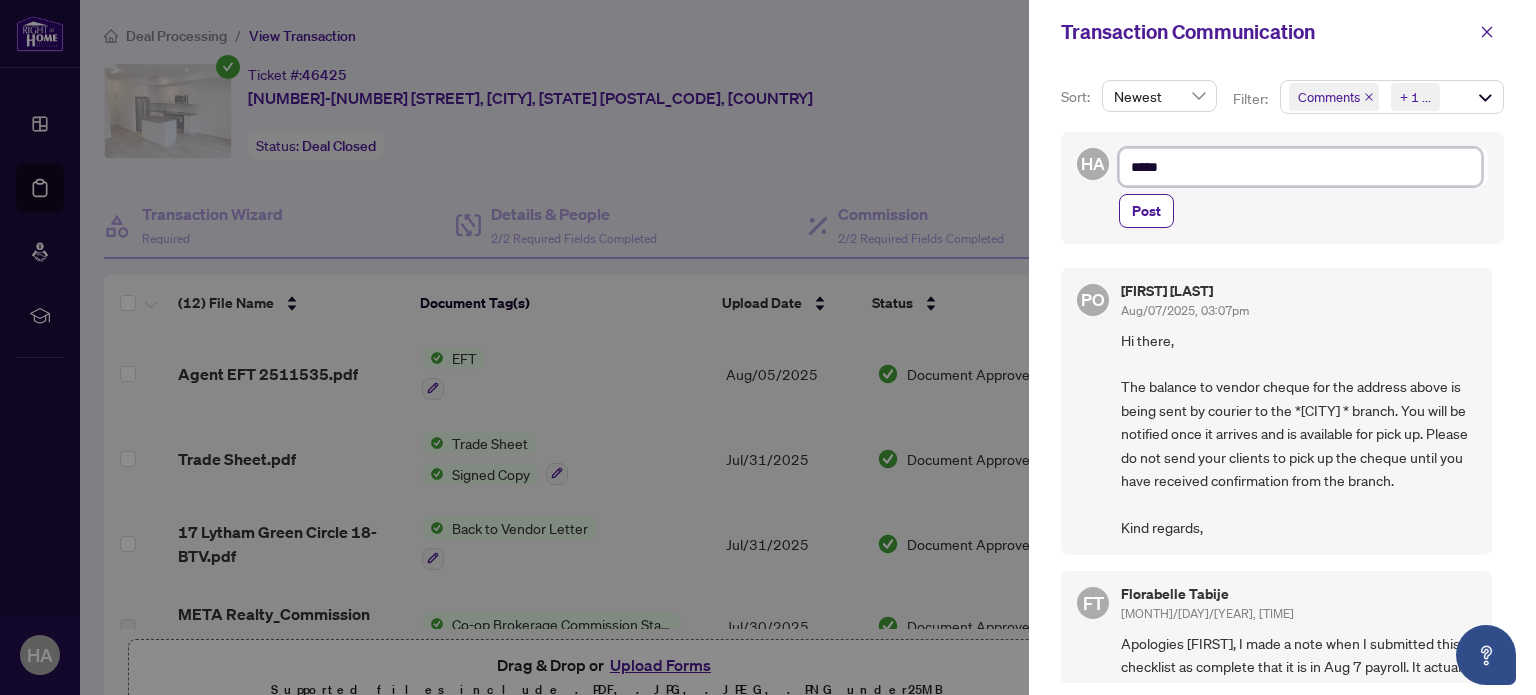type on "******" 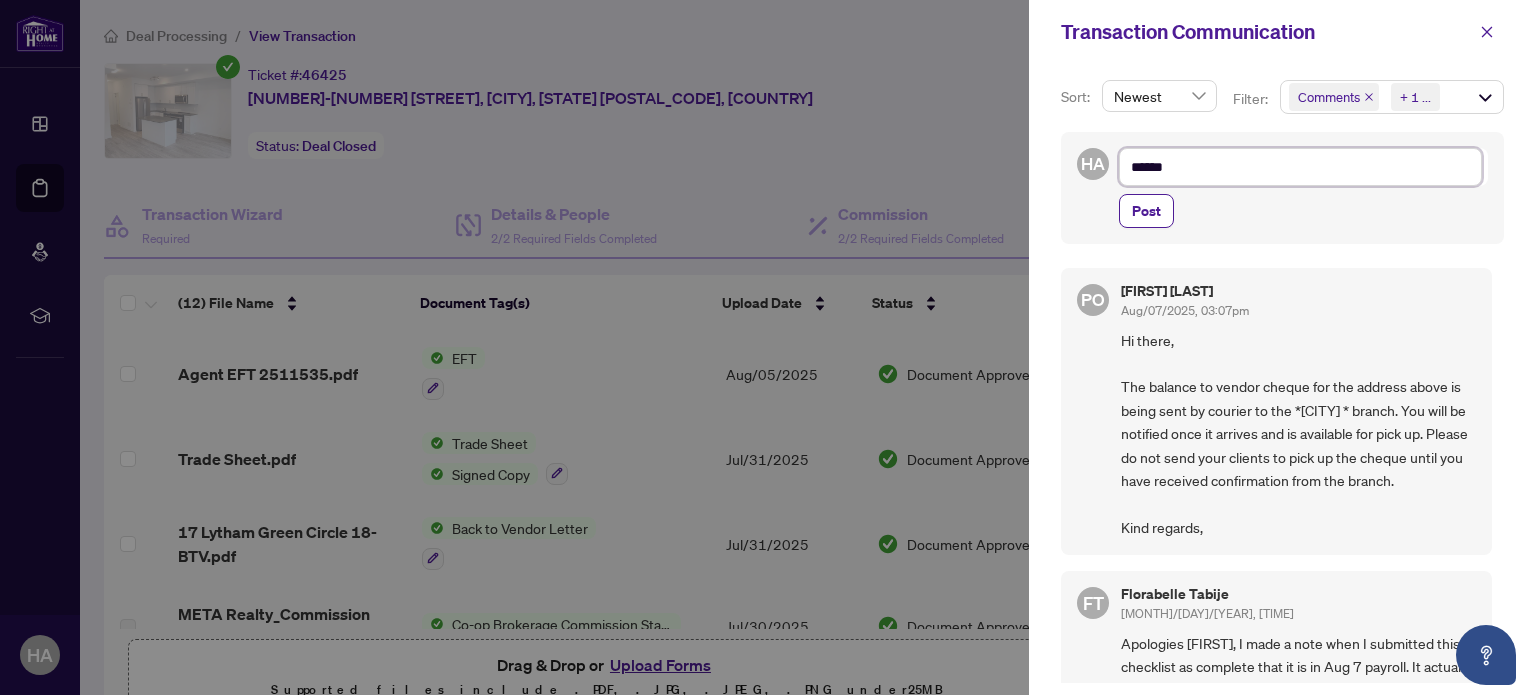 type on "*******" 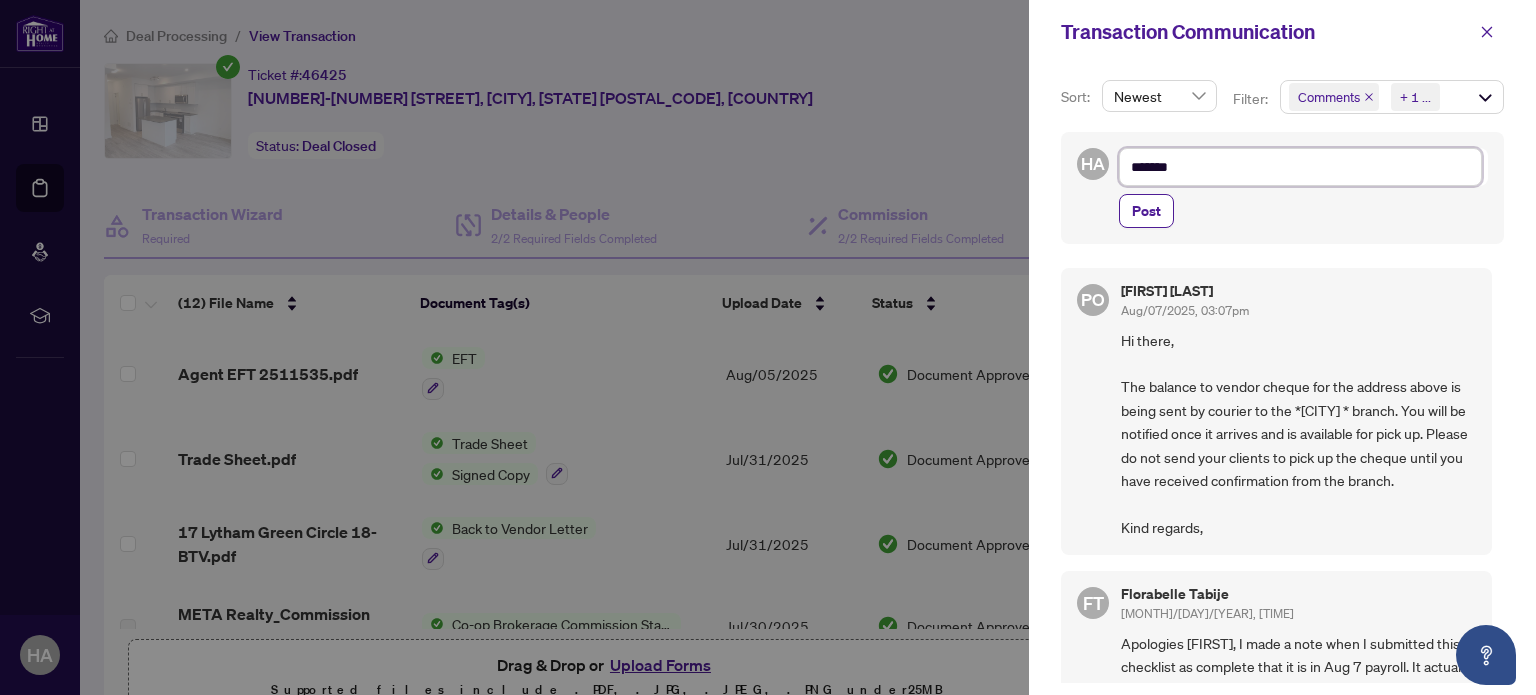 type on "********" 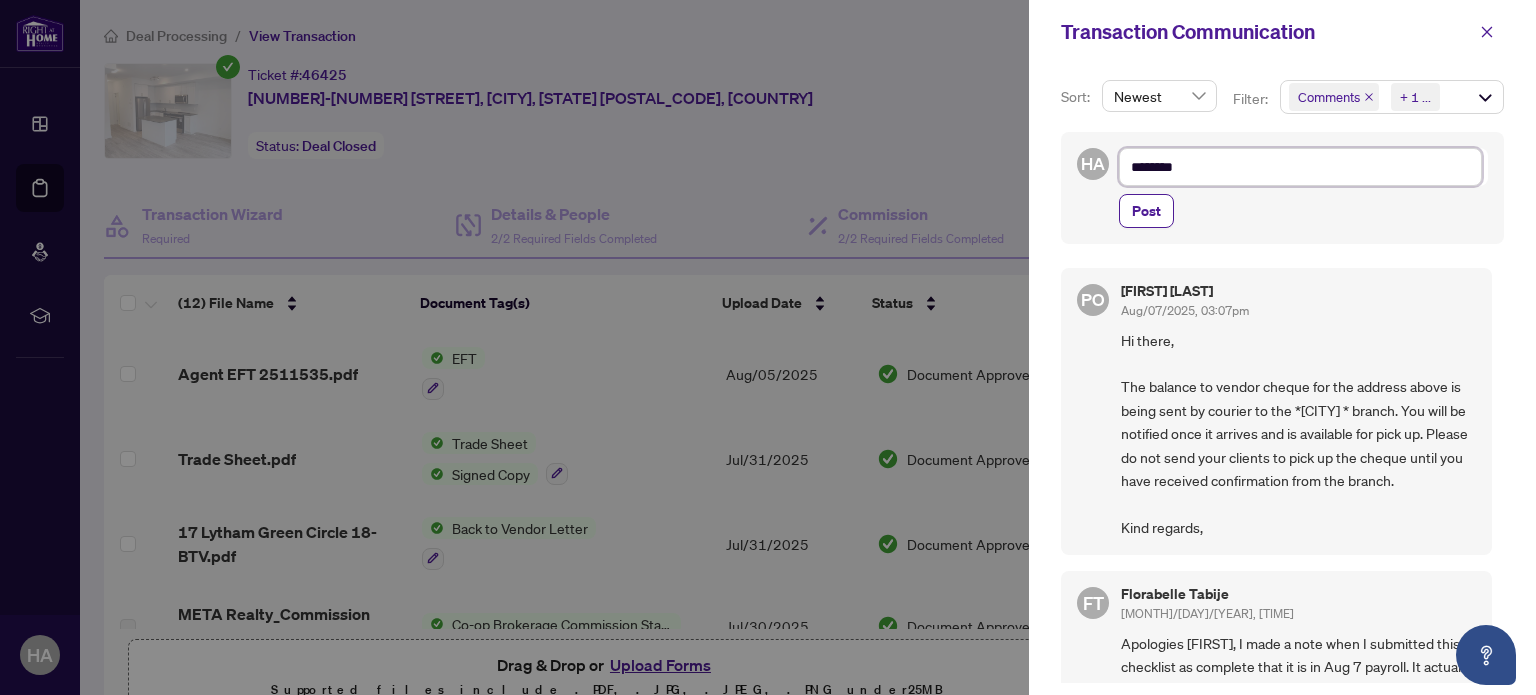 type on "*********" 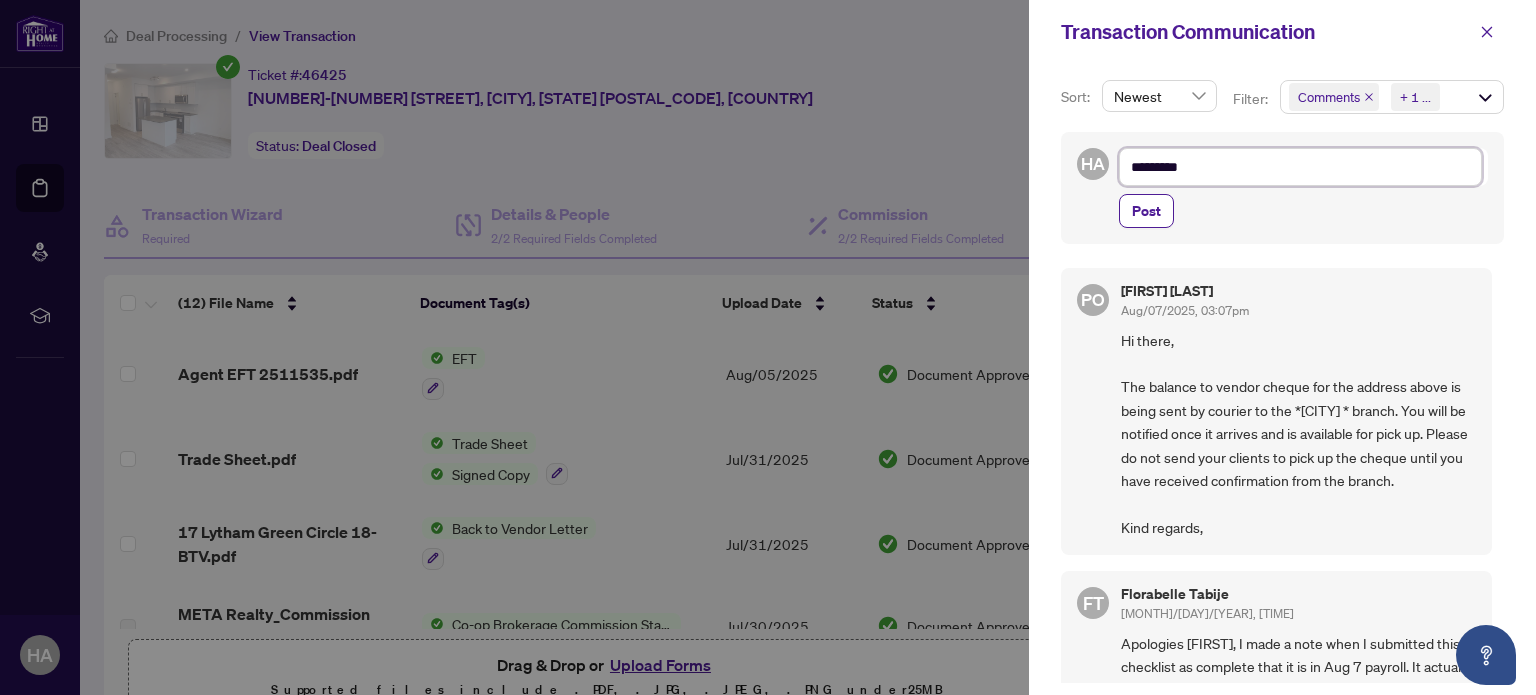 type on "*********" 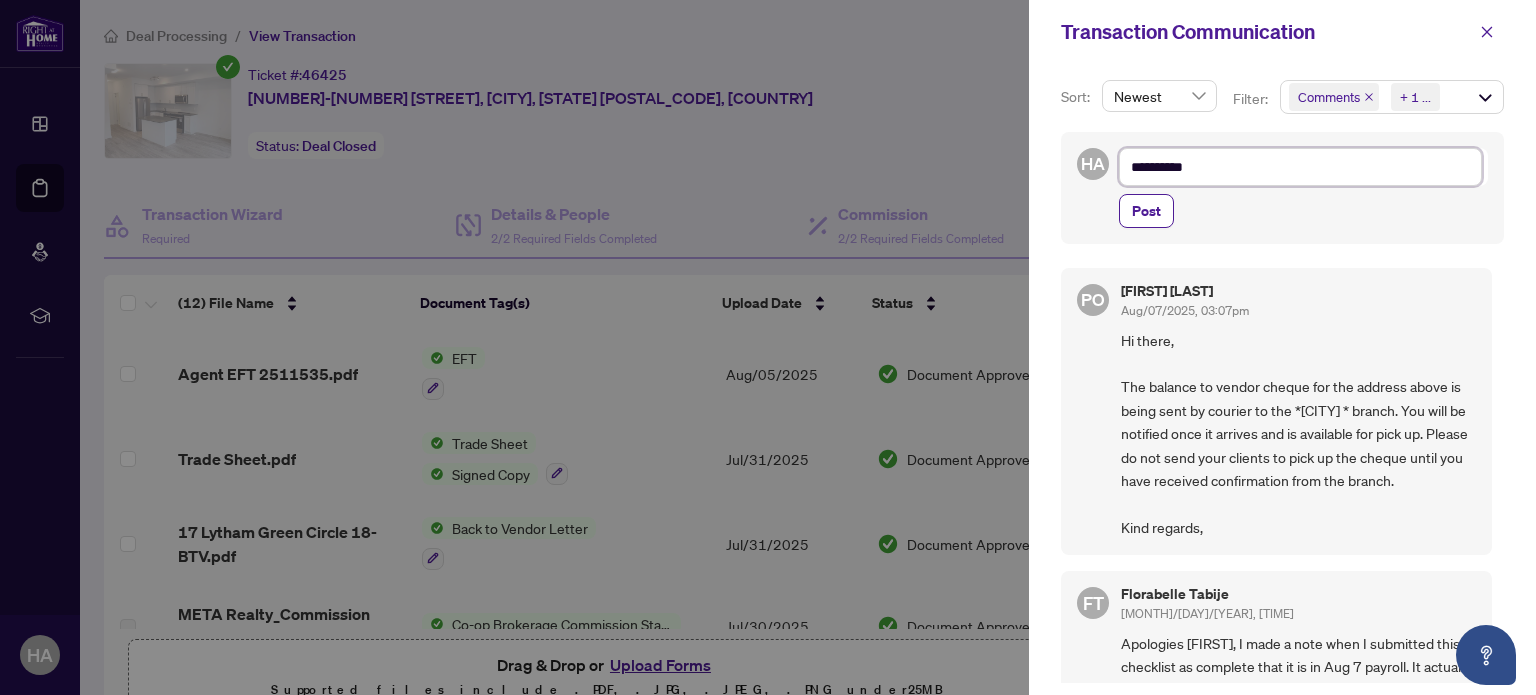type on "**********" 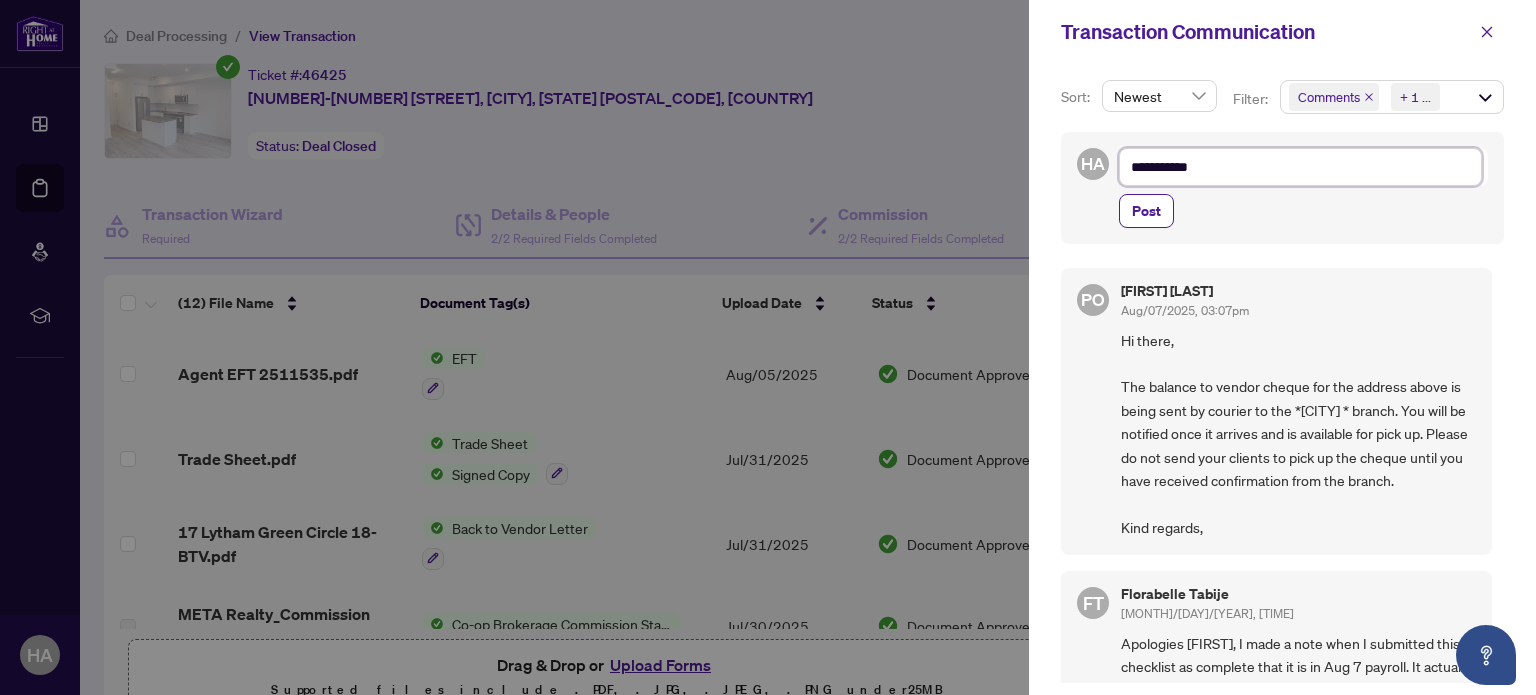 type on "**********" 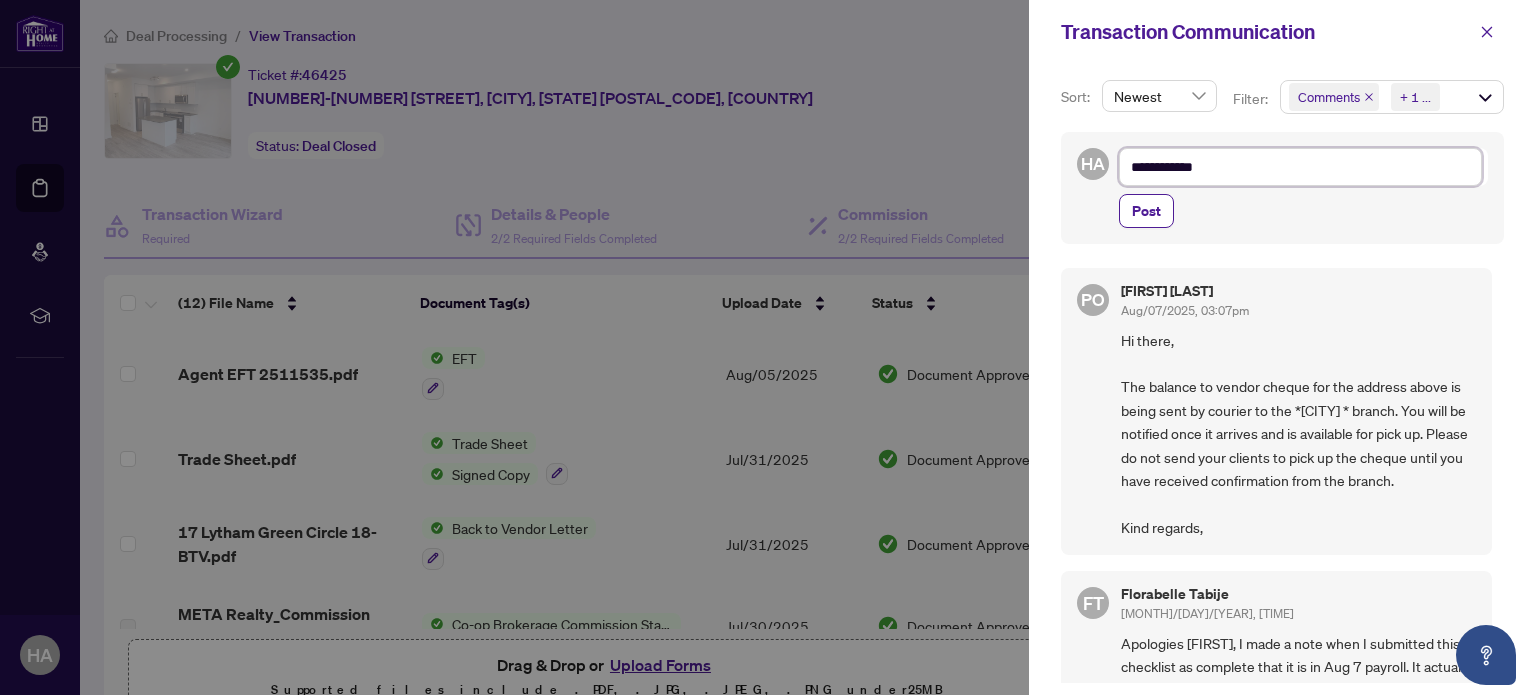 type on "**********" 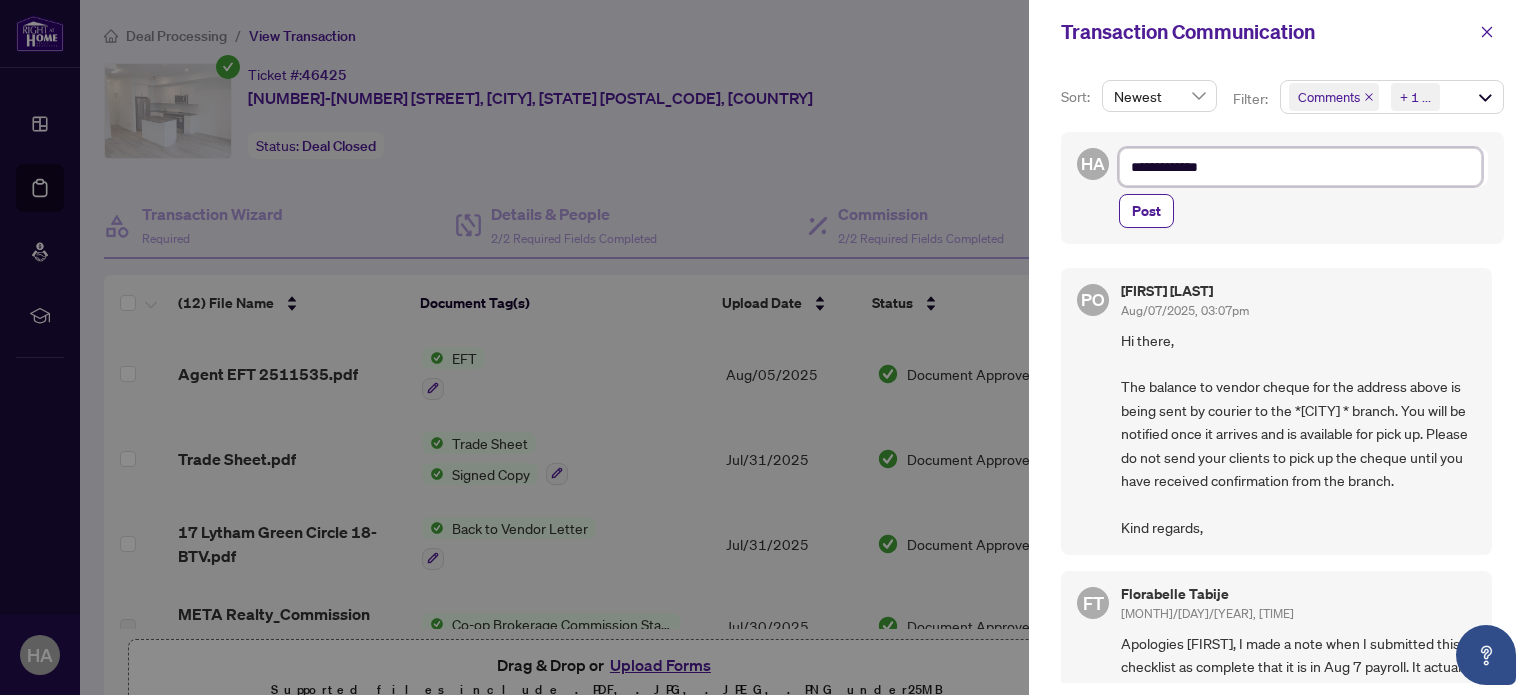 type on "**********" 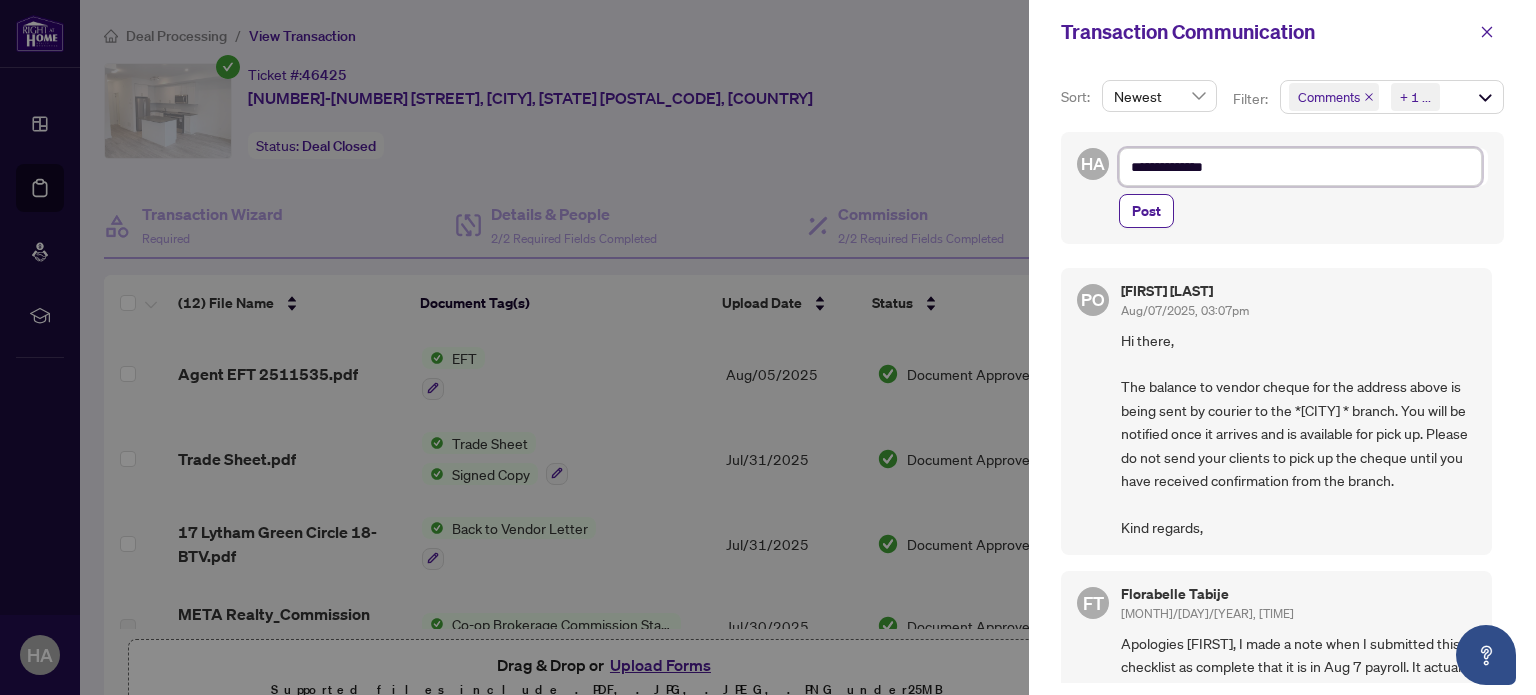 type on "**********" 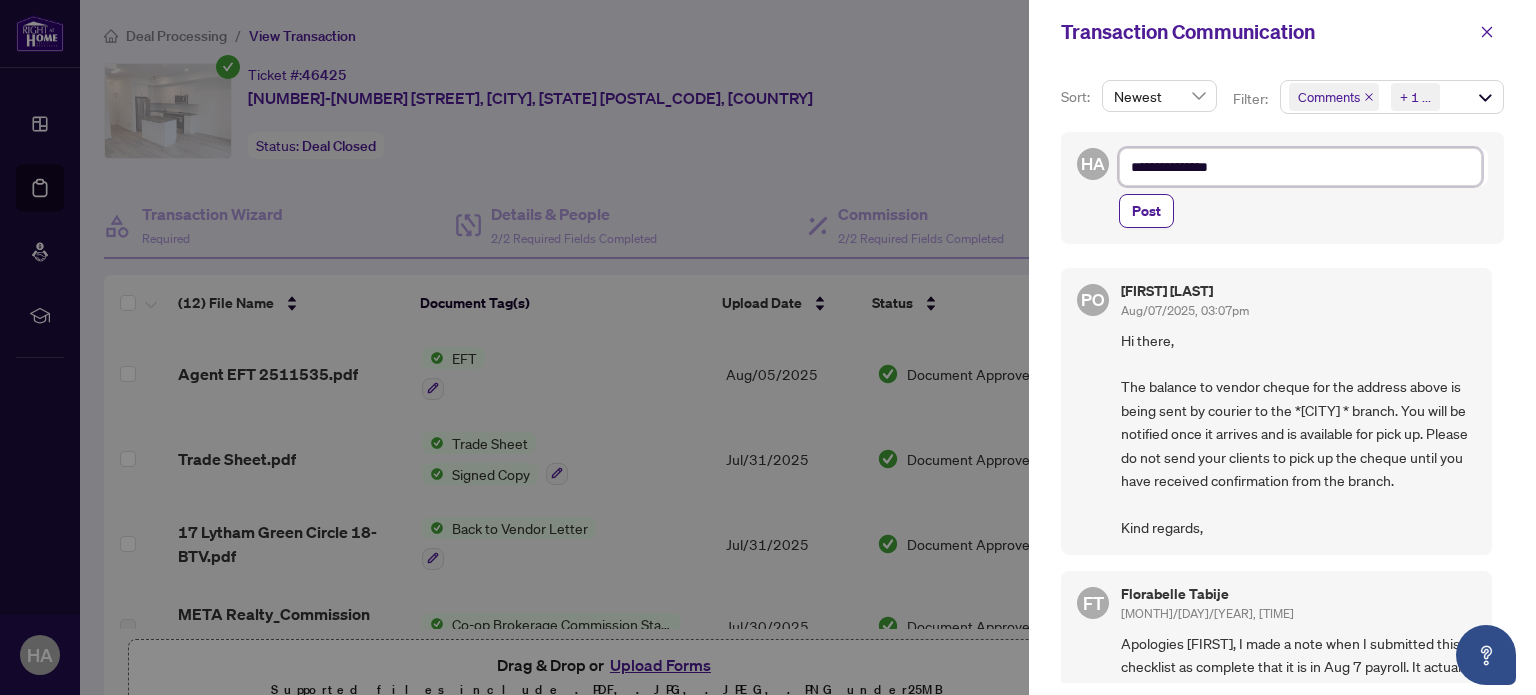 type on "**********" 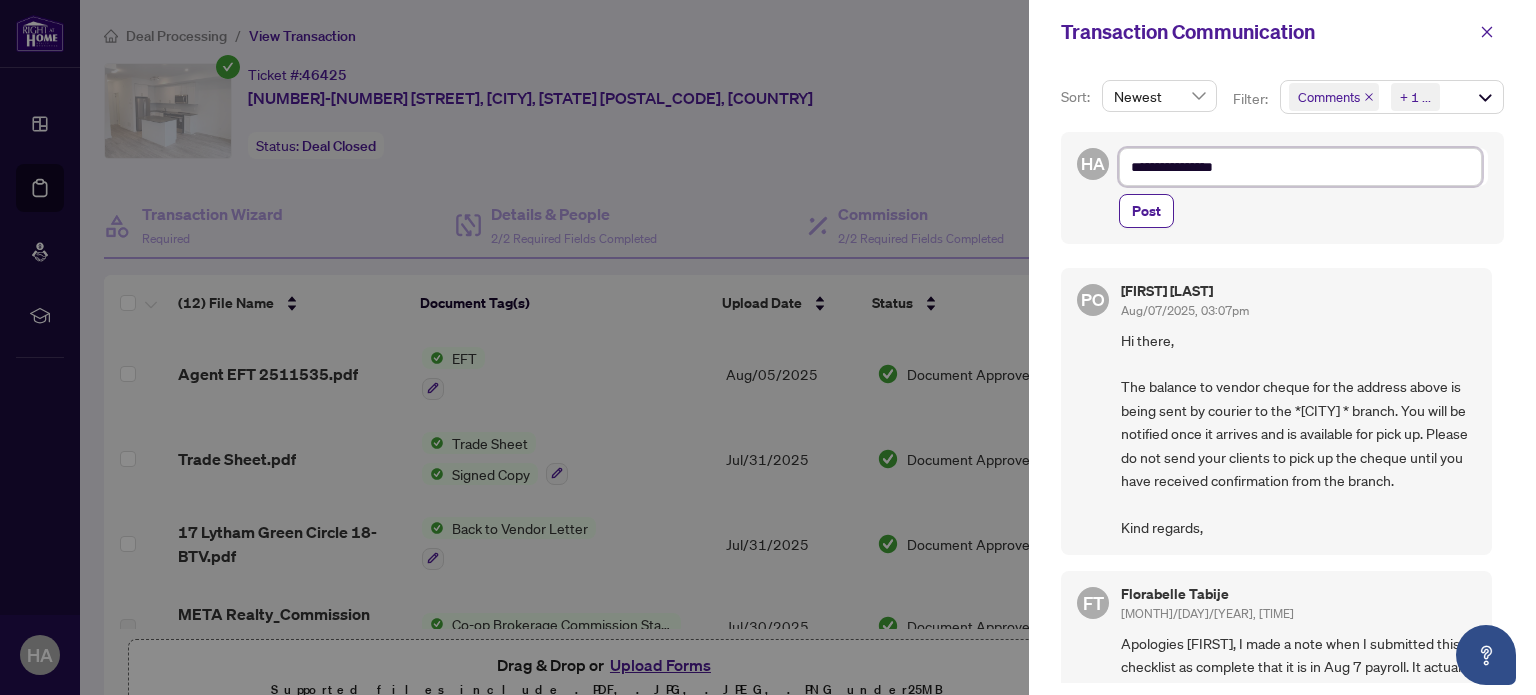 type on "**********" 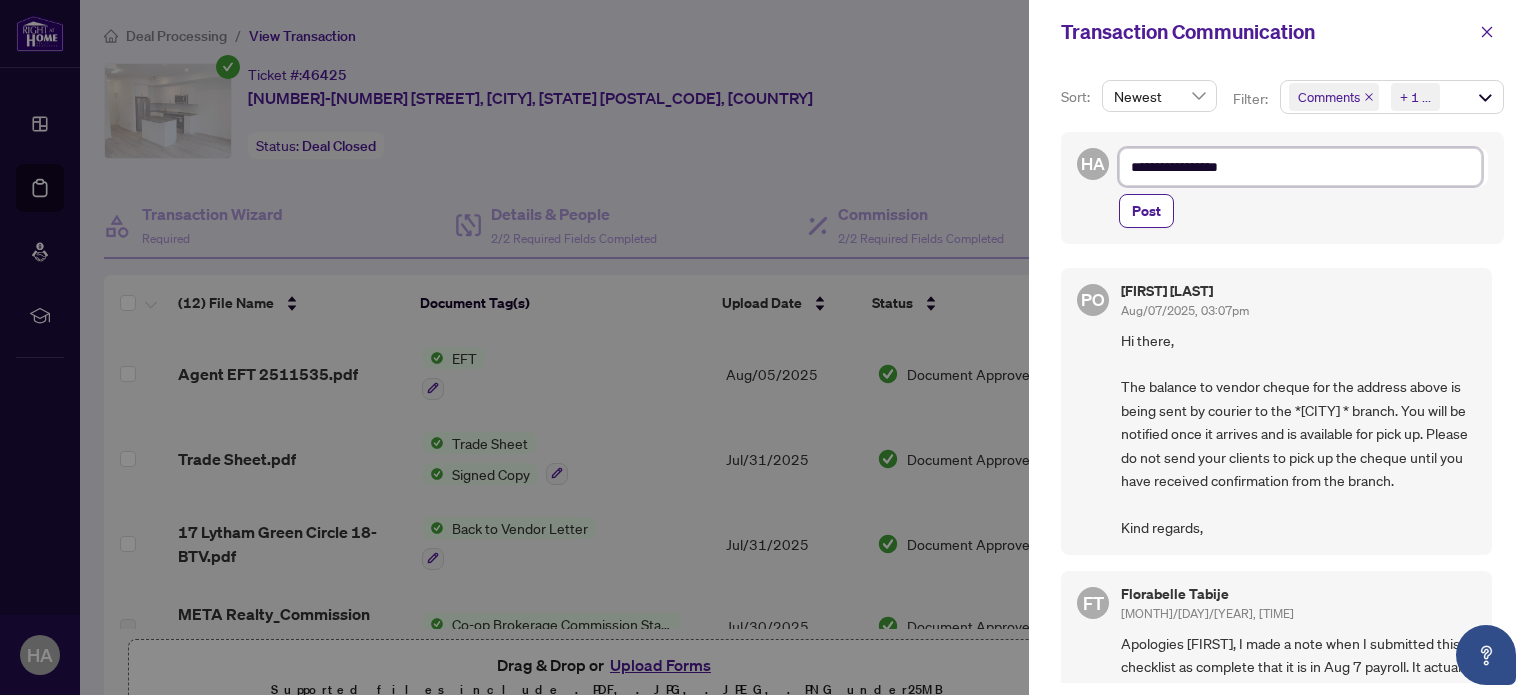 type on "**********" 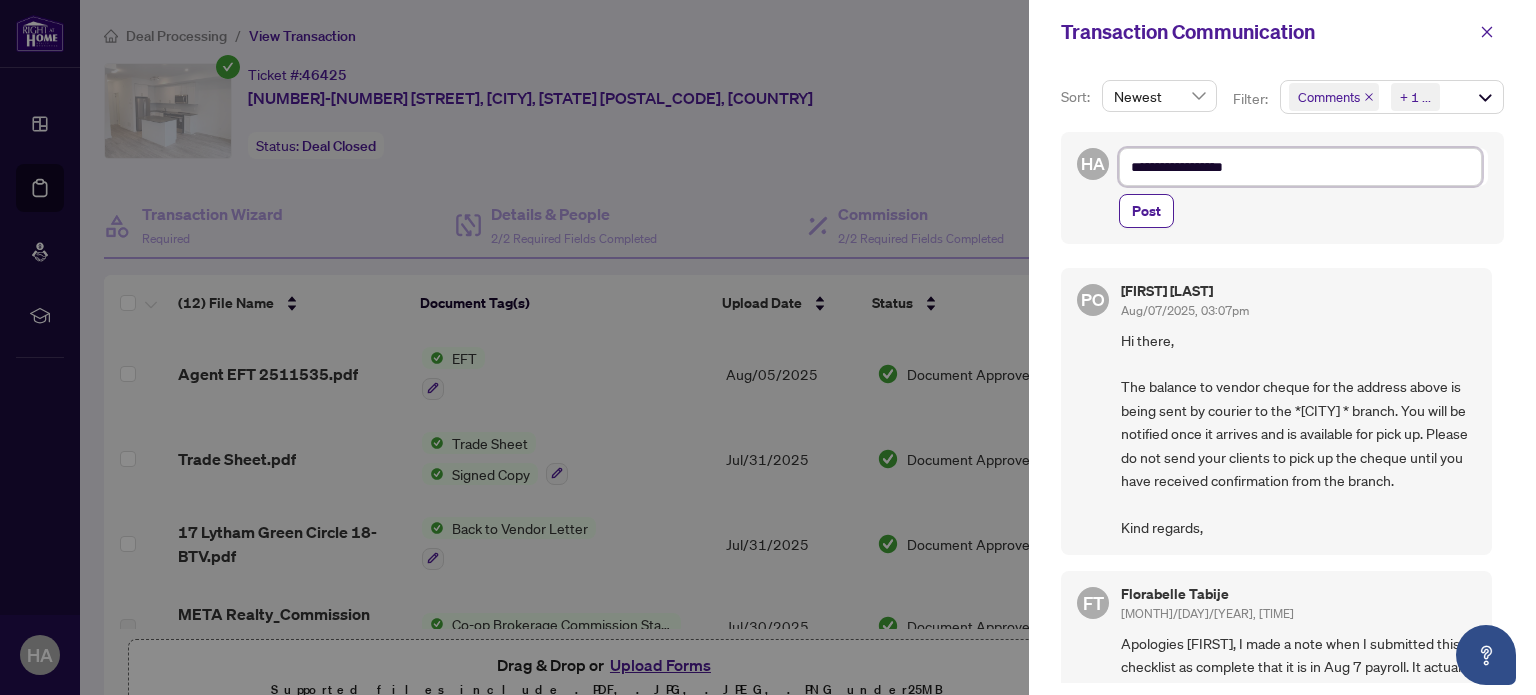 type on "**********" 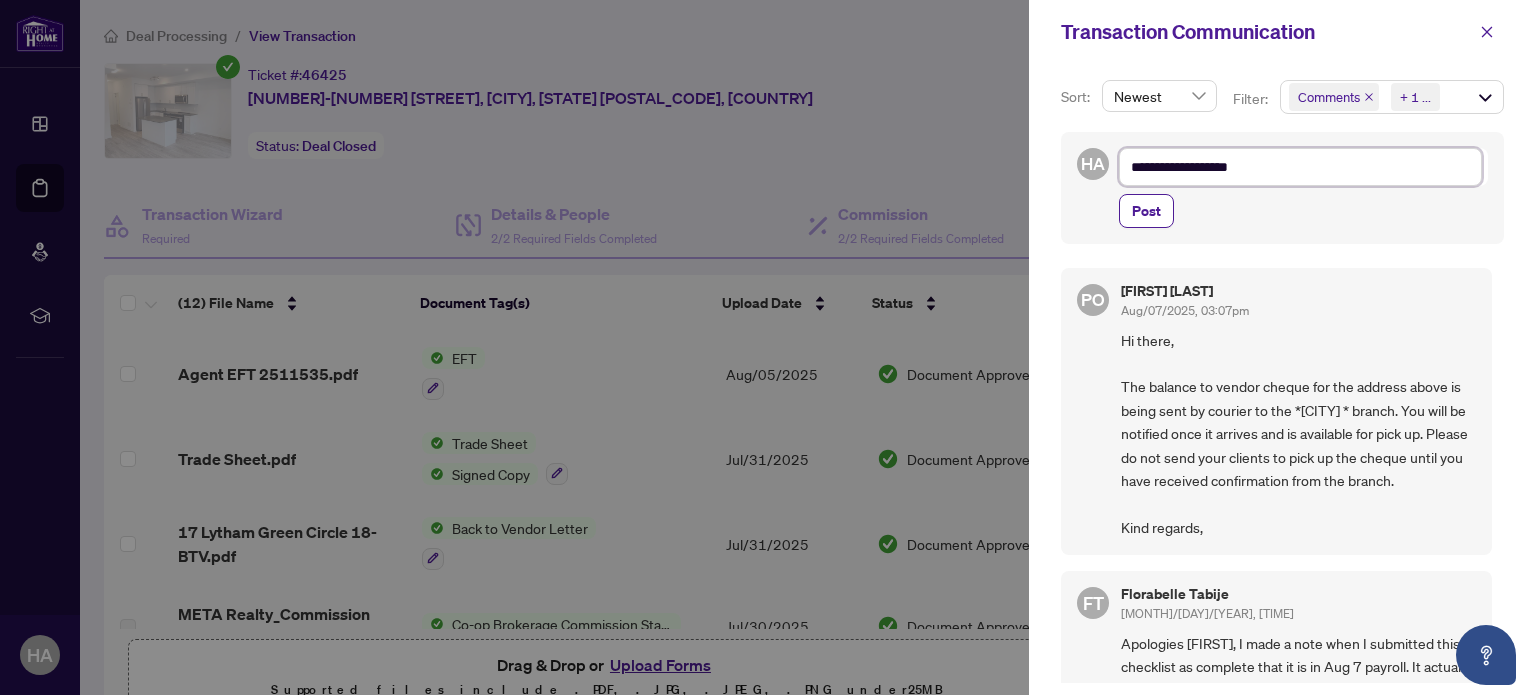 type on "**********" 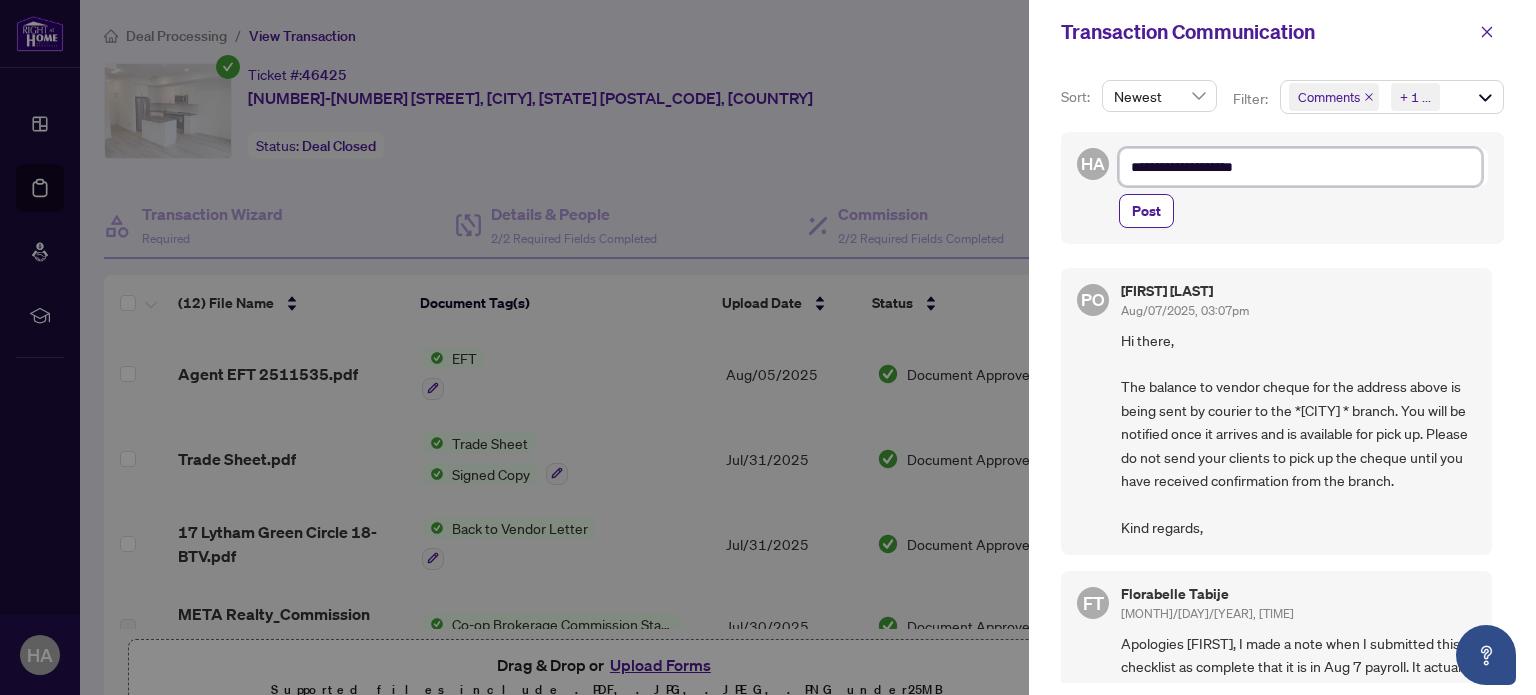 type on "**********" 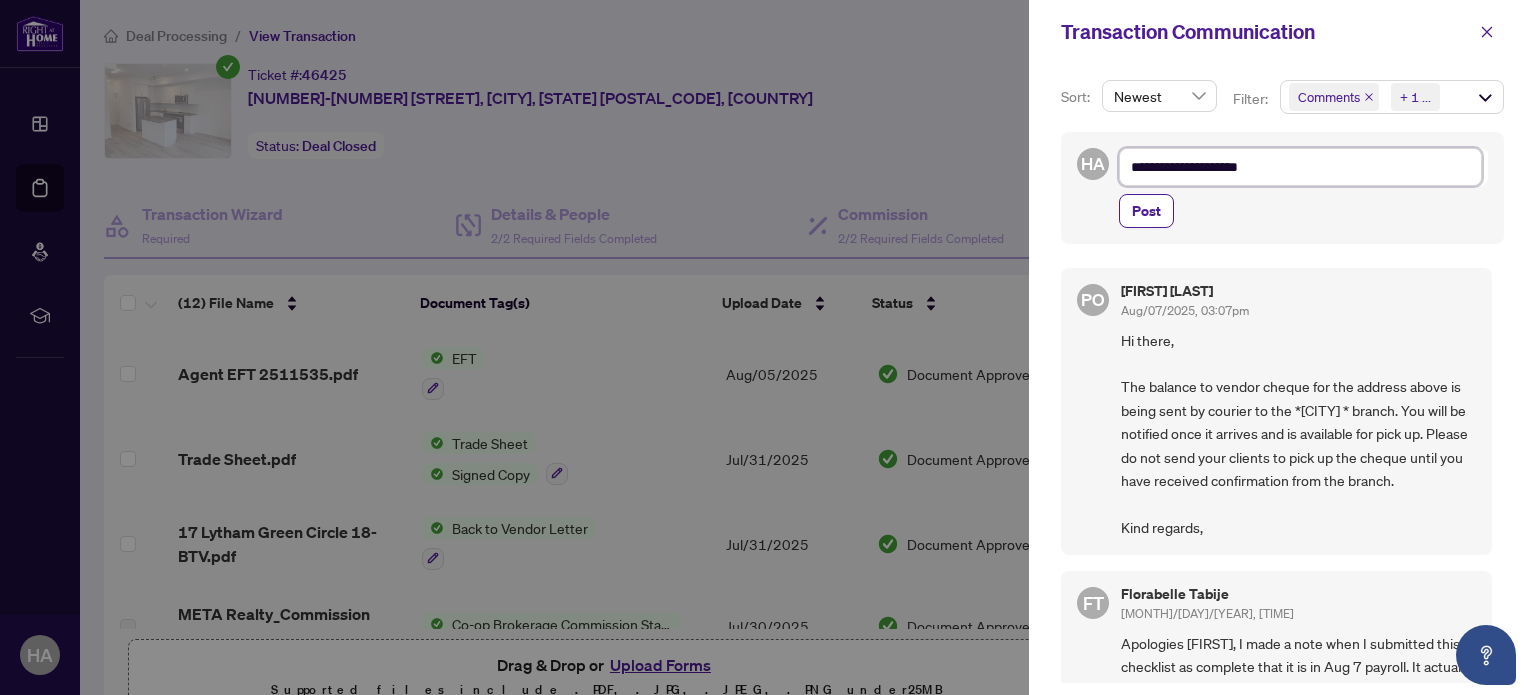 type on "**********" 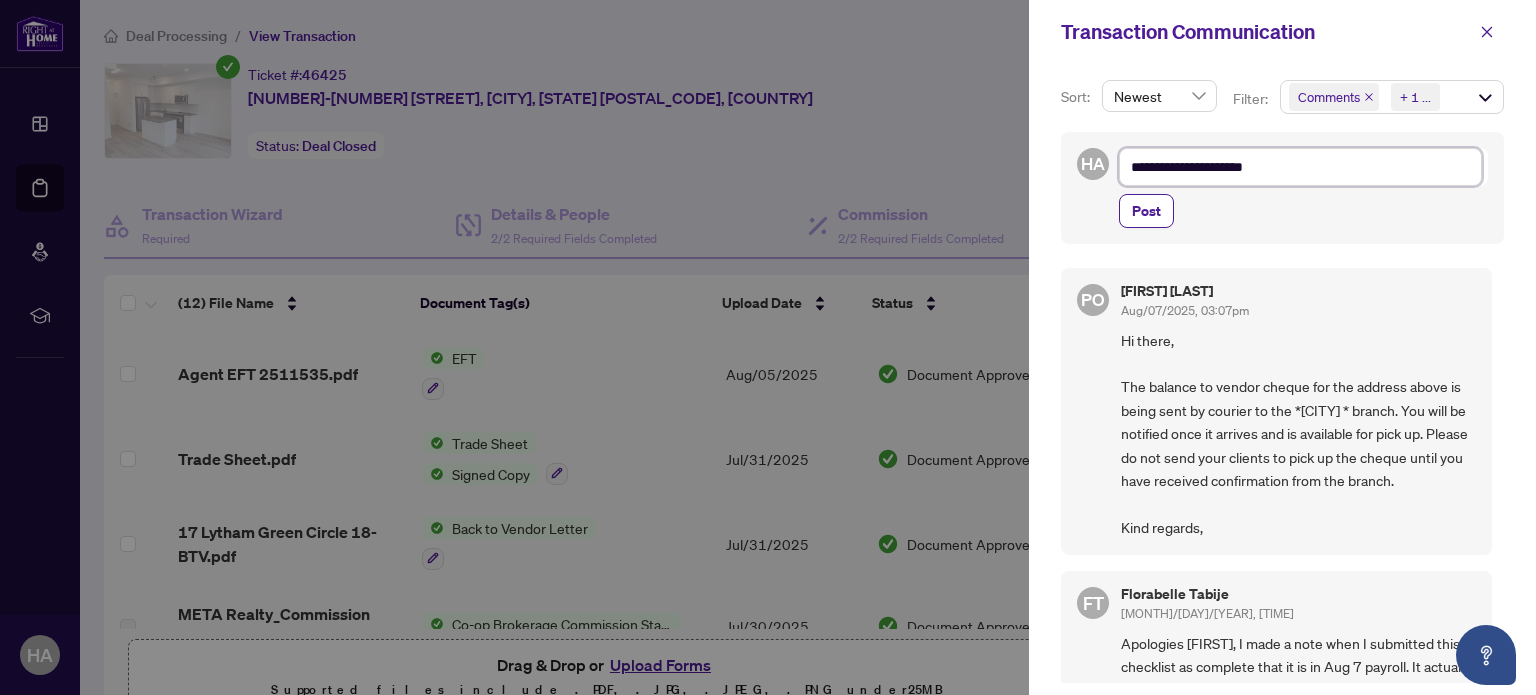type on "**********" 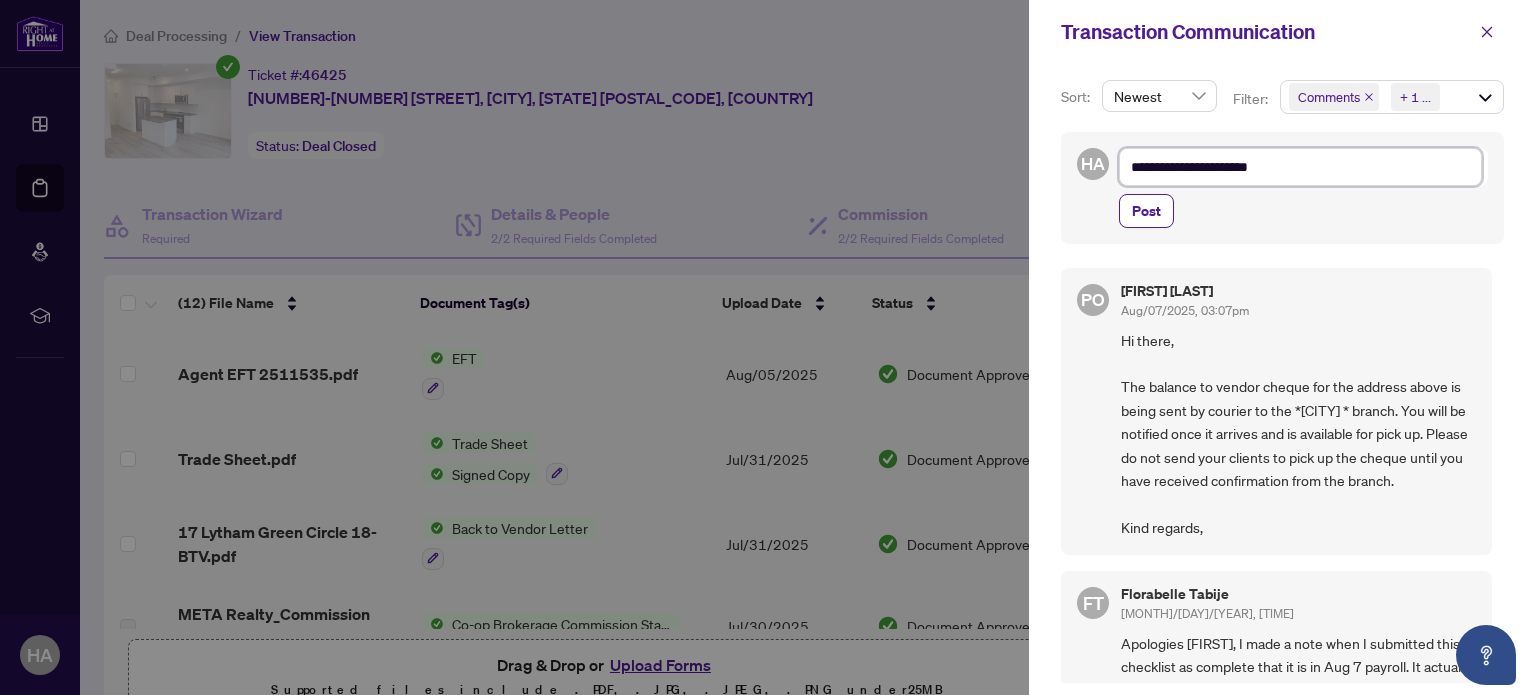 type on "**********" 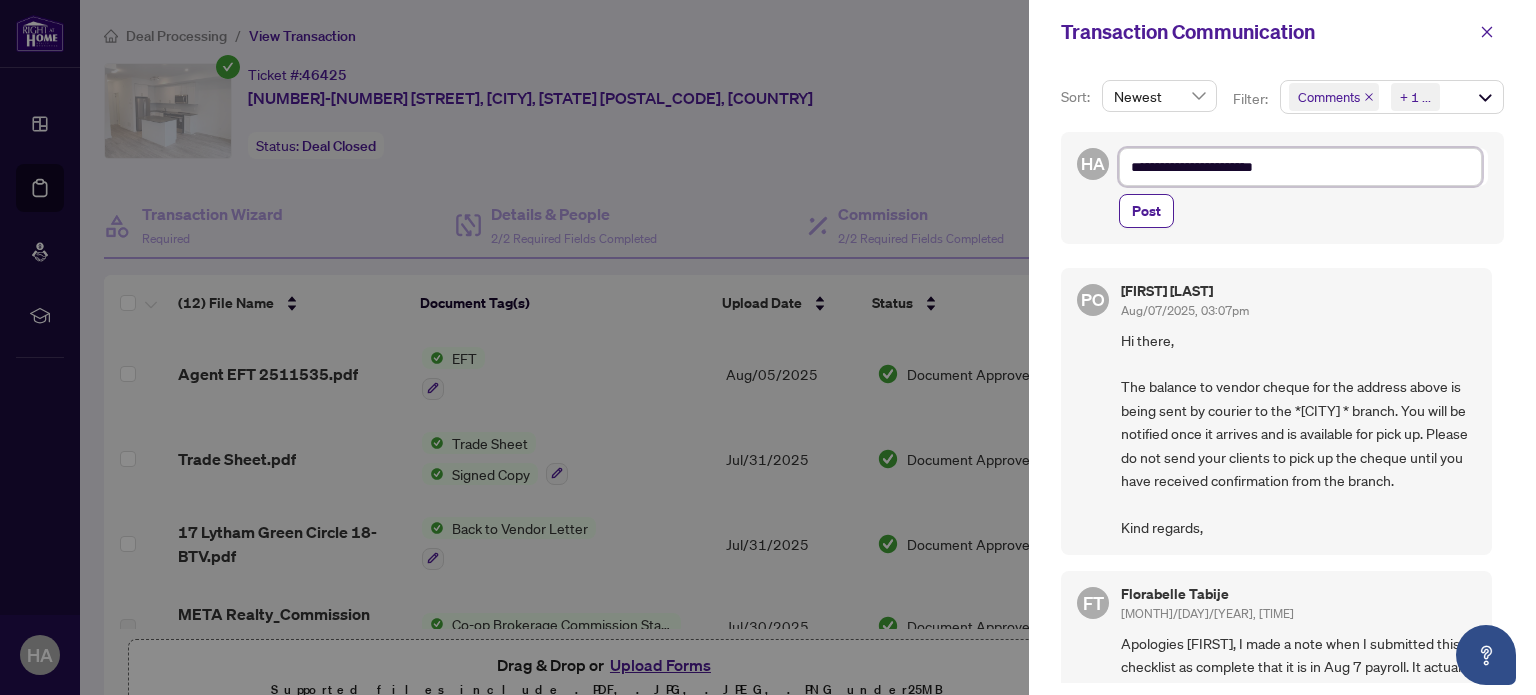 type on "**********" 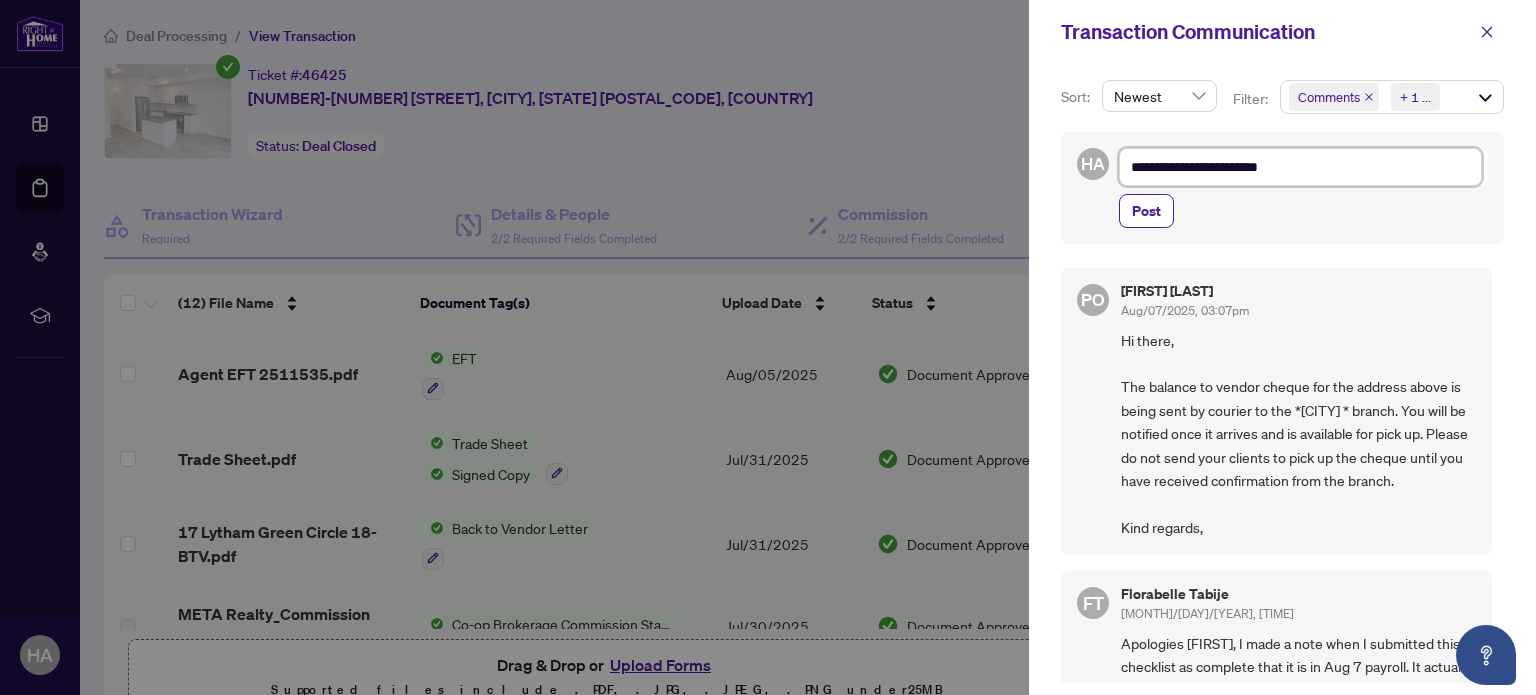 type on "**********" 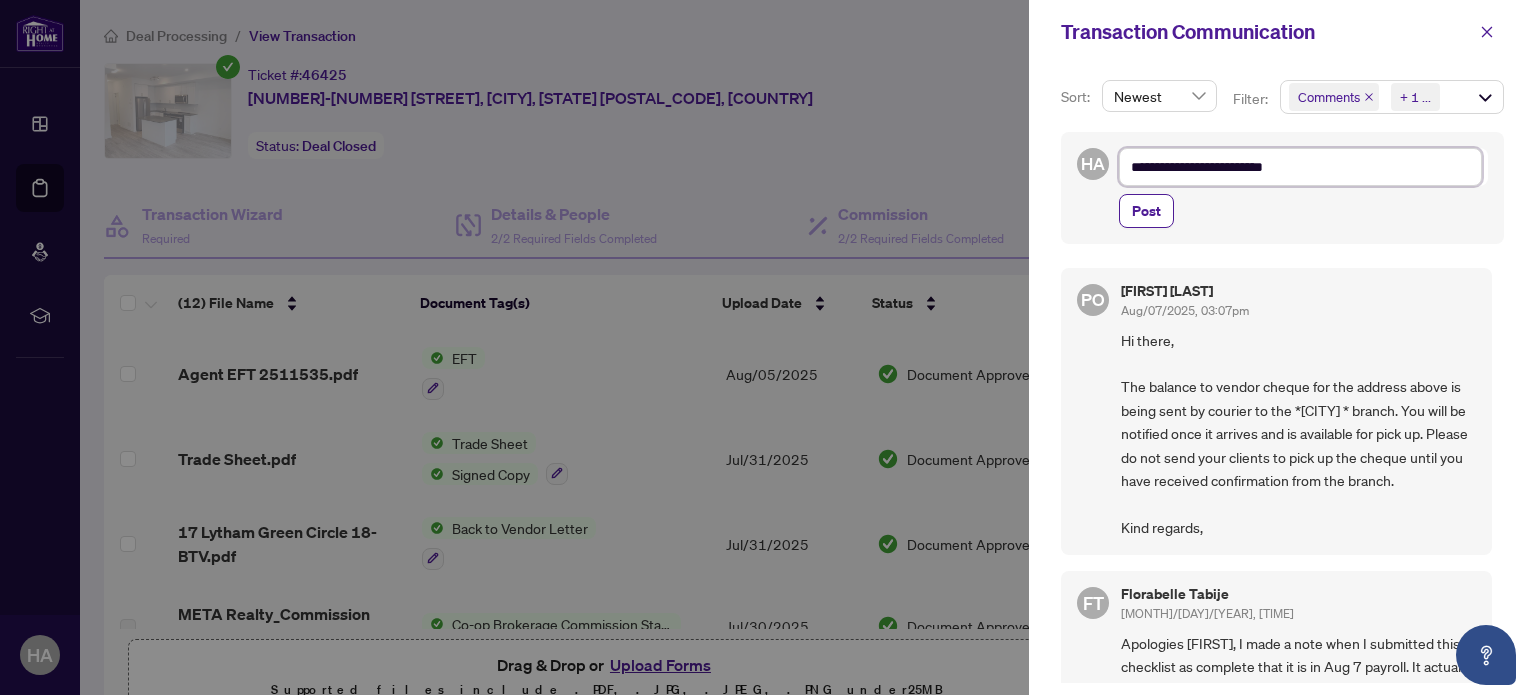 type on "**********" 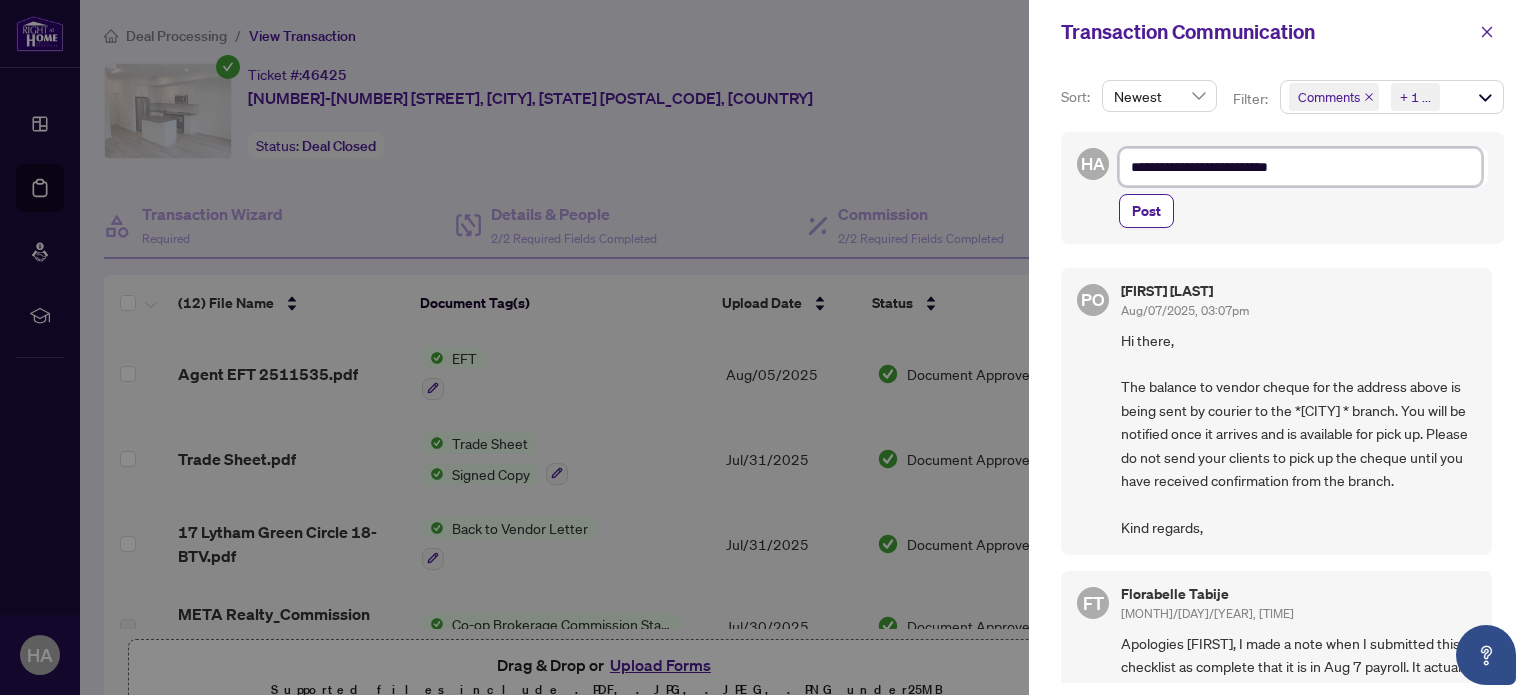 type on "**********" 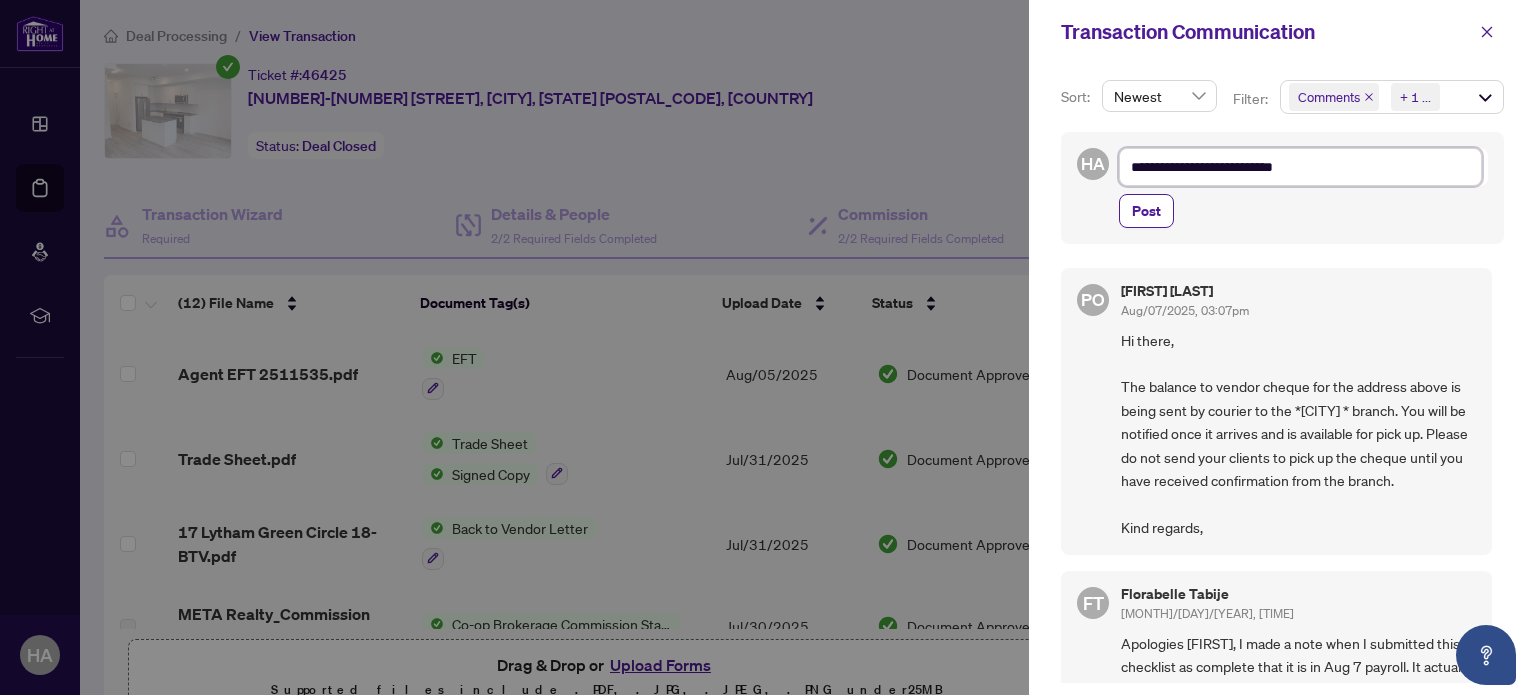 type on "**********" 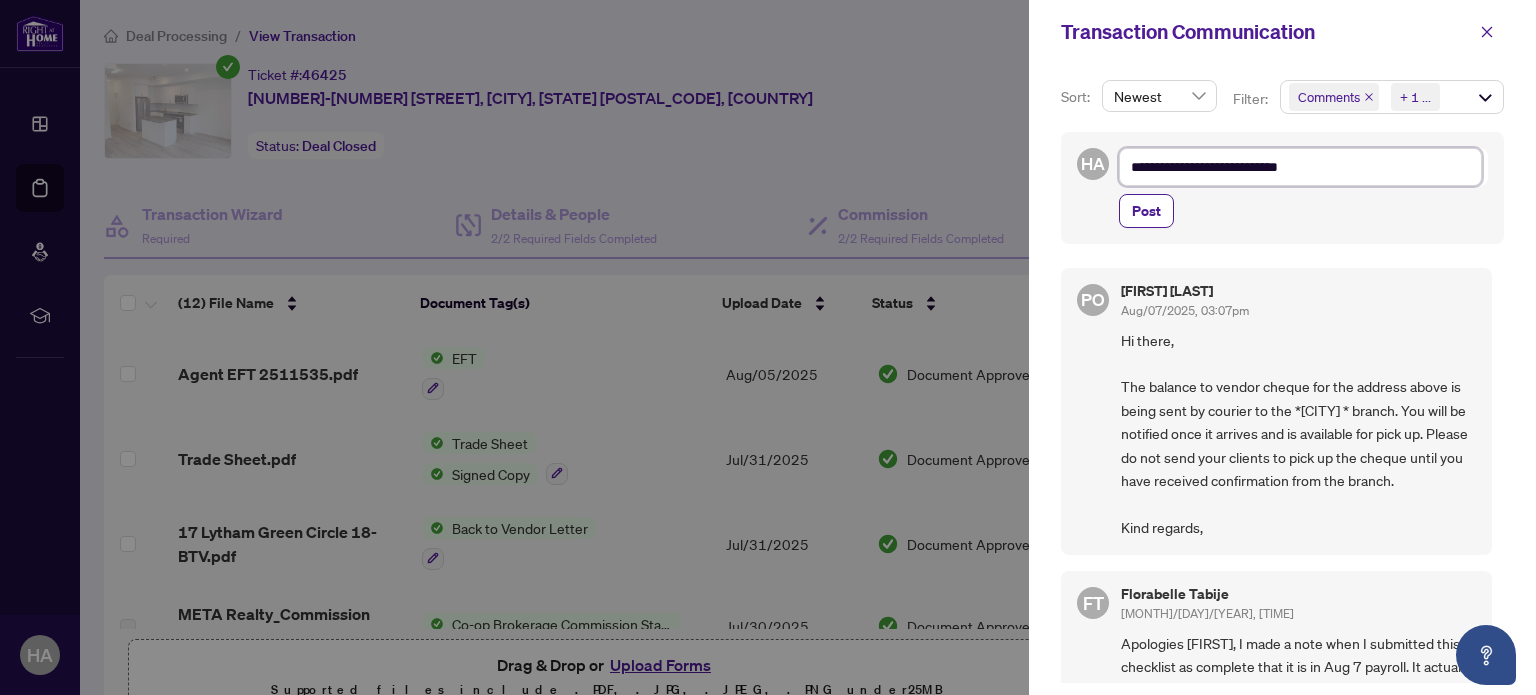 type on "**********" 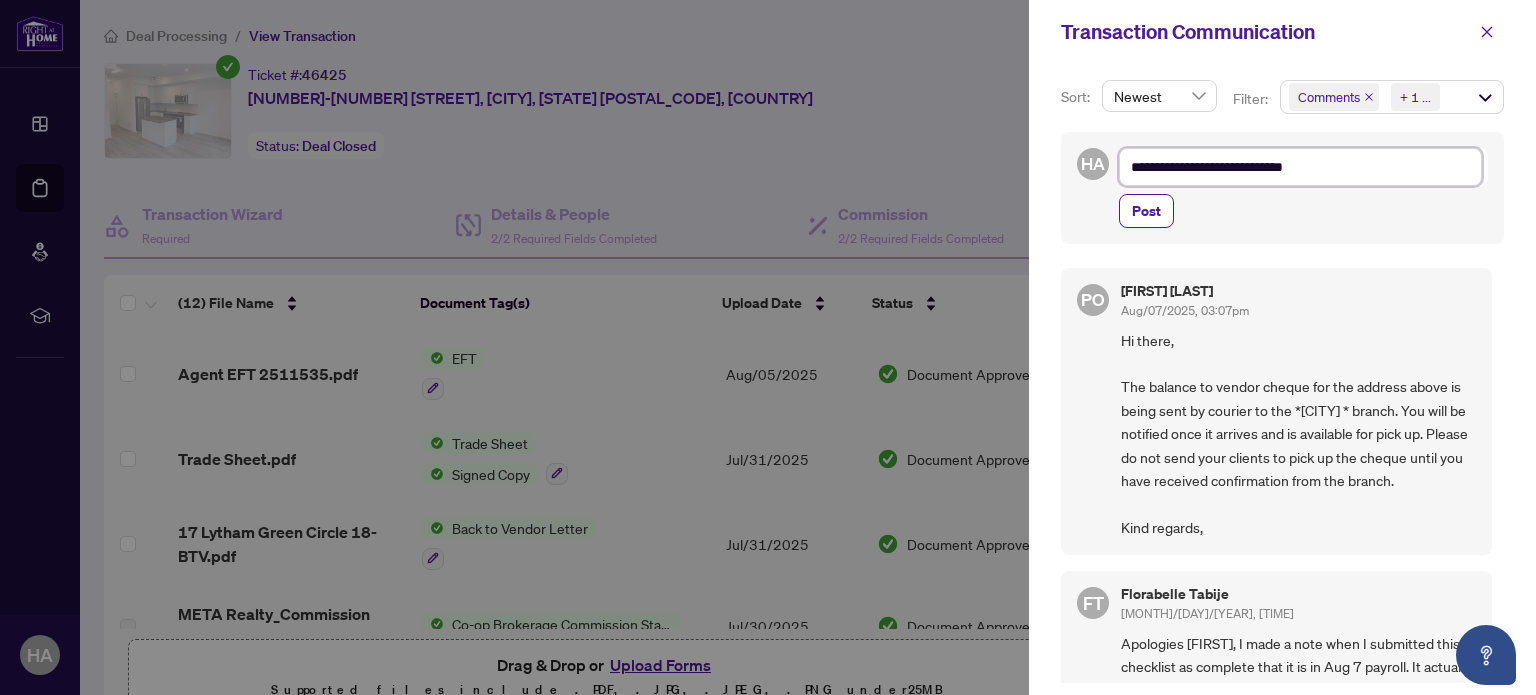 type on "**********" 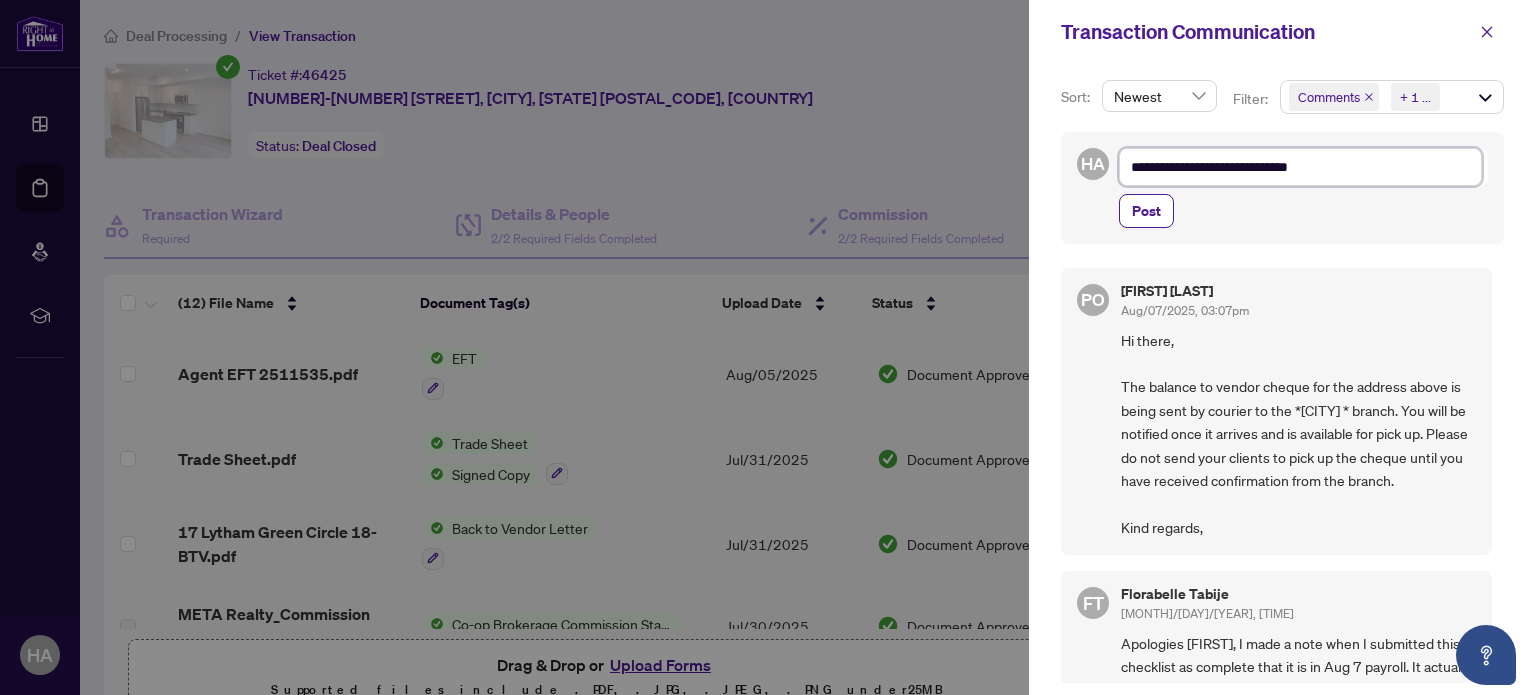 type on "**********" 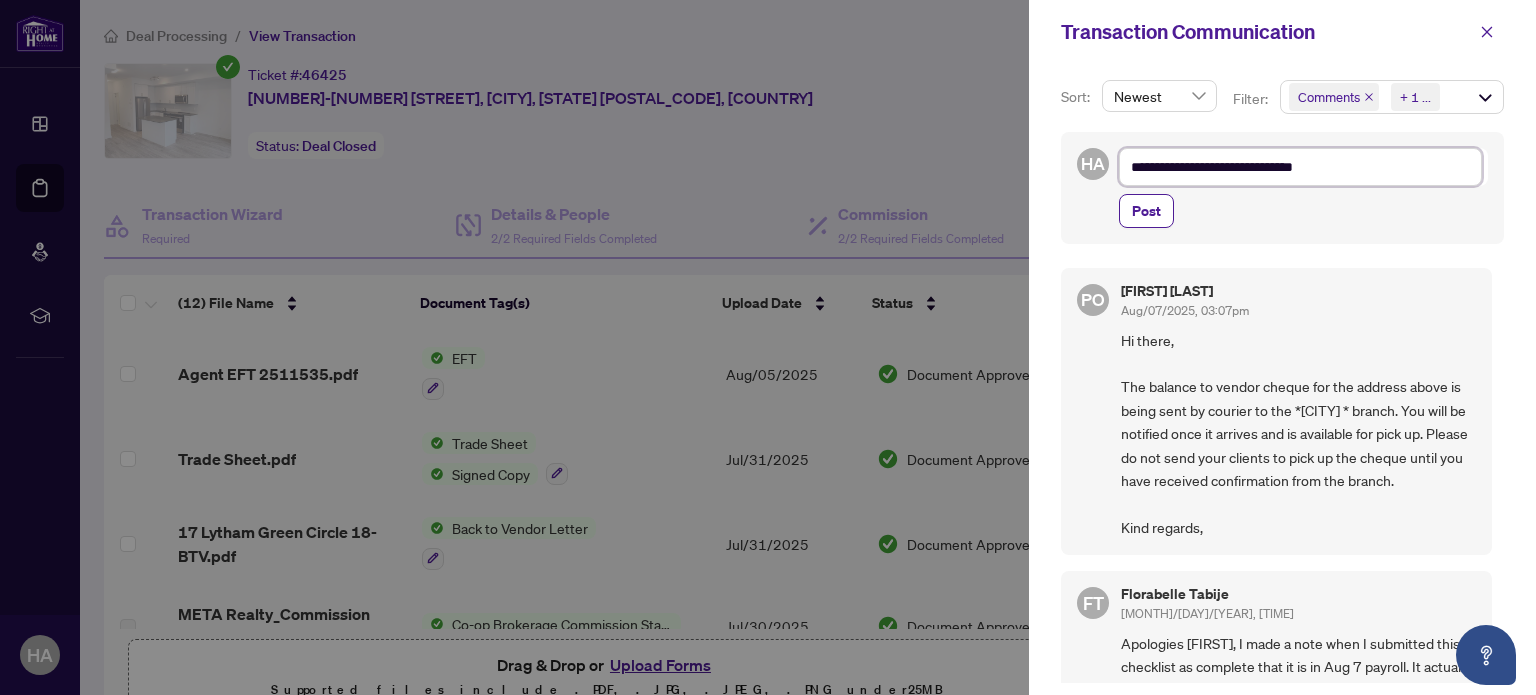 type on "**********" 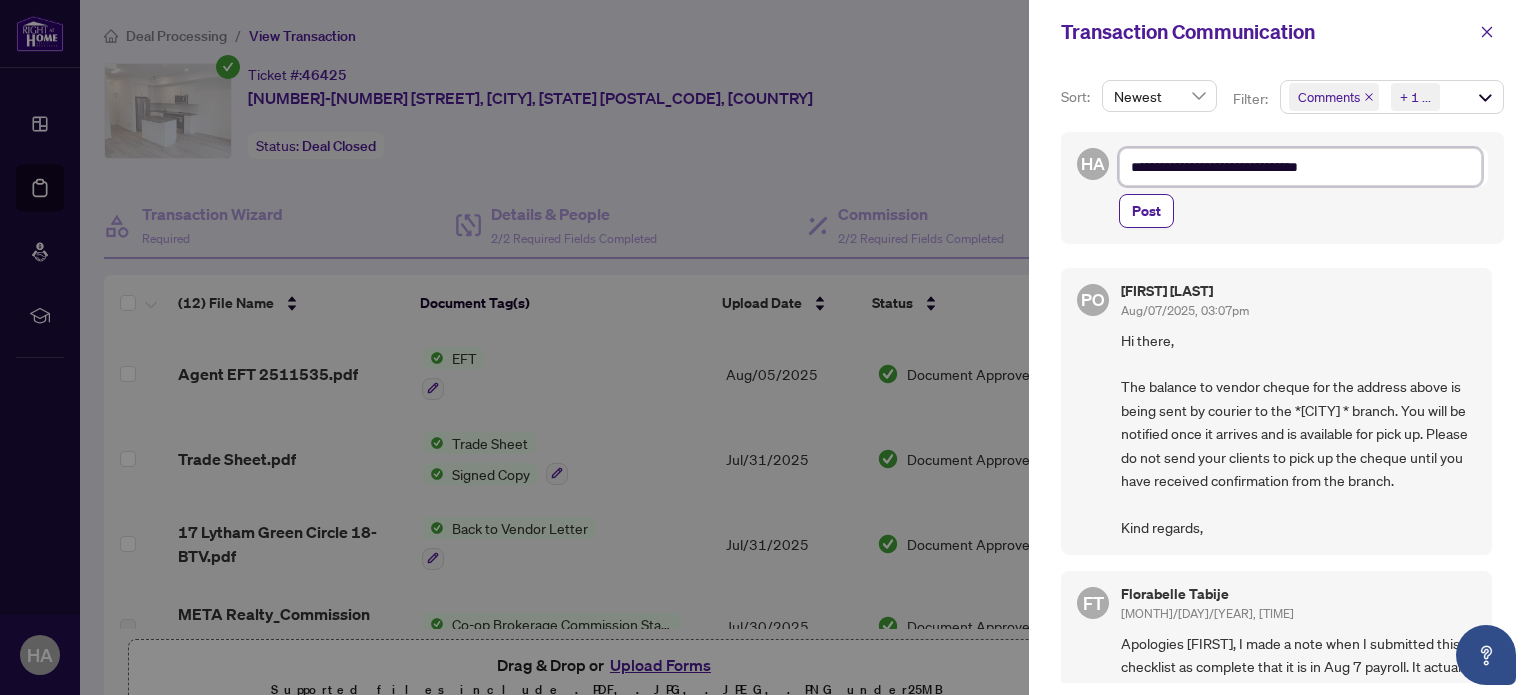 type on "**********" 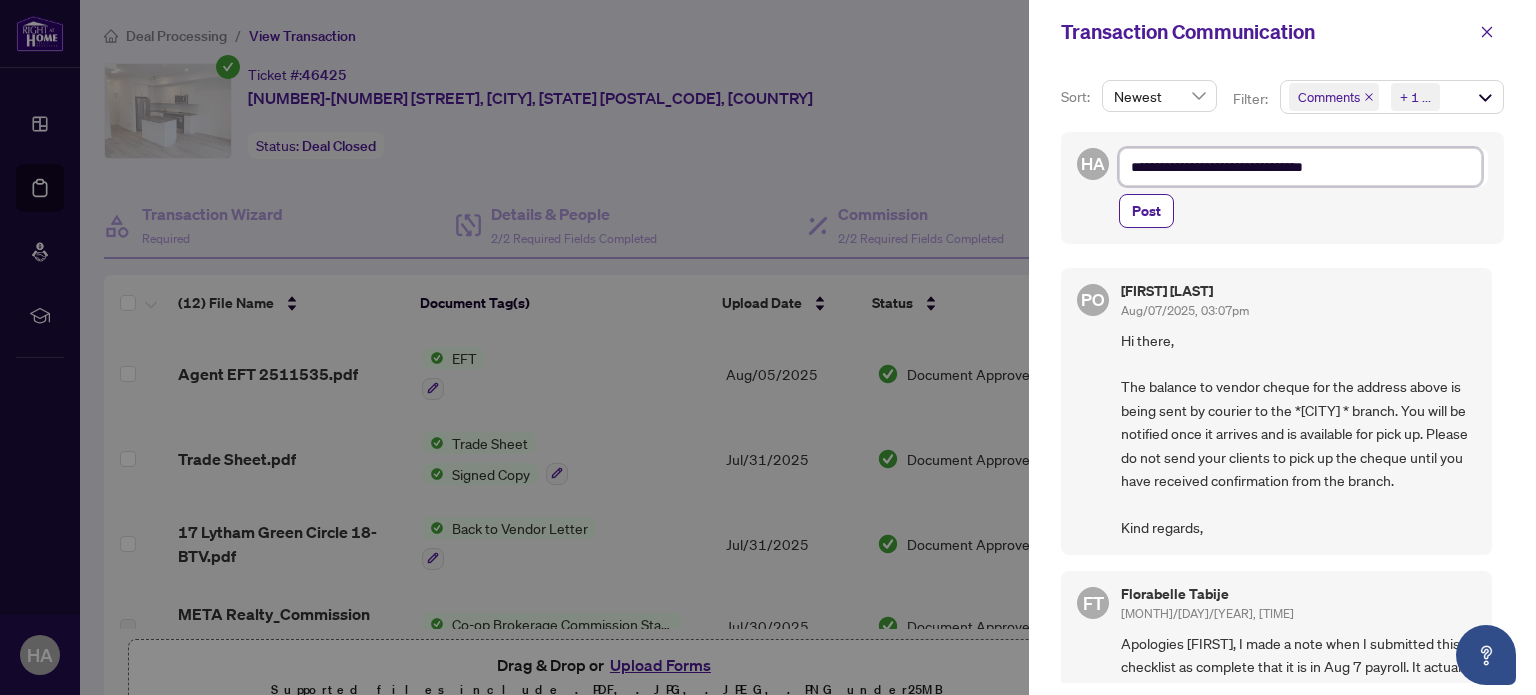 type on "**********" 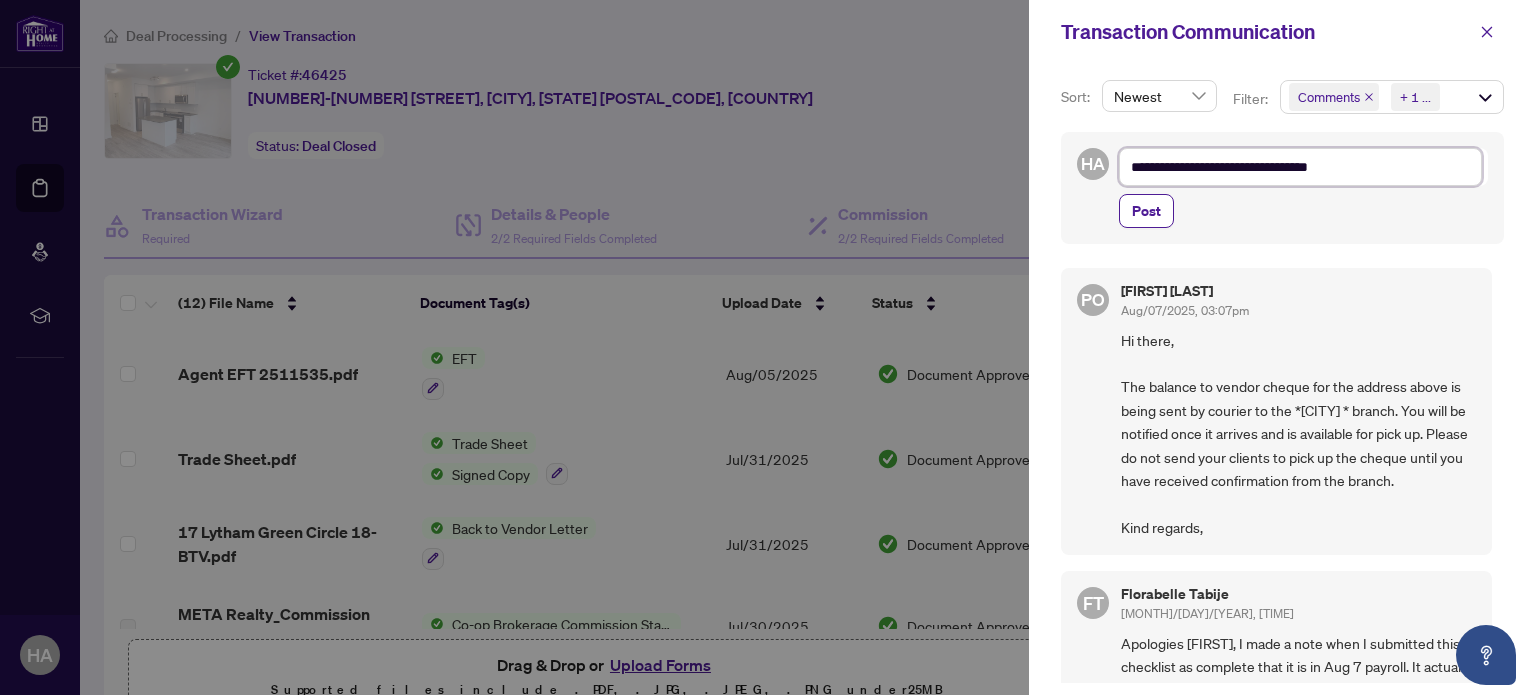 type on "**********" 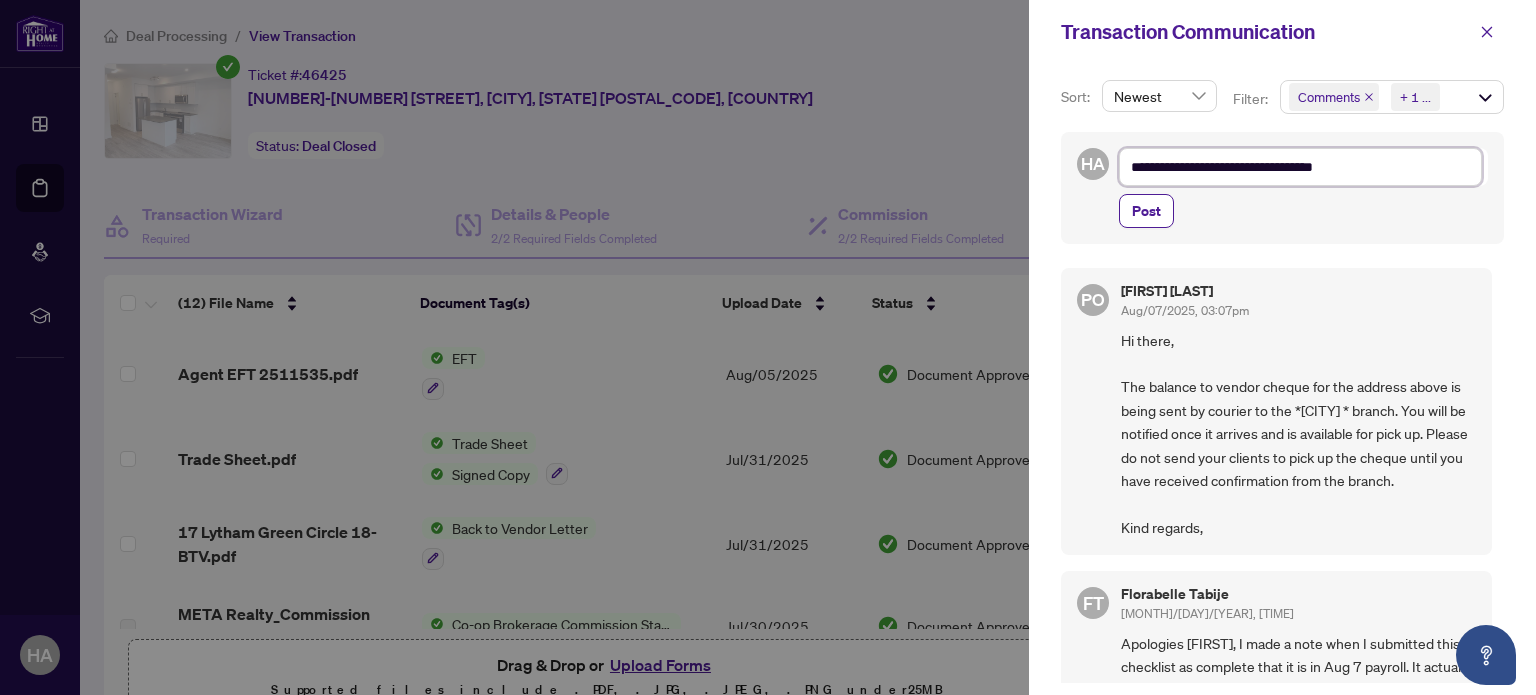 type on "**********" 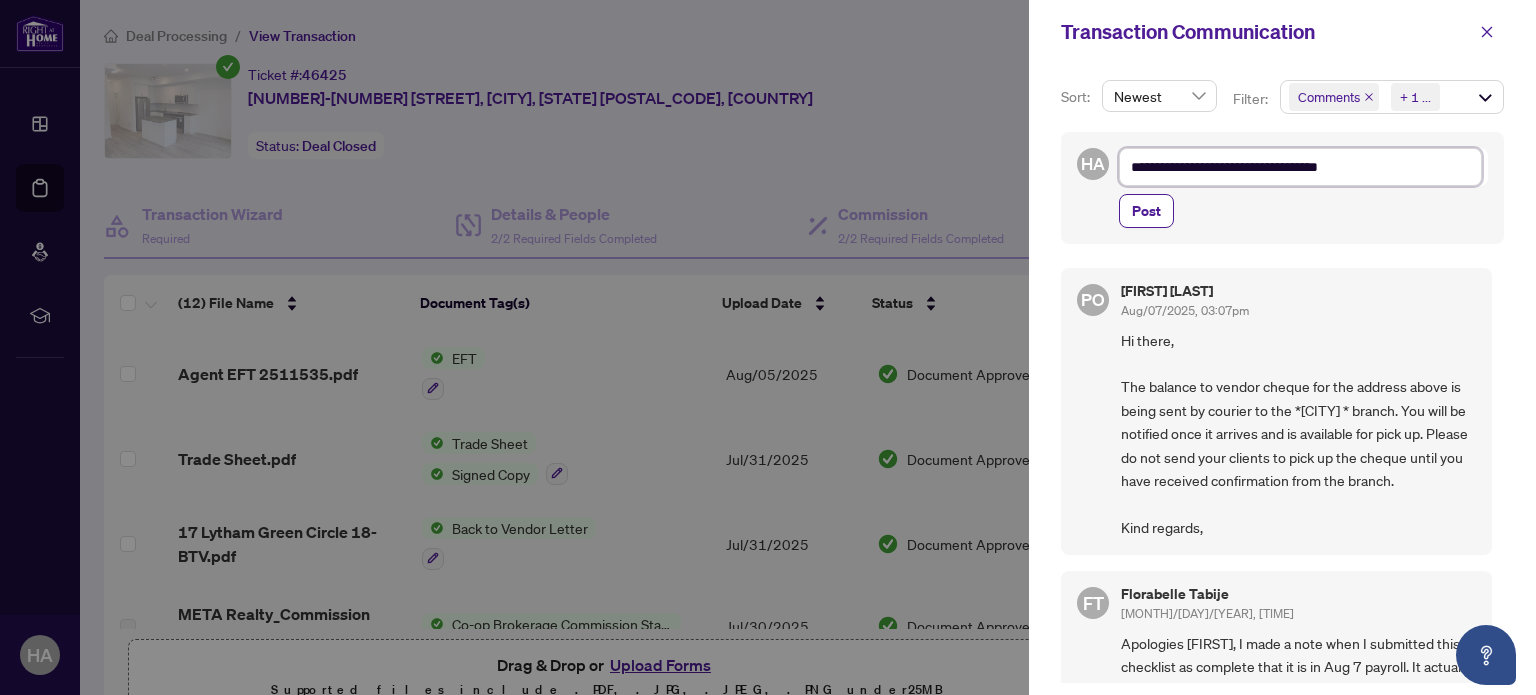 type on "**********" 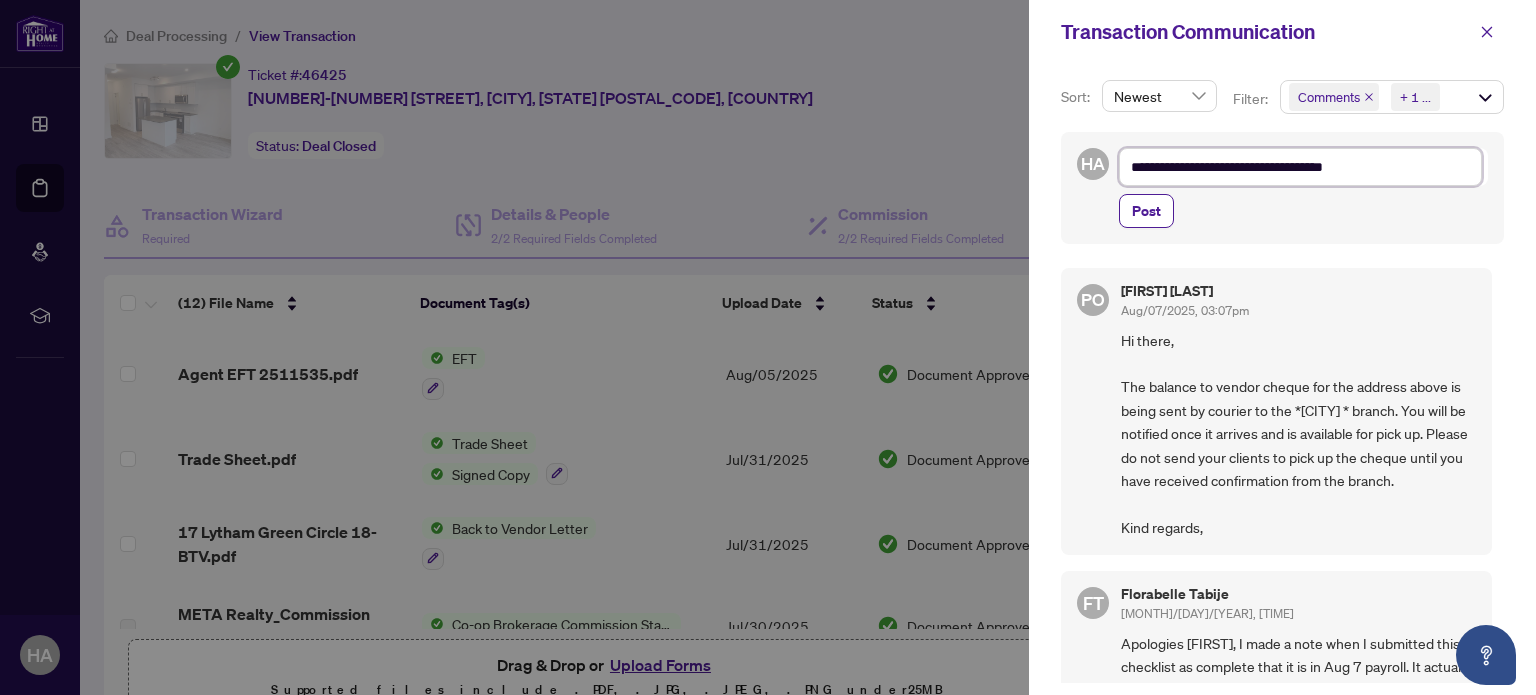 type on "**********" 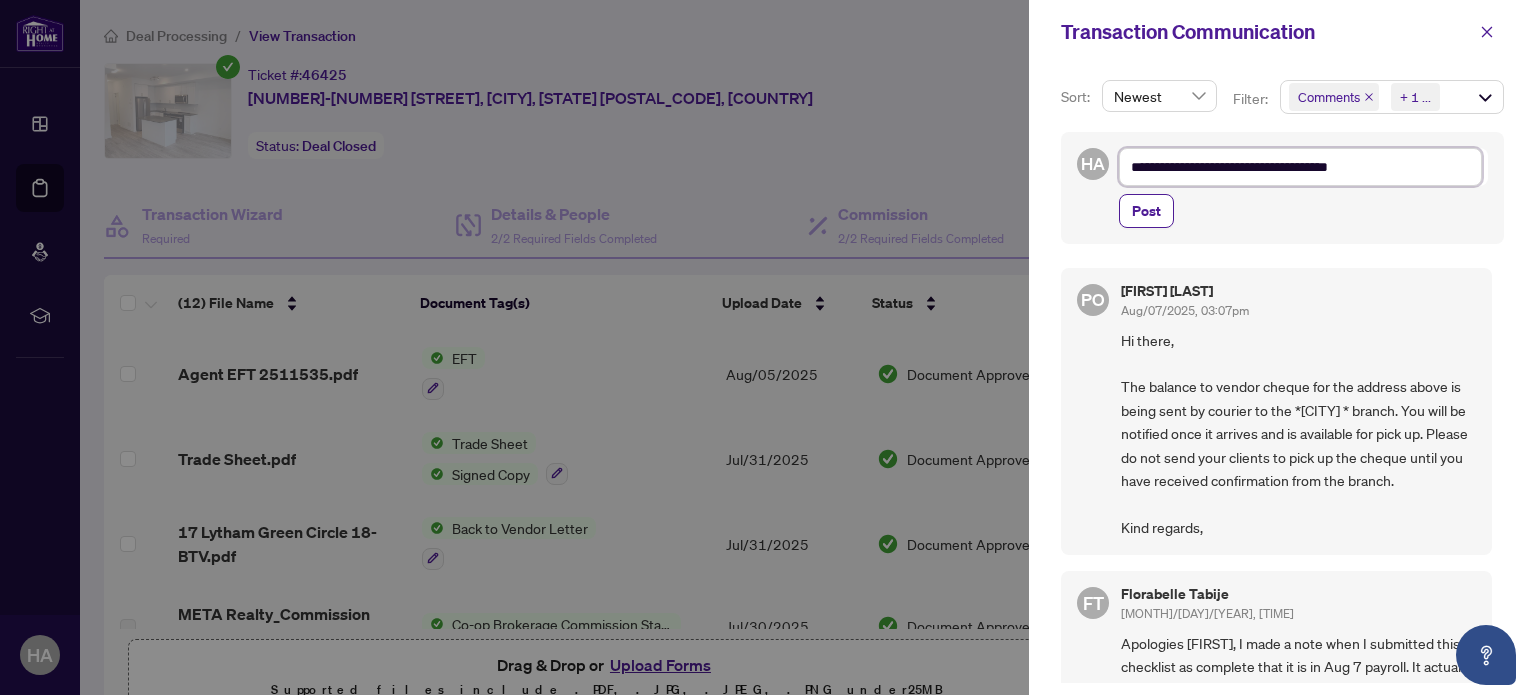type on "**********" 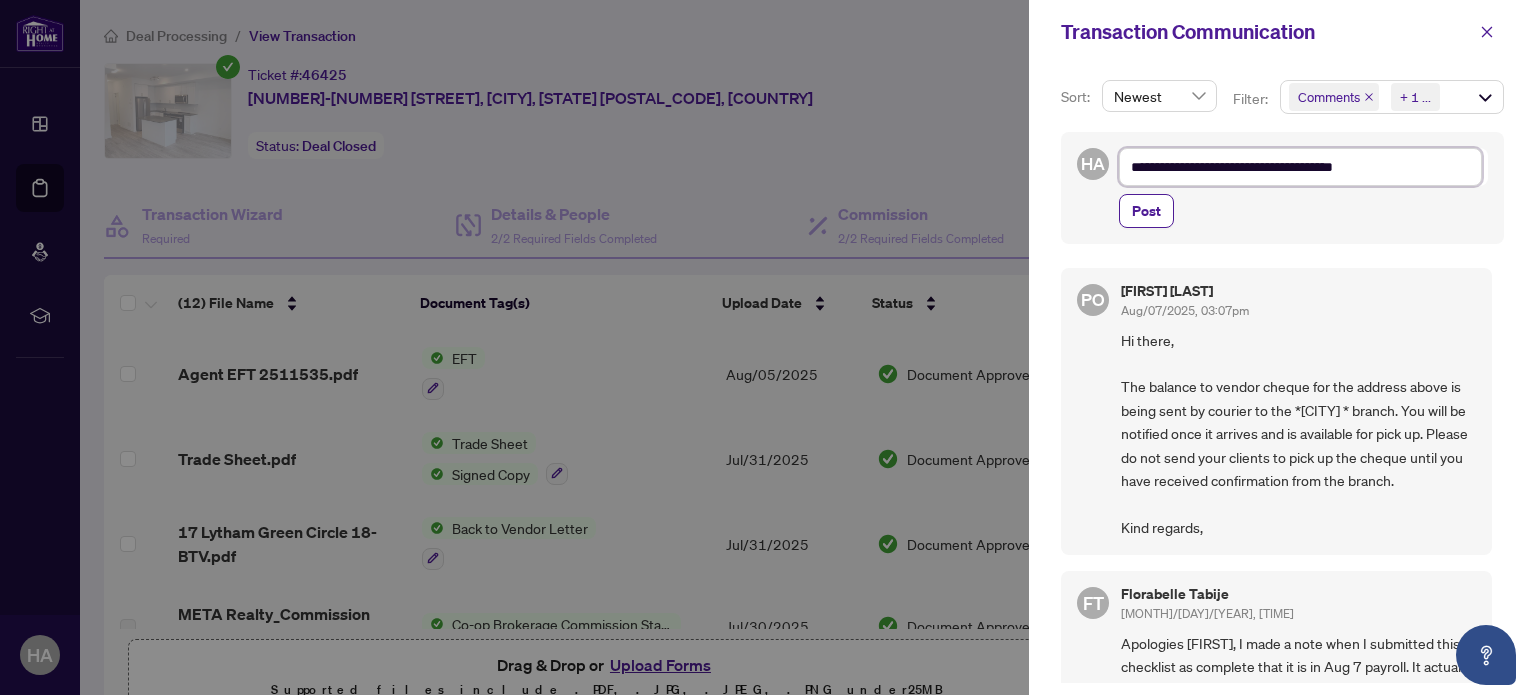 type on "**********" 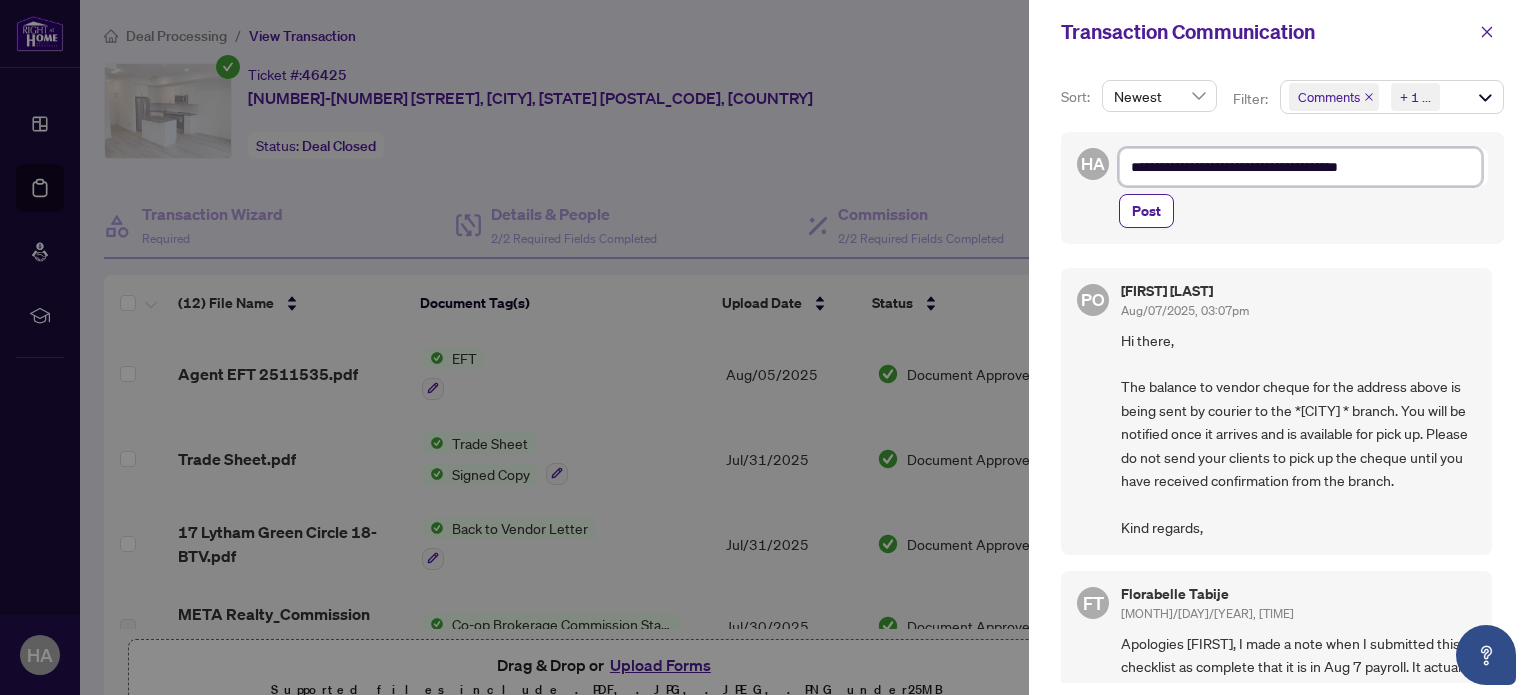 type on "**********" 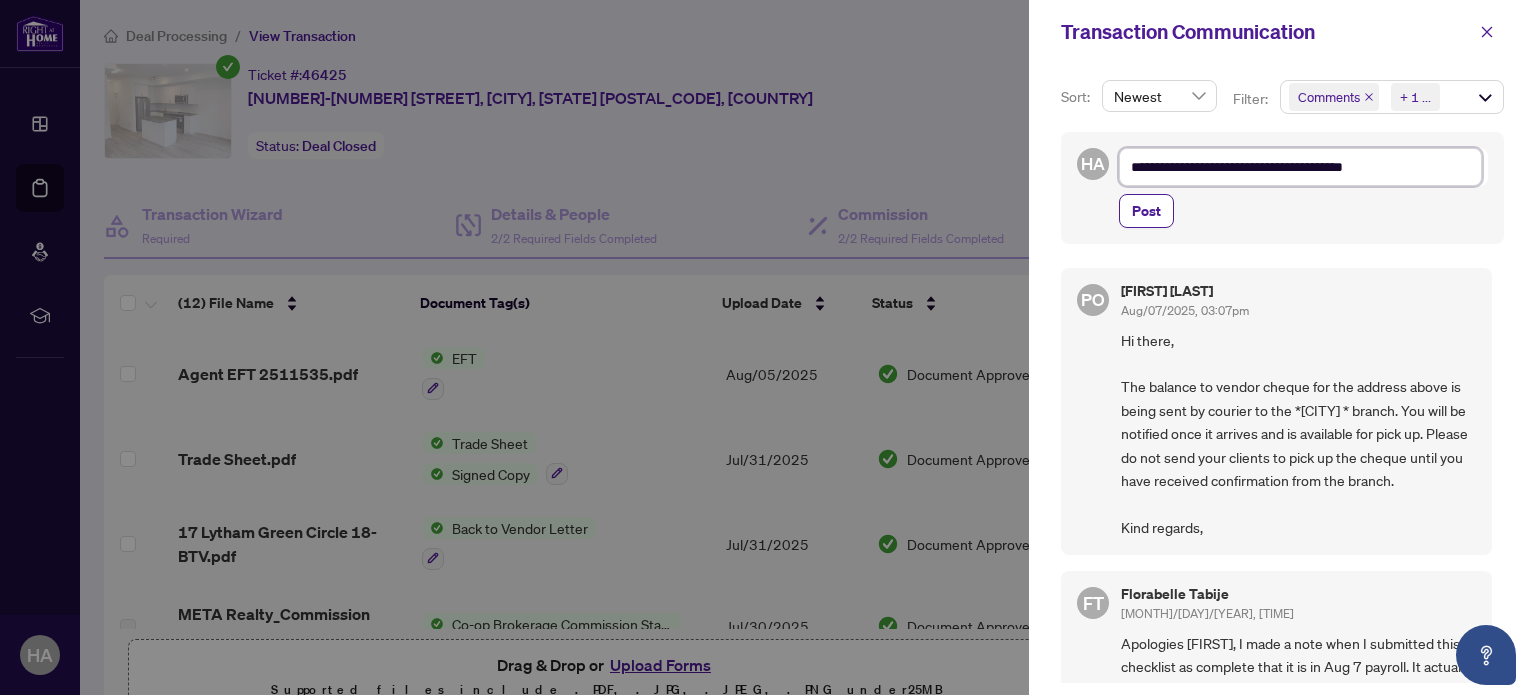 type on "**********" 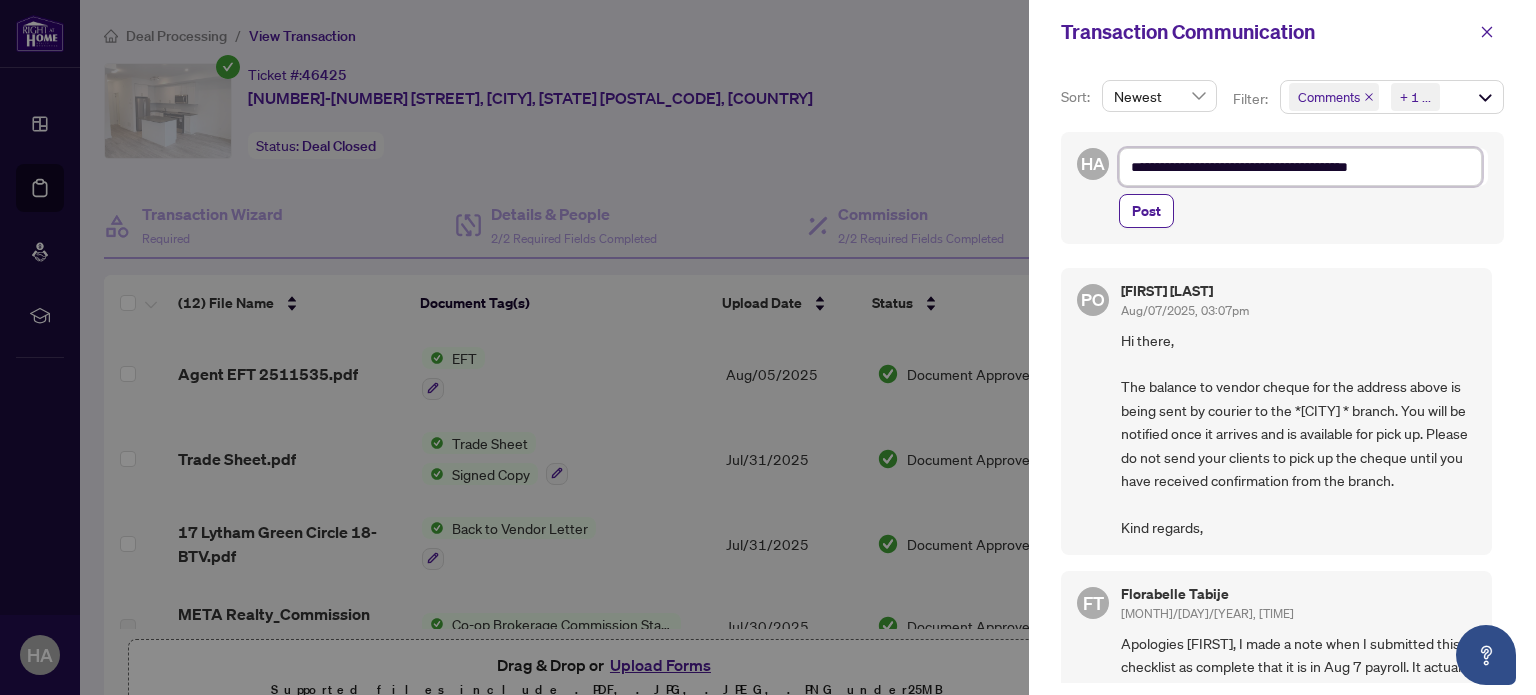 type on "**********" 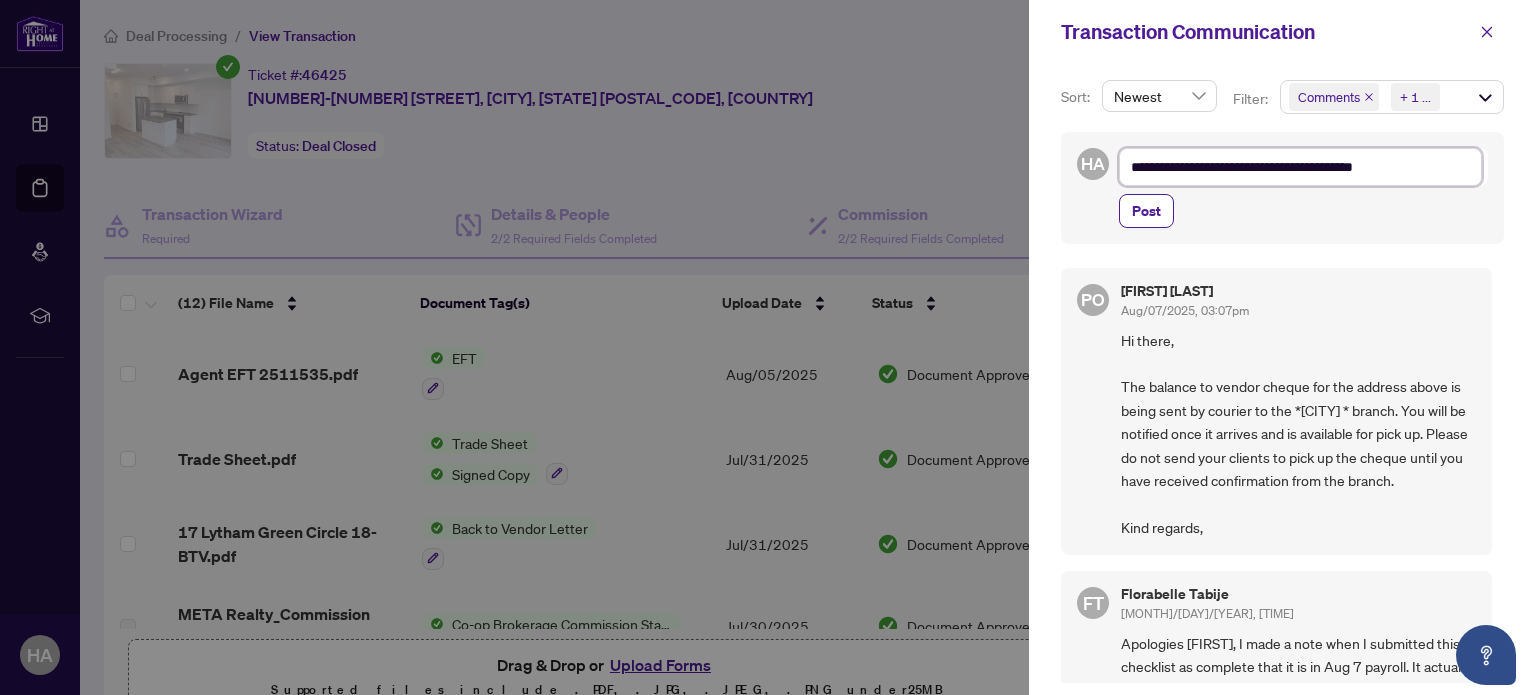type on "**********" 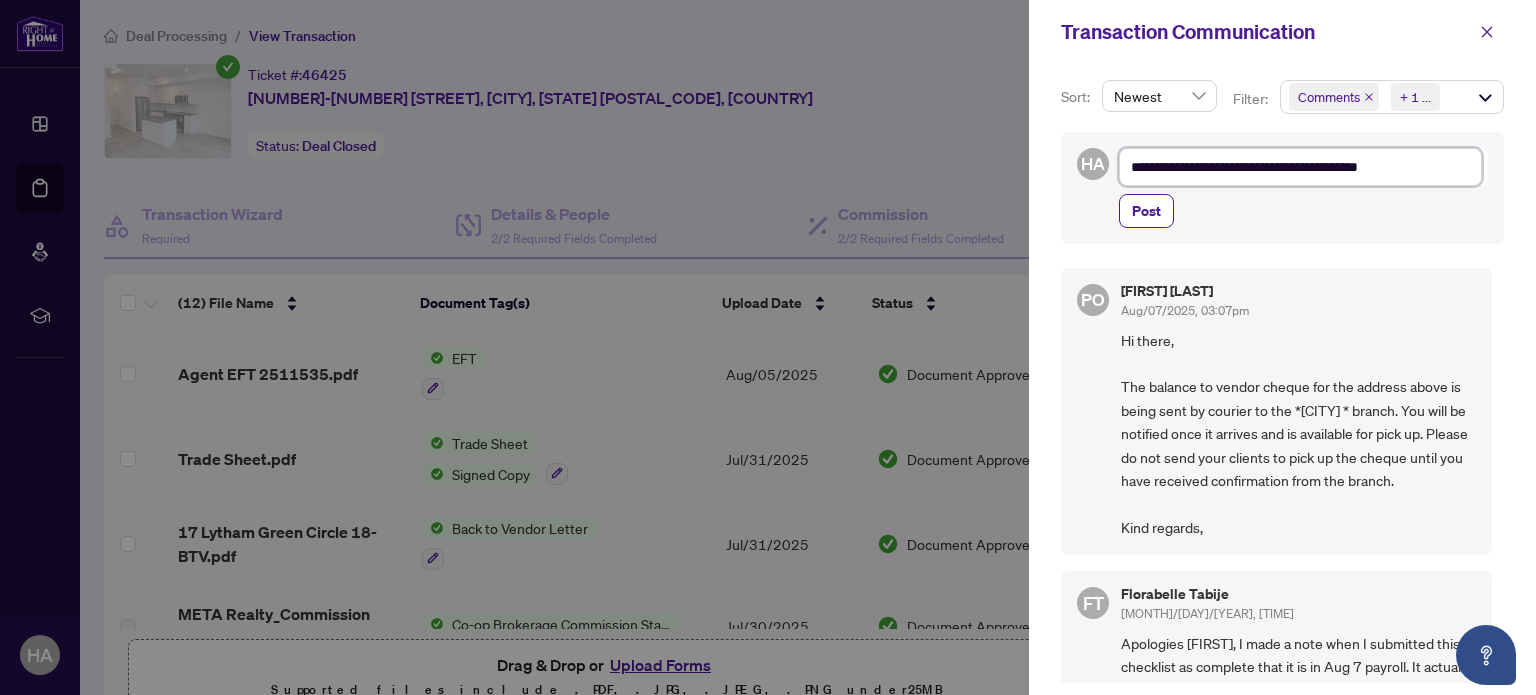 type on "**********" 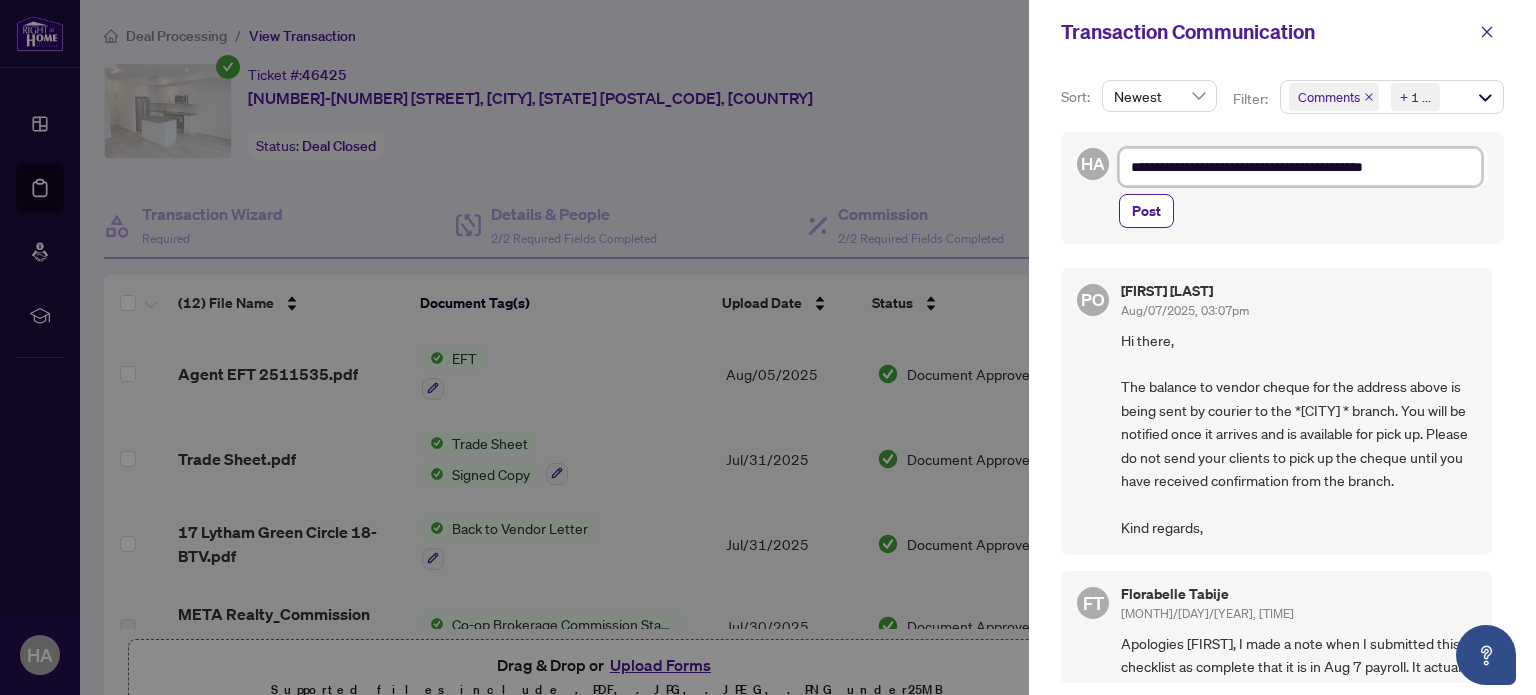 type on "**********" 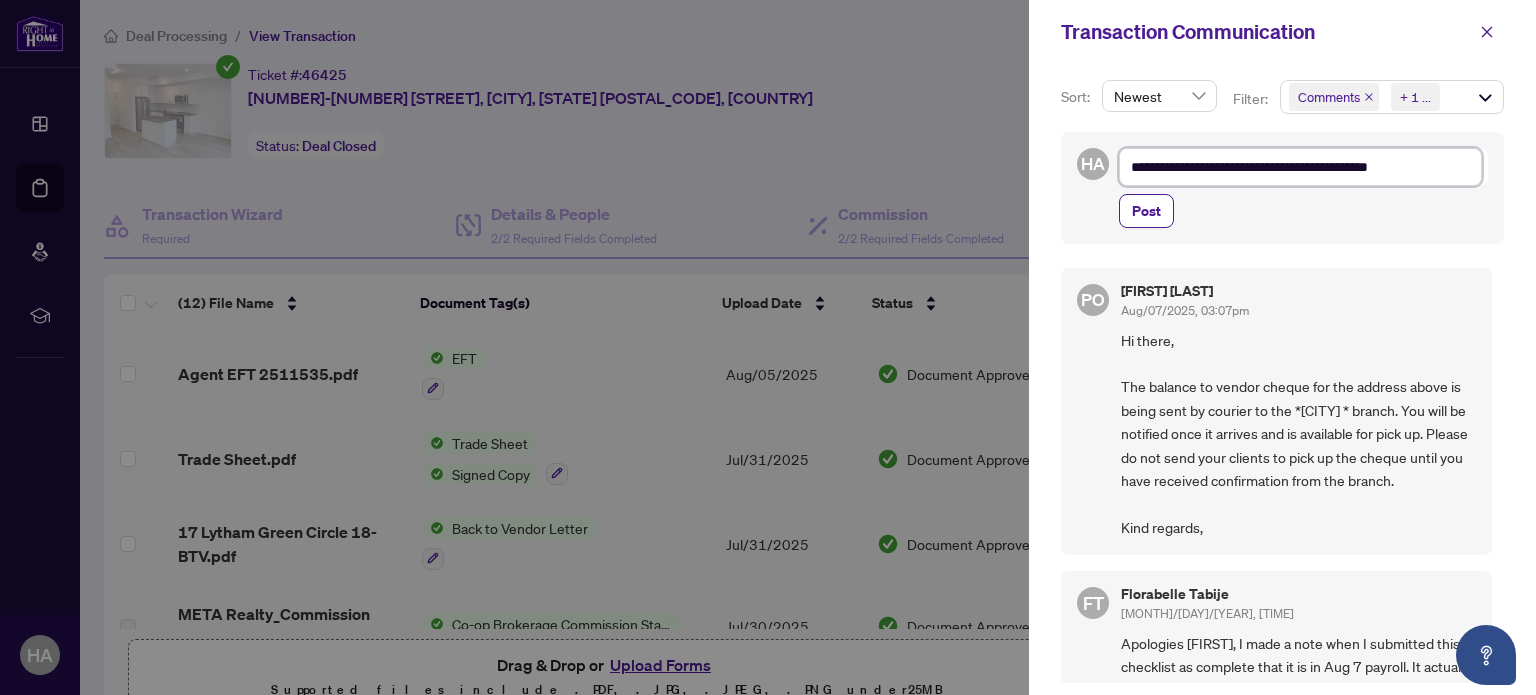 type on "**********" 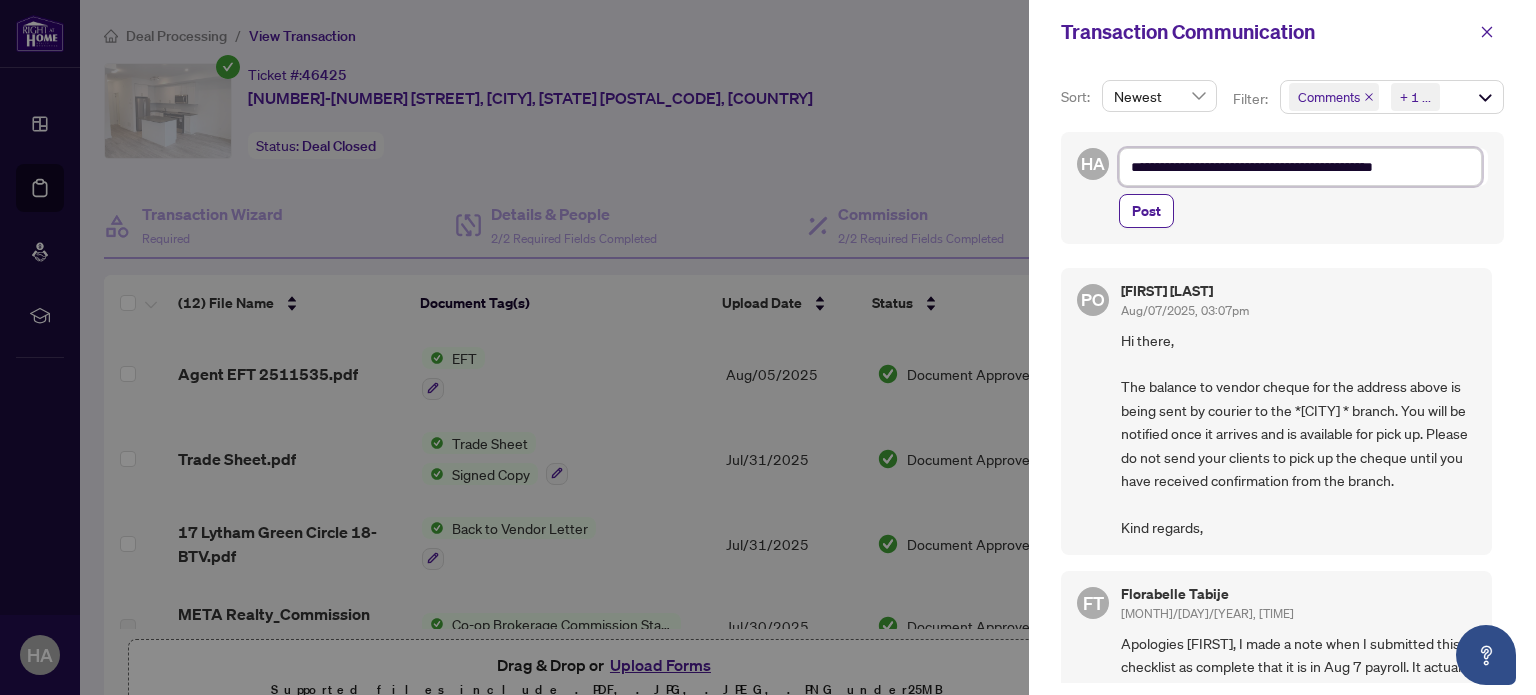 type on "**********" 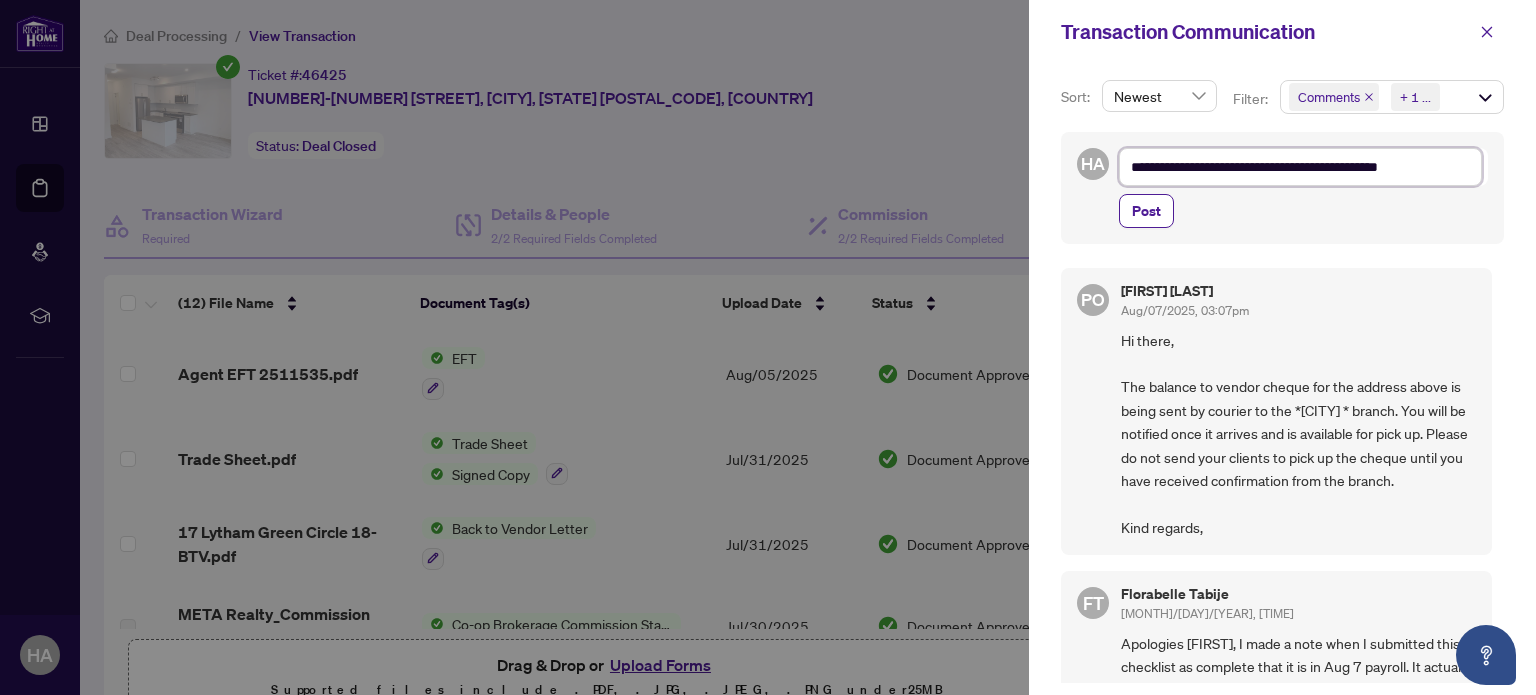 type on "**********" 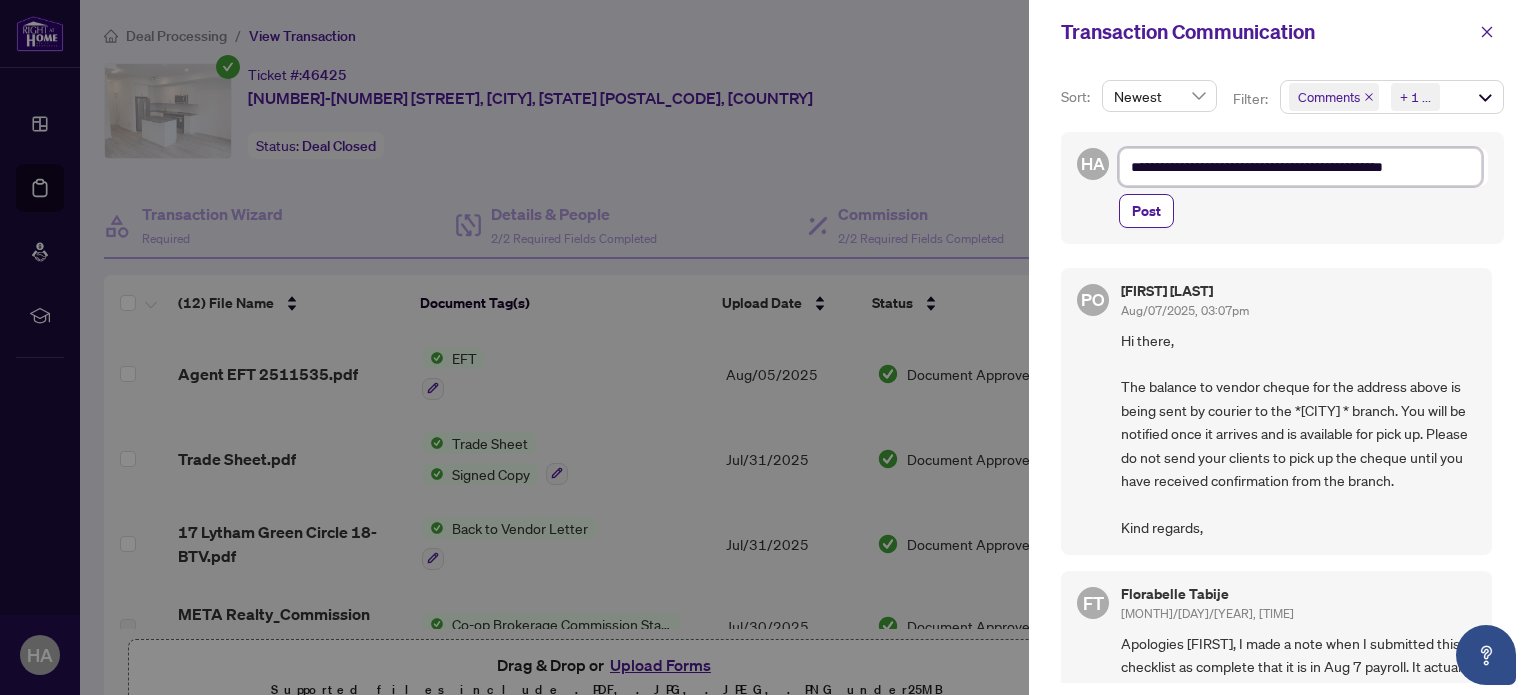 type on "**********" 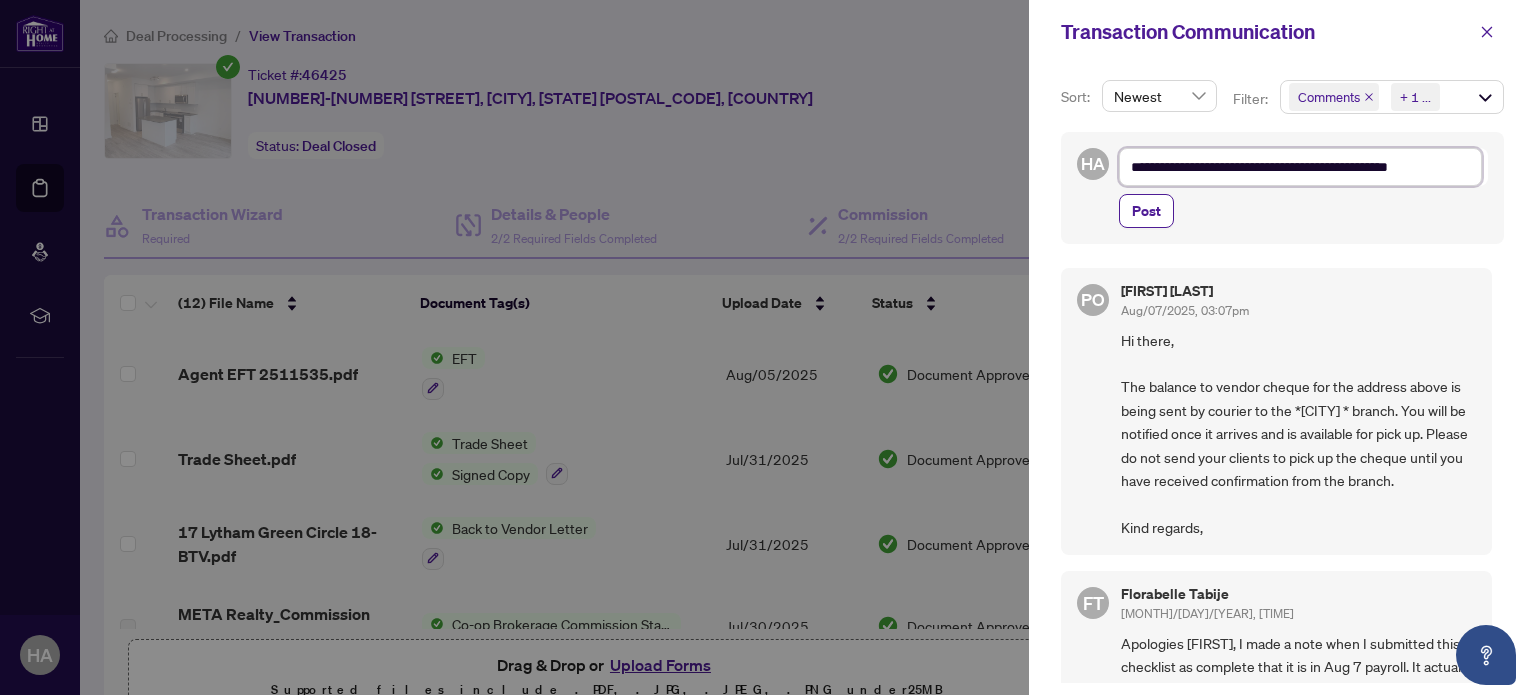 type on "**********" 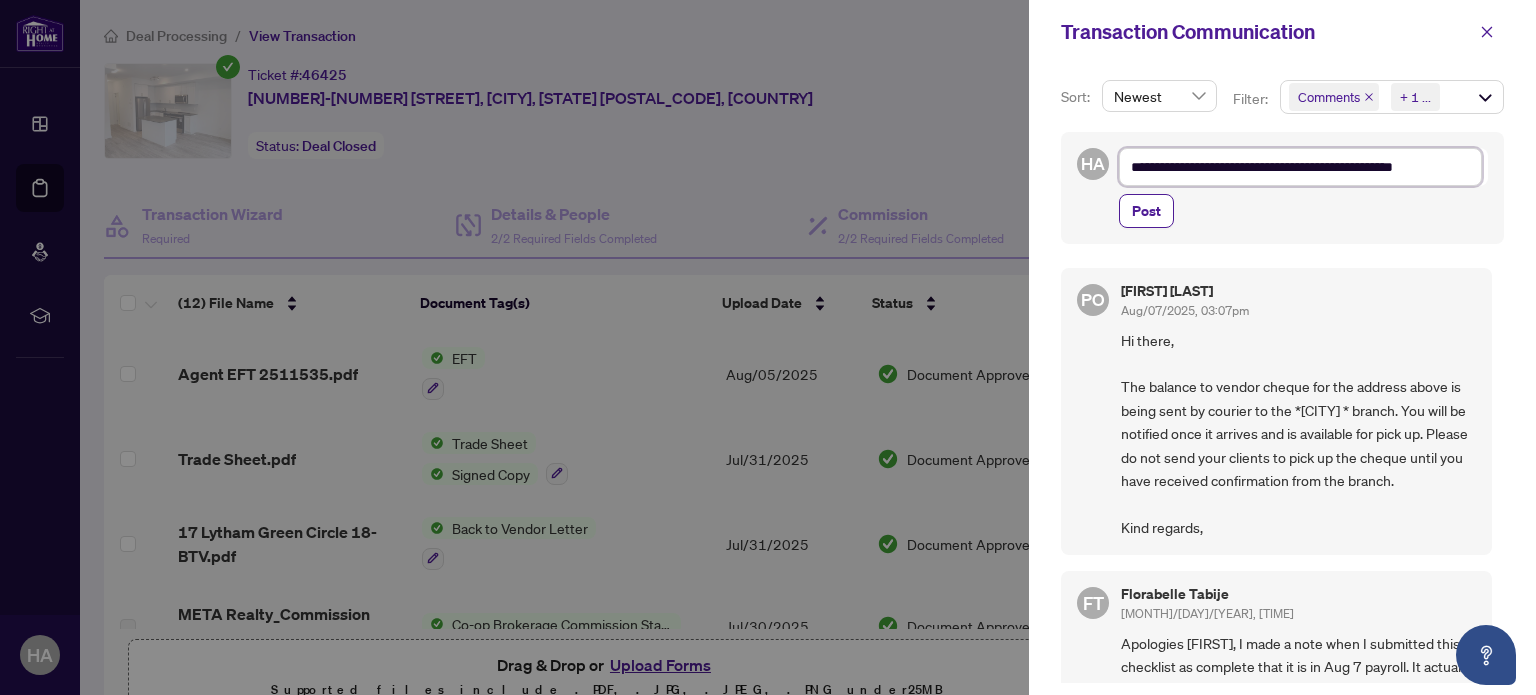 type on "**********" 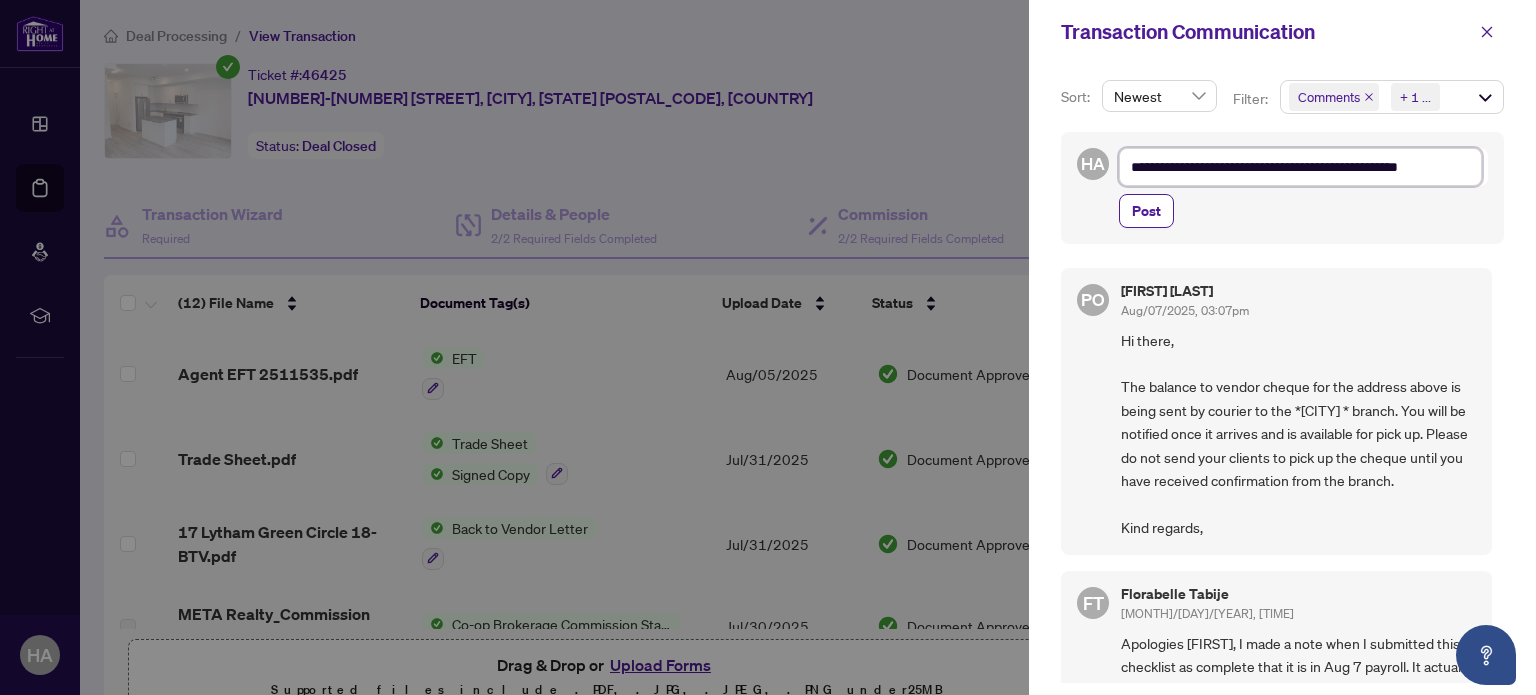 type on "**********" 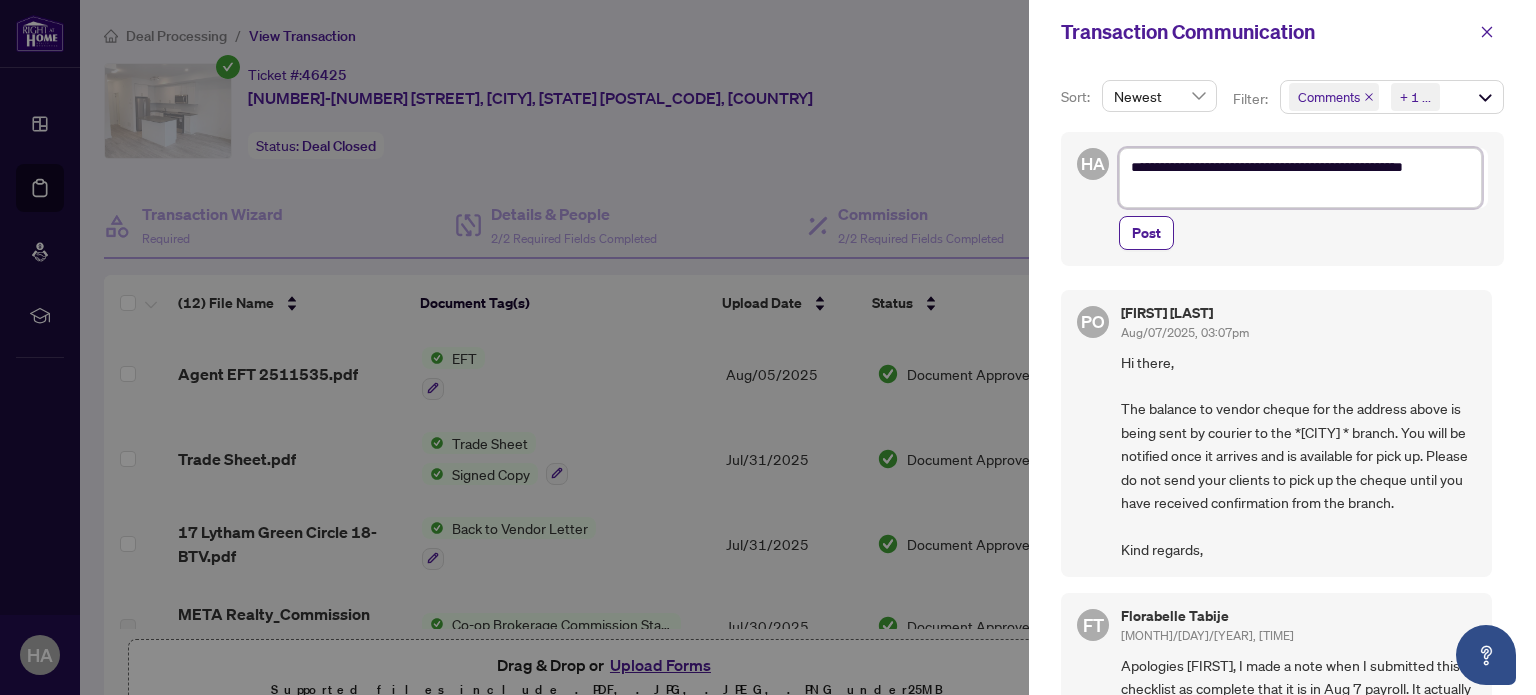 type on "**********" 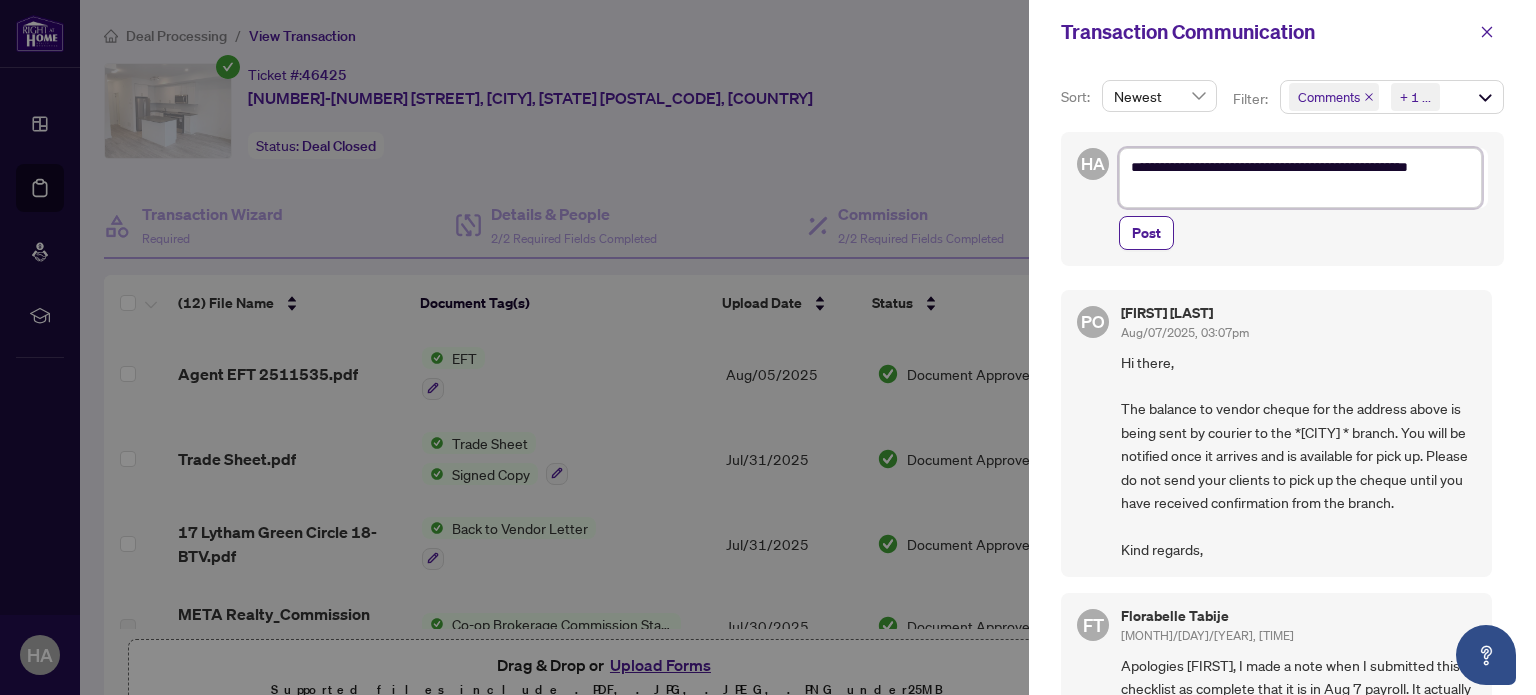 type on "**********" 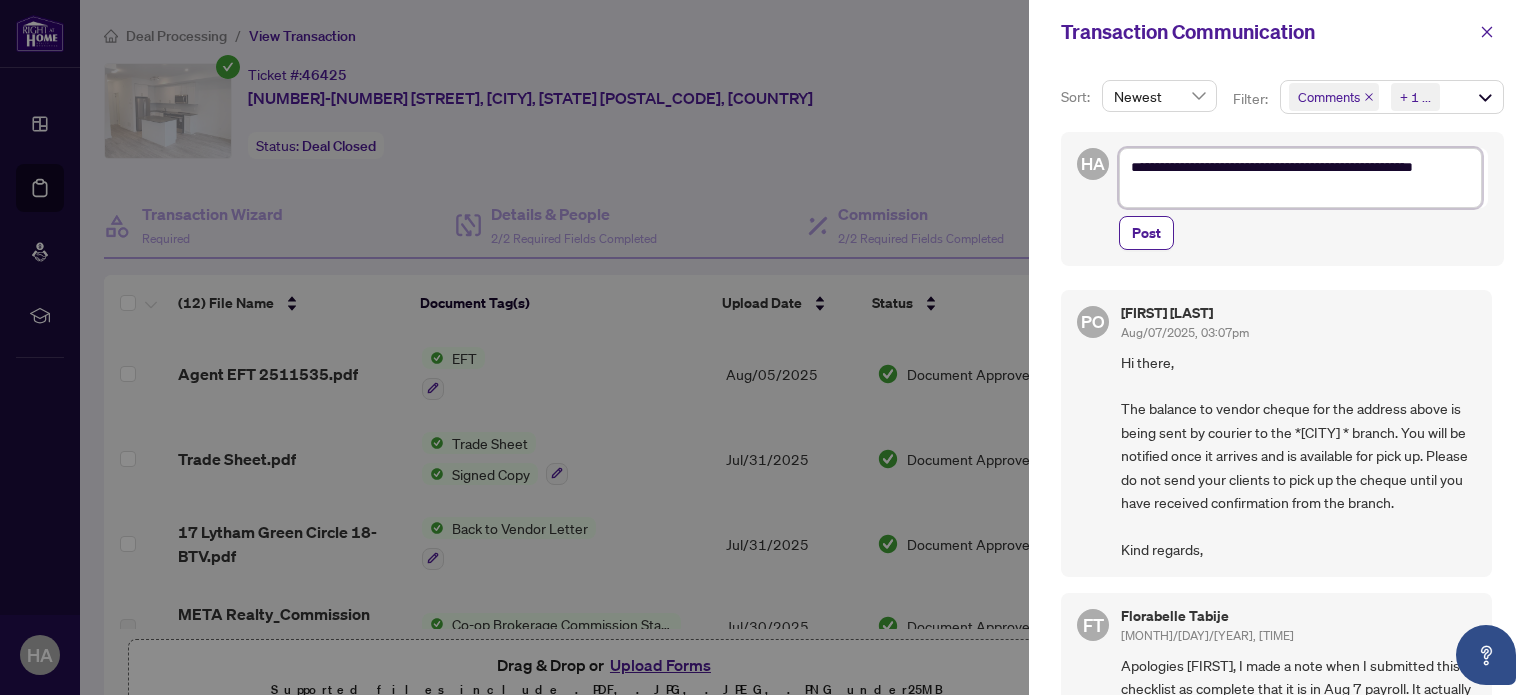 type on "**********" 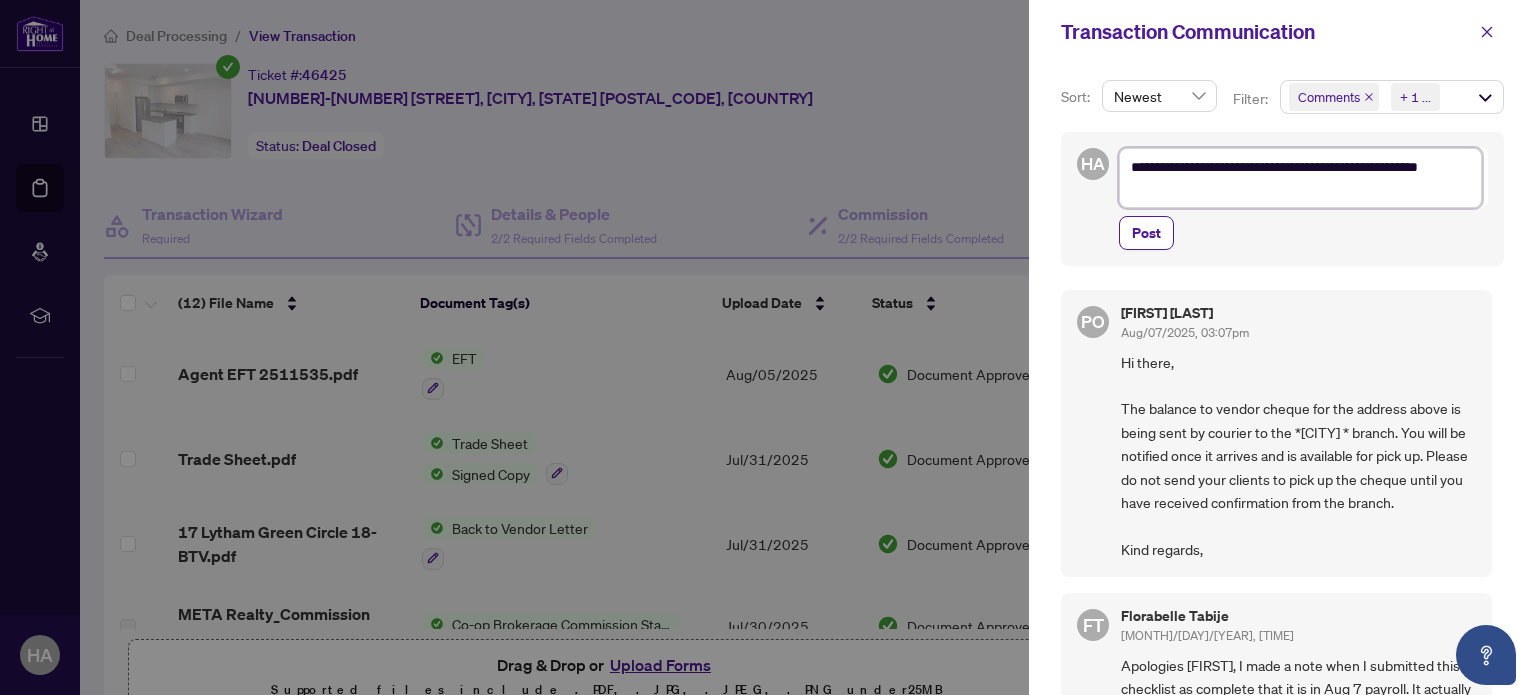type on "**********" 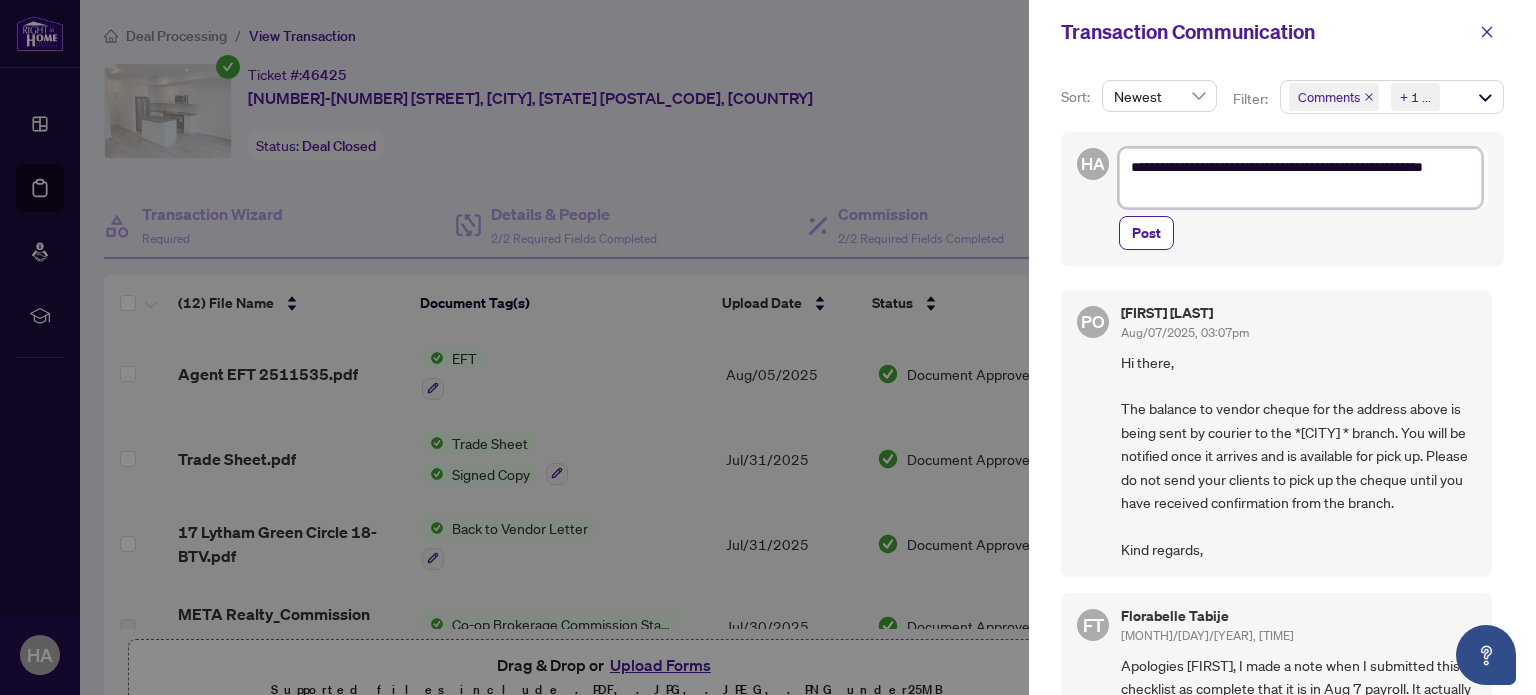 type on "**********" 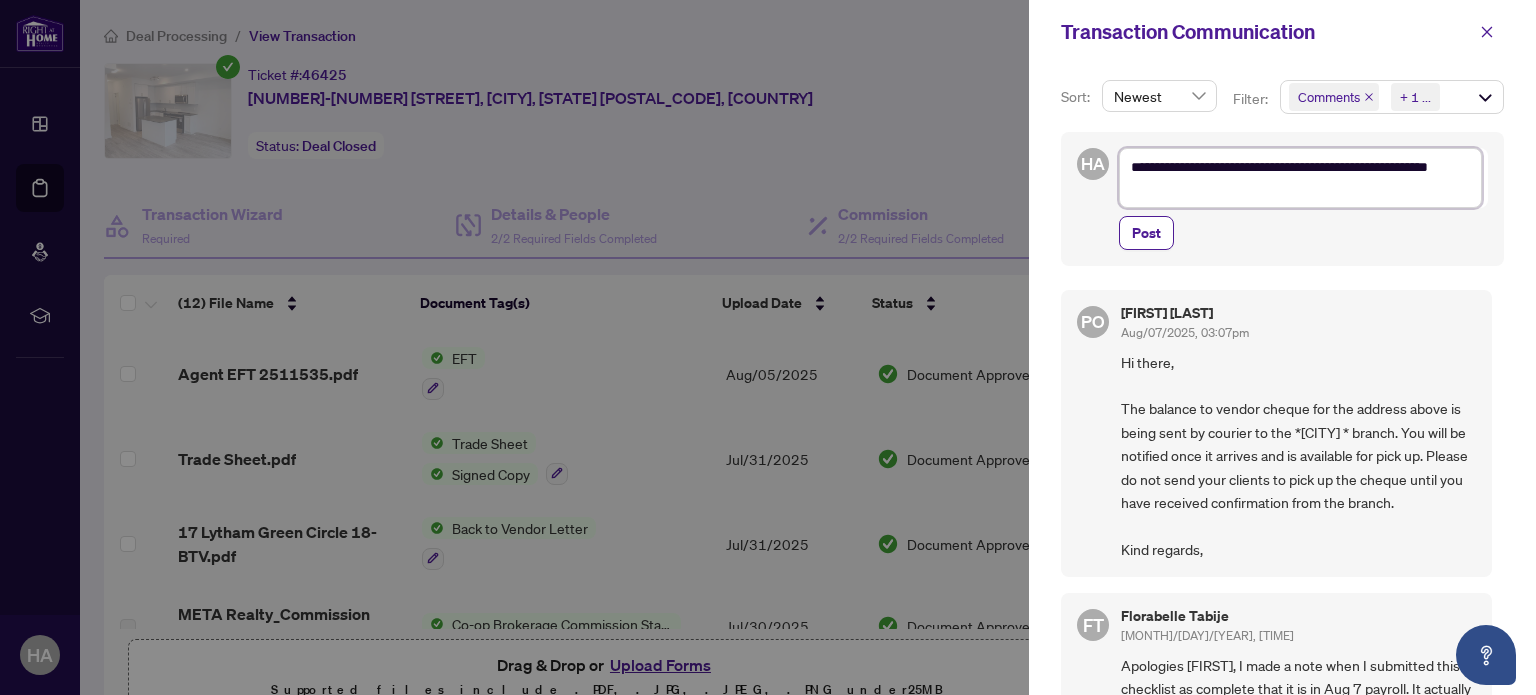 type on "**********" 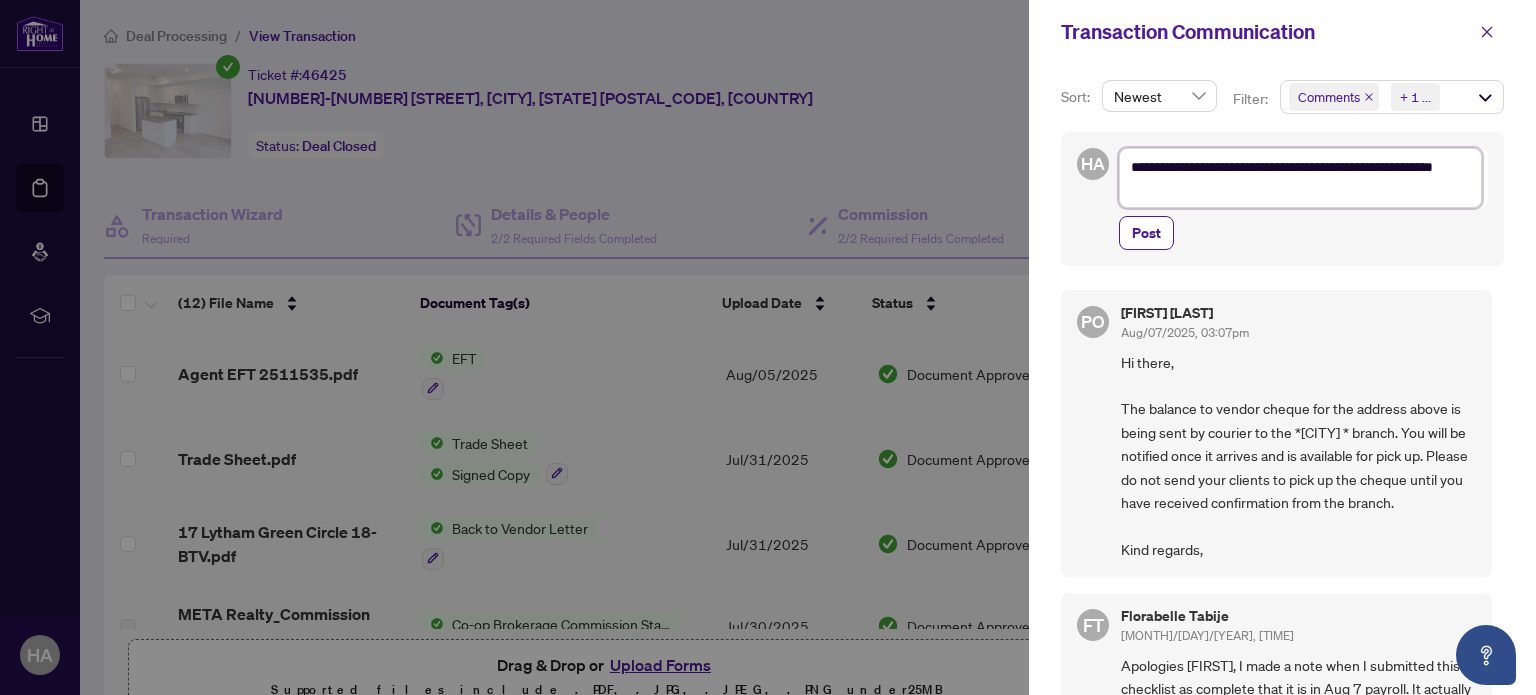 type on "**********" 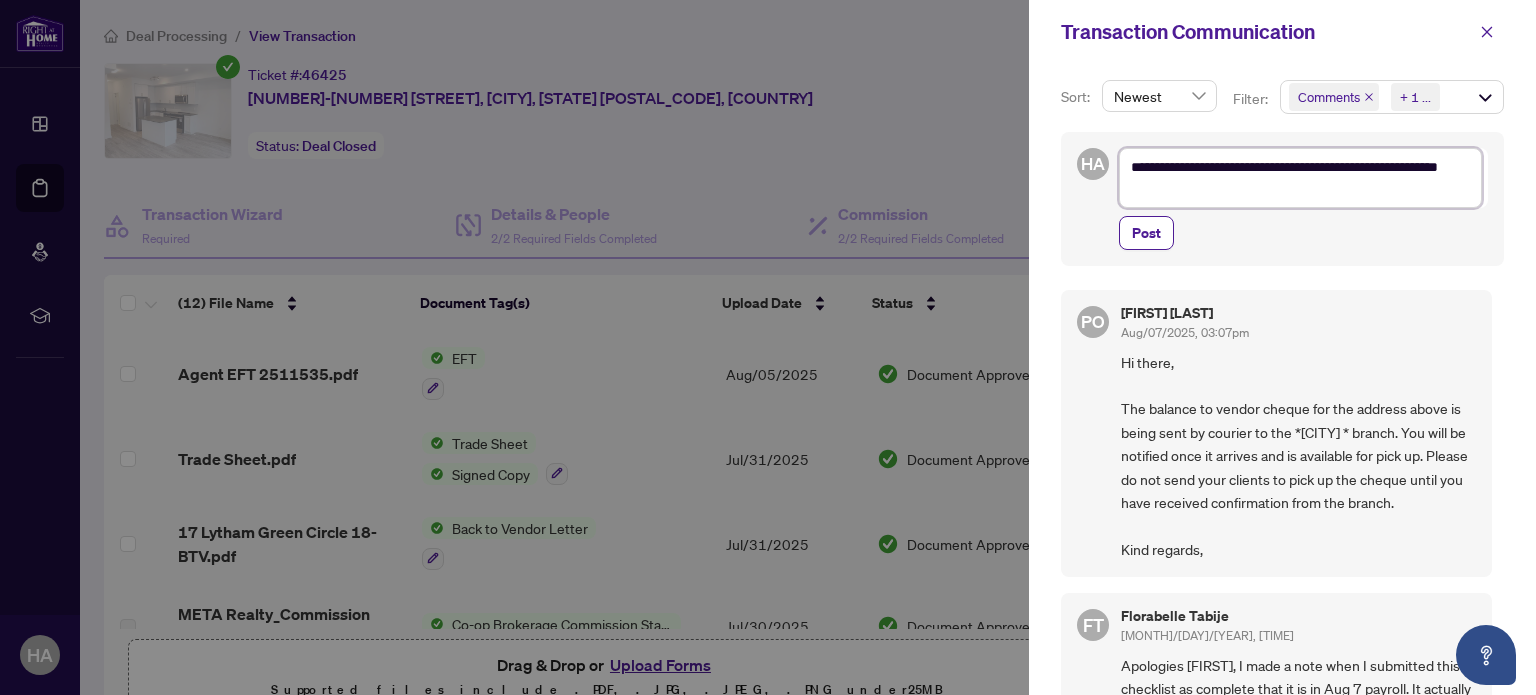 type on "**********" 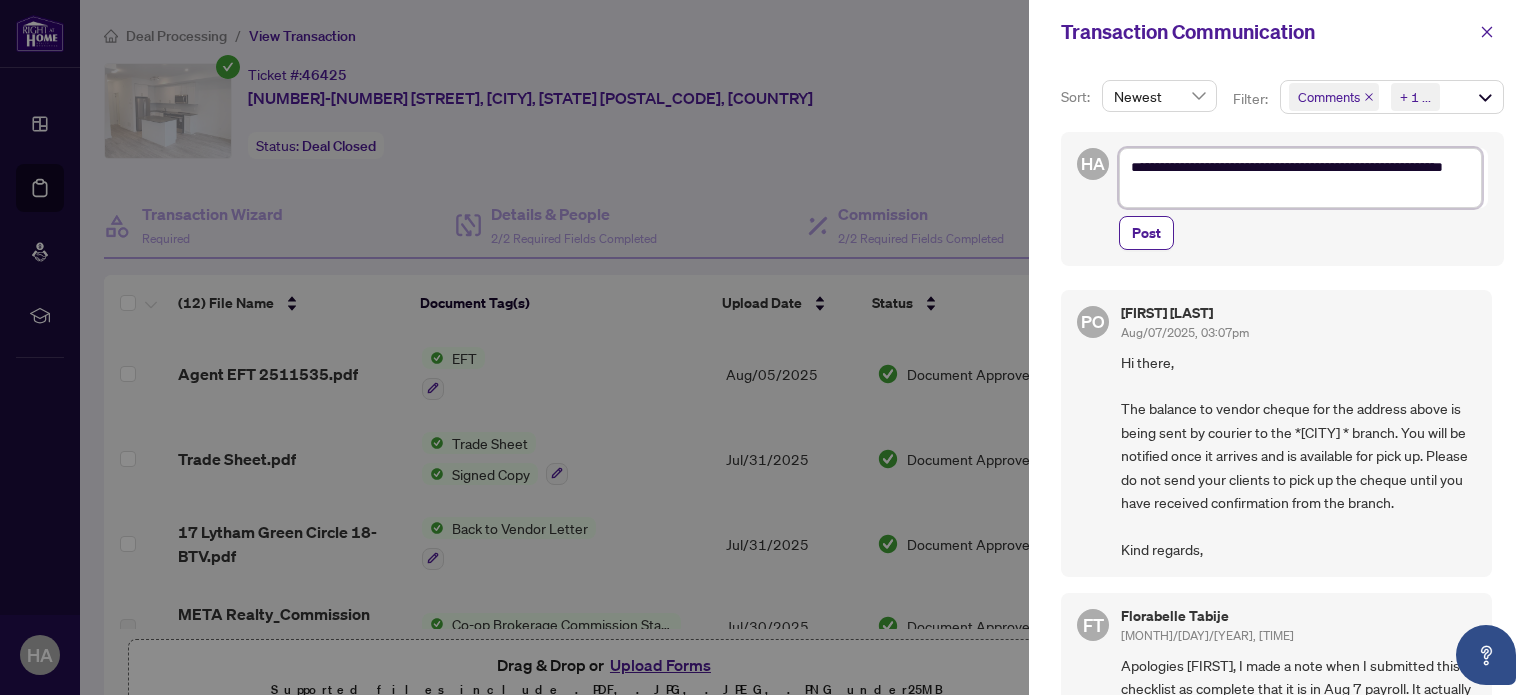 type on "**********" 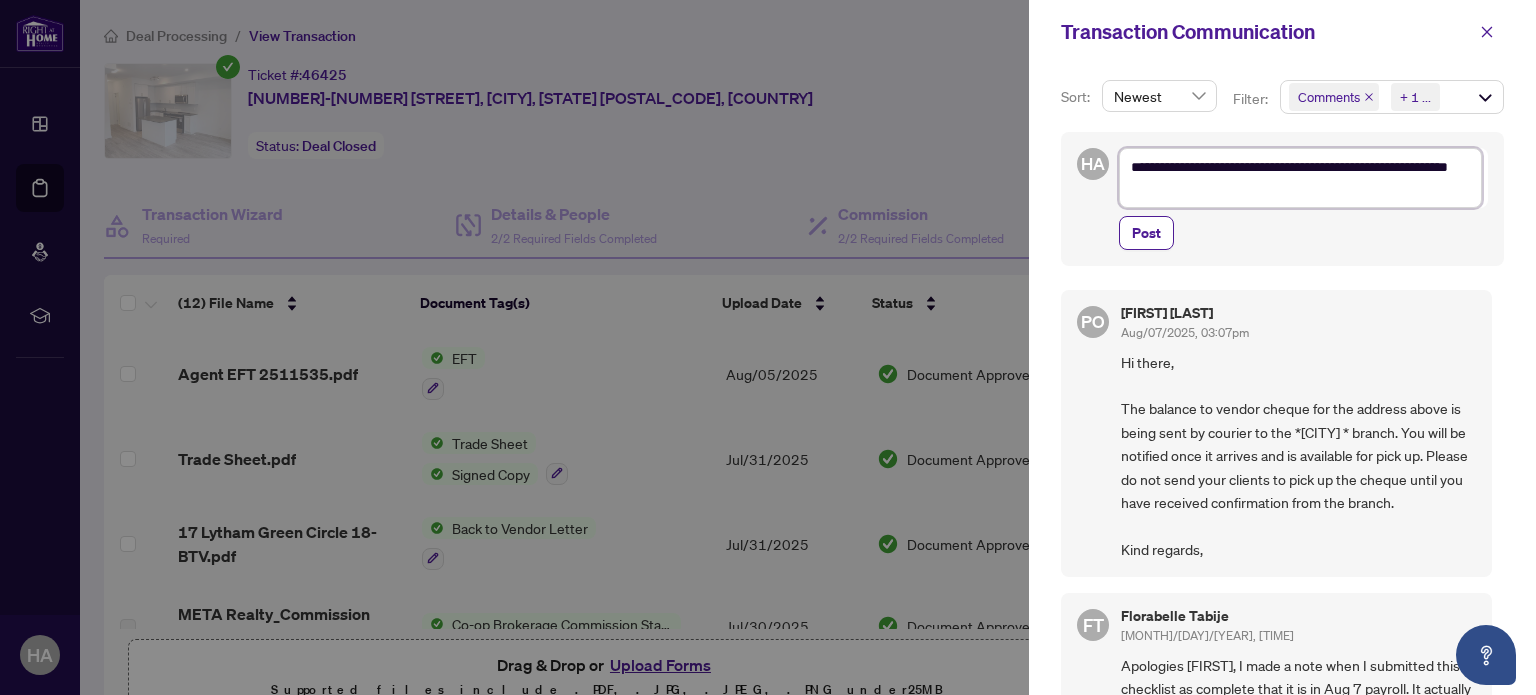 type on "**********" 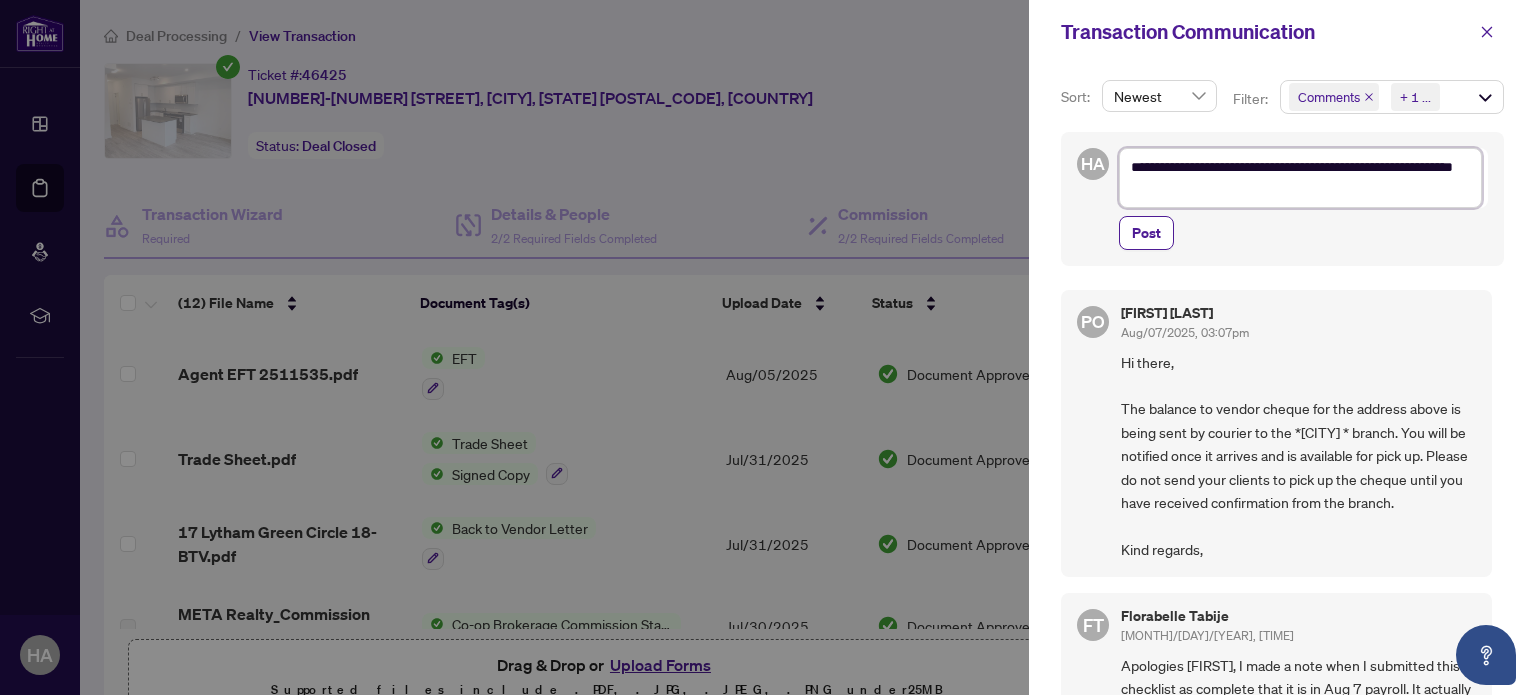 type on "**********" 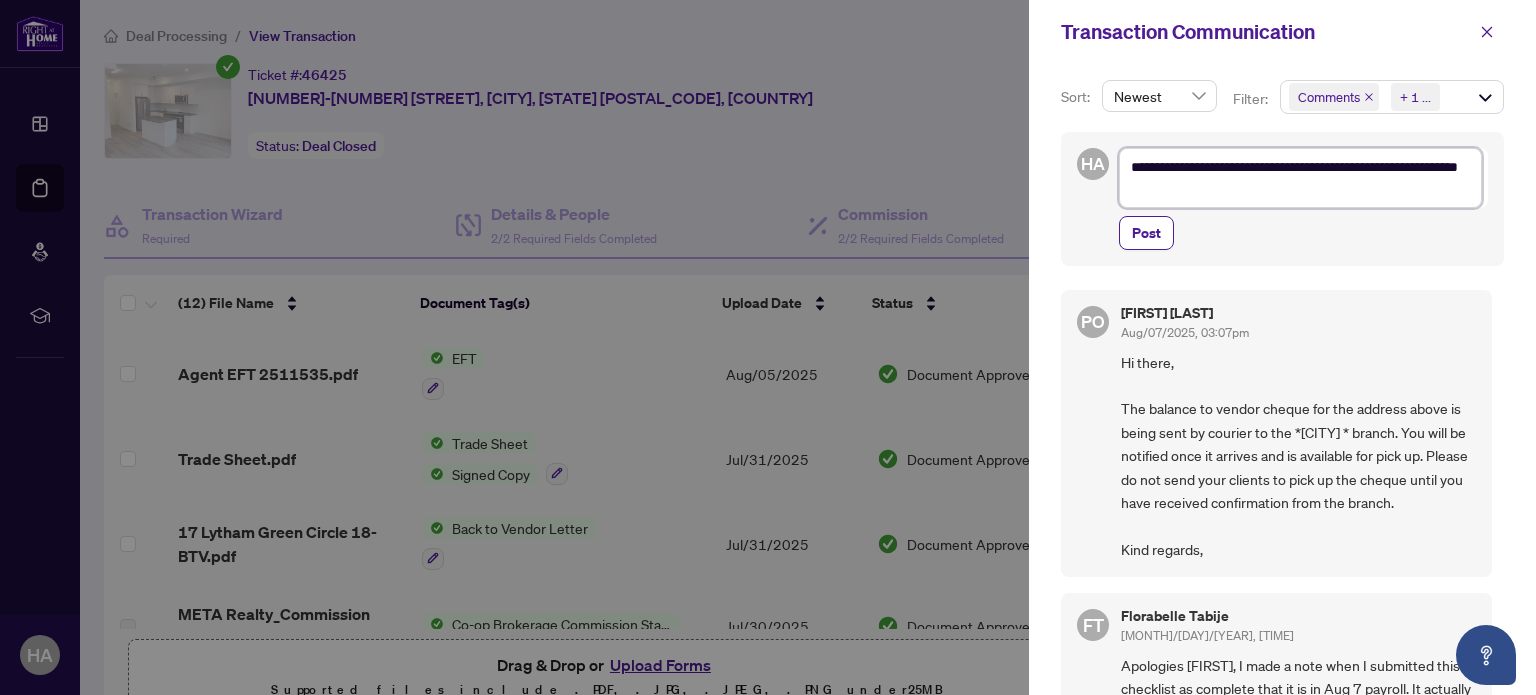 type on "**********" 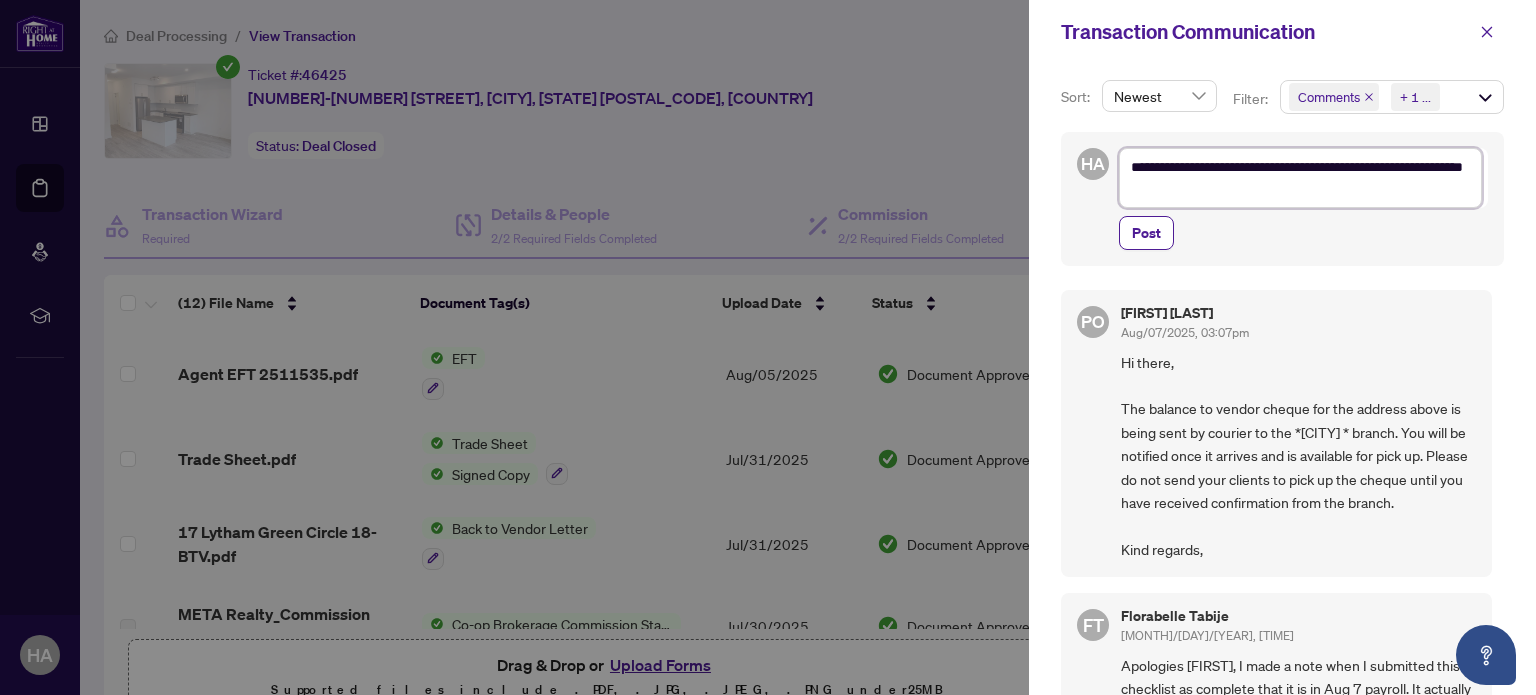 type on "**********" 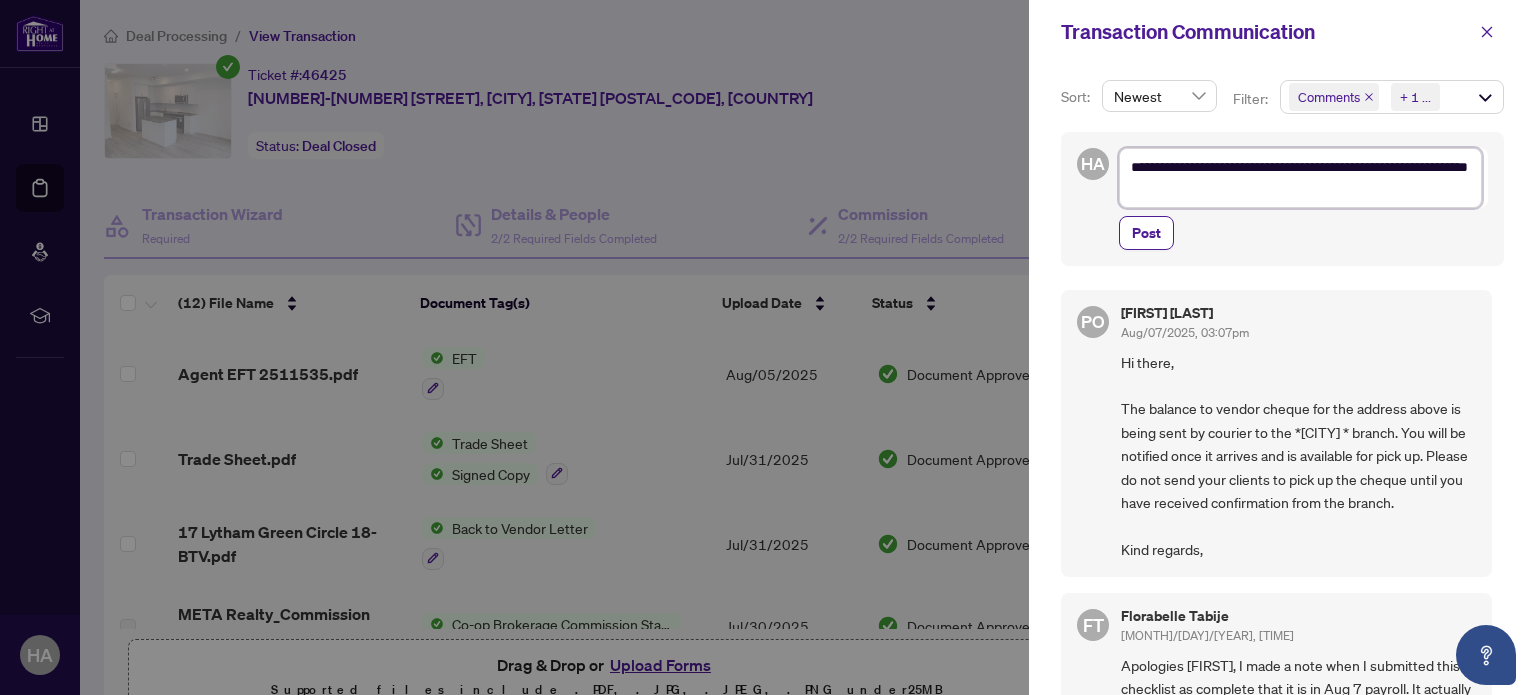 type on "**********" 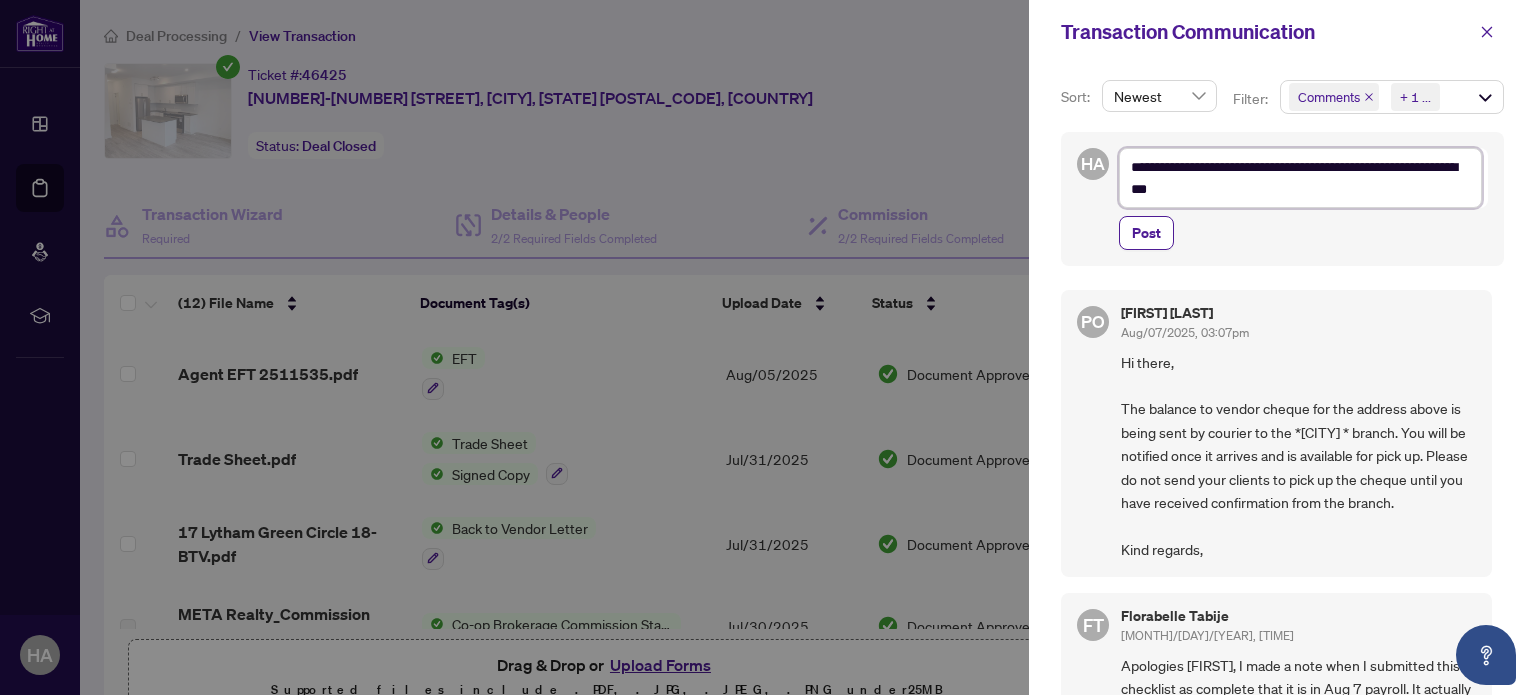 type on "**********" 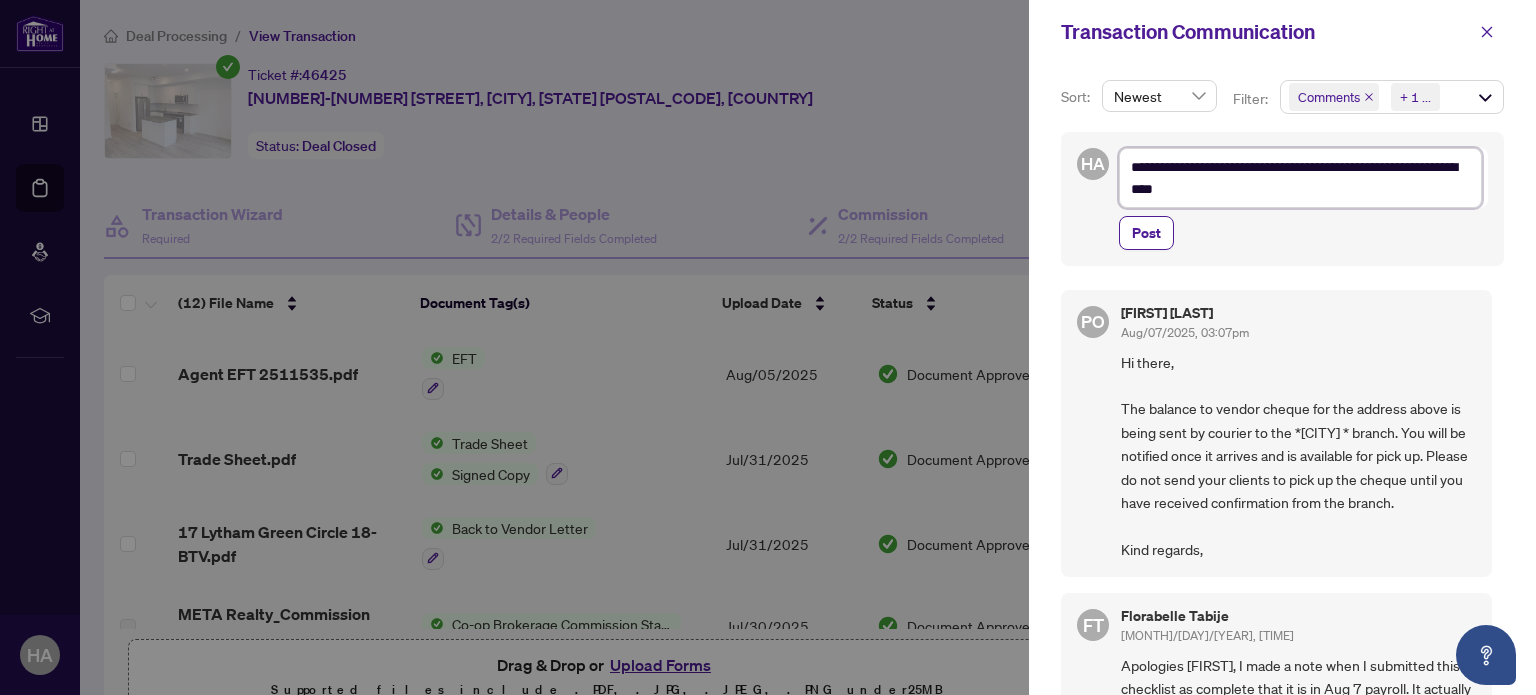 type on "**********" 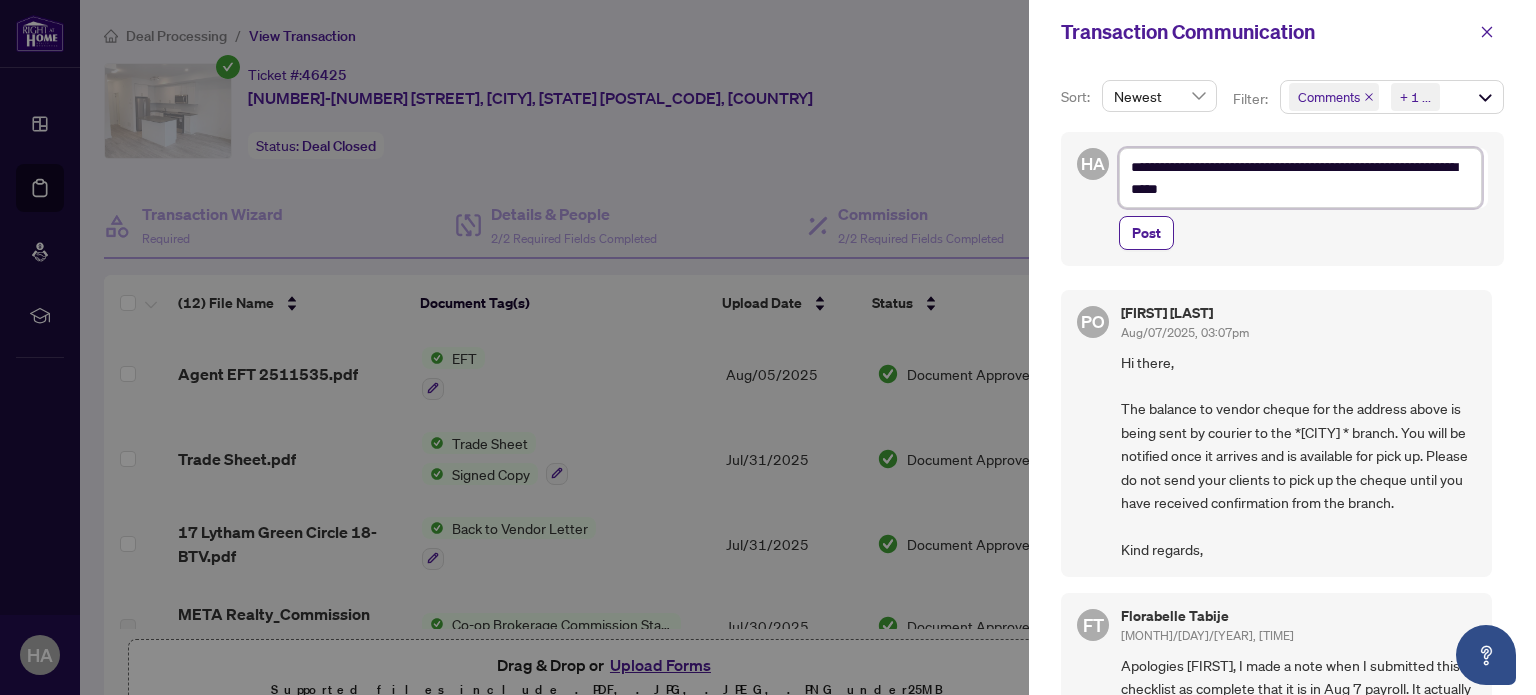 type on "**********" 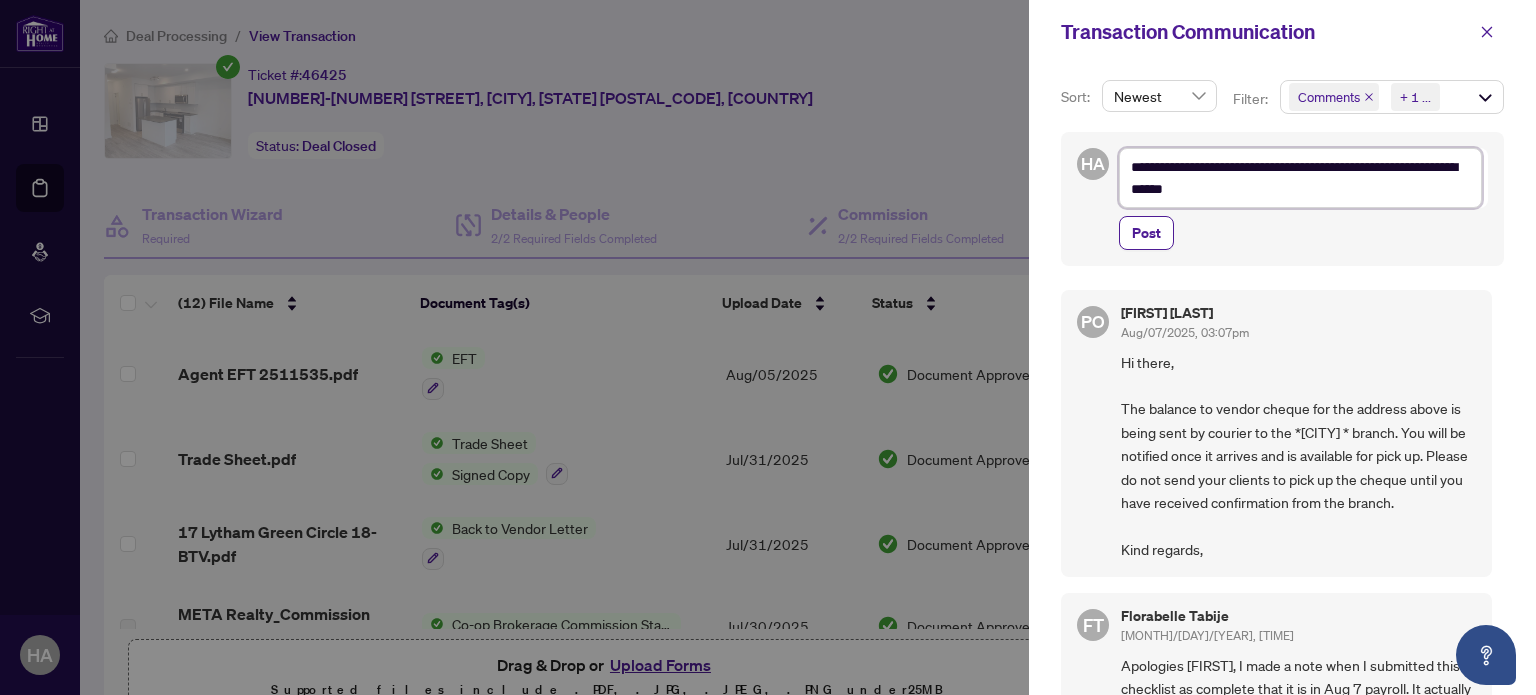 type on "**********" 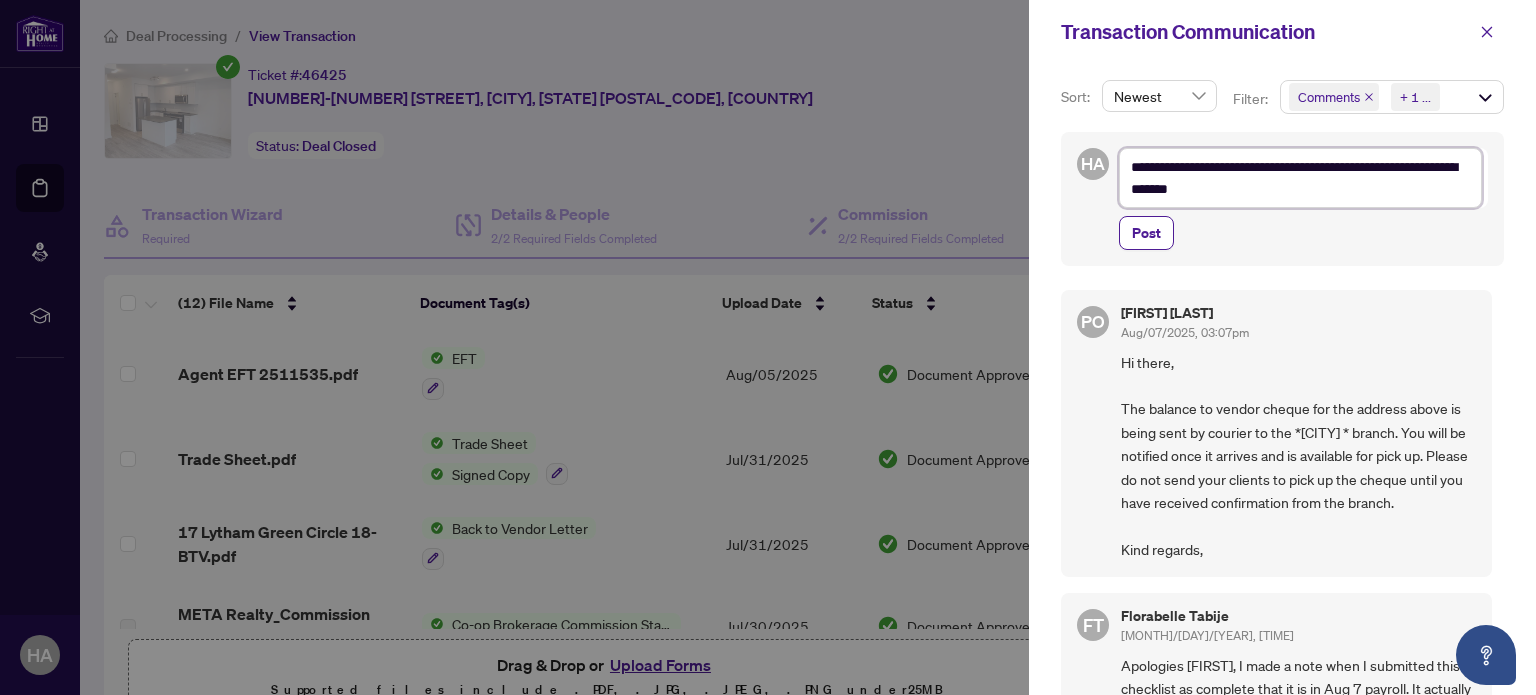 type on "**********" 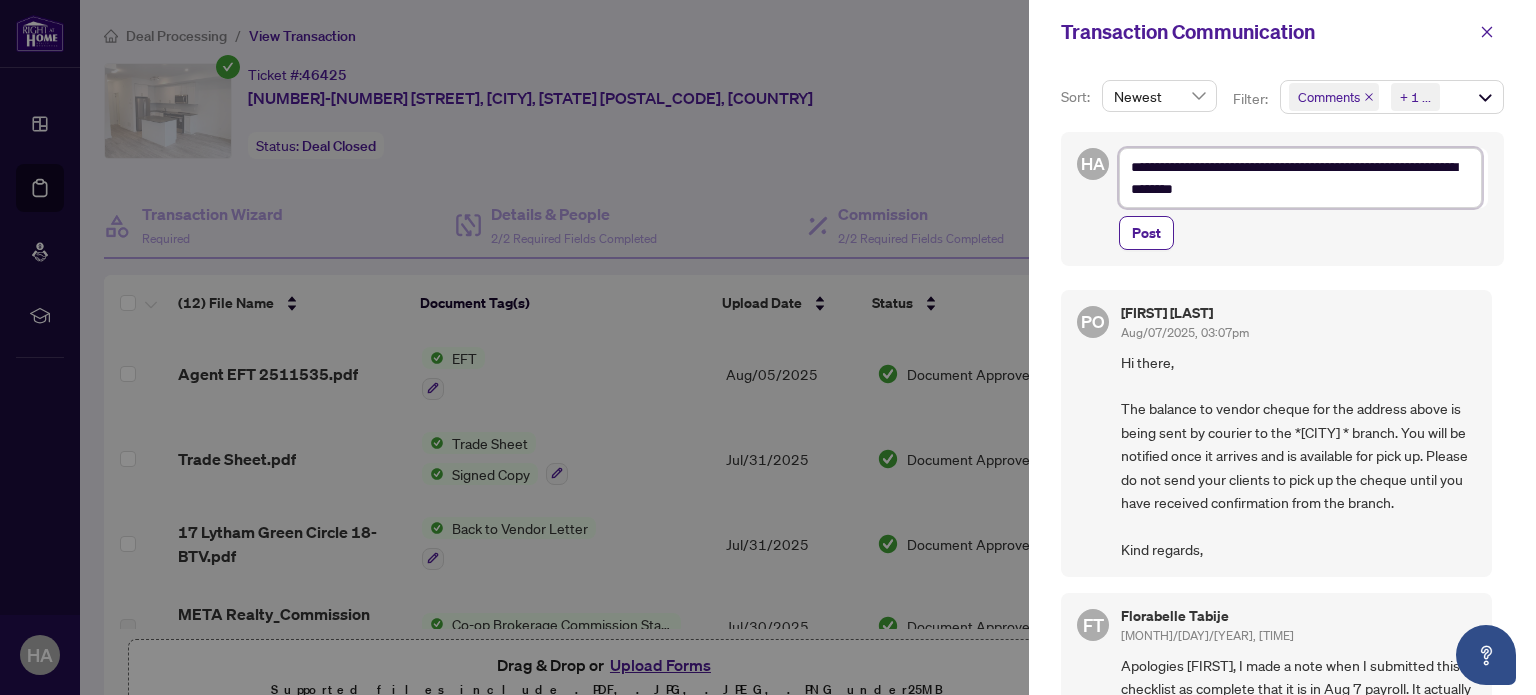type on "**********" 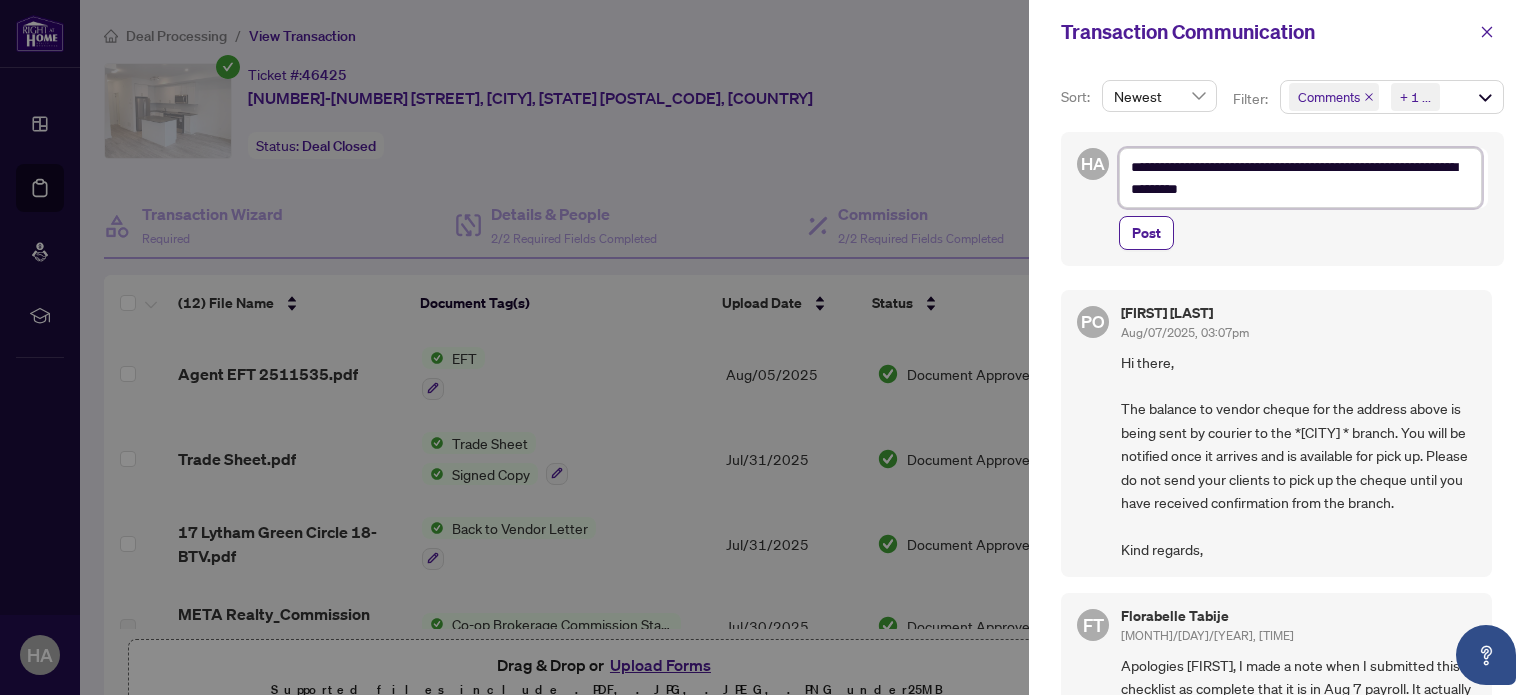 type on "**********" 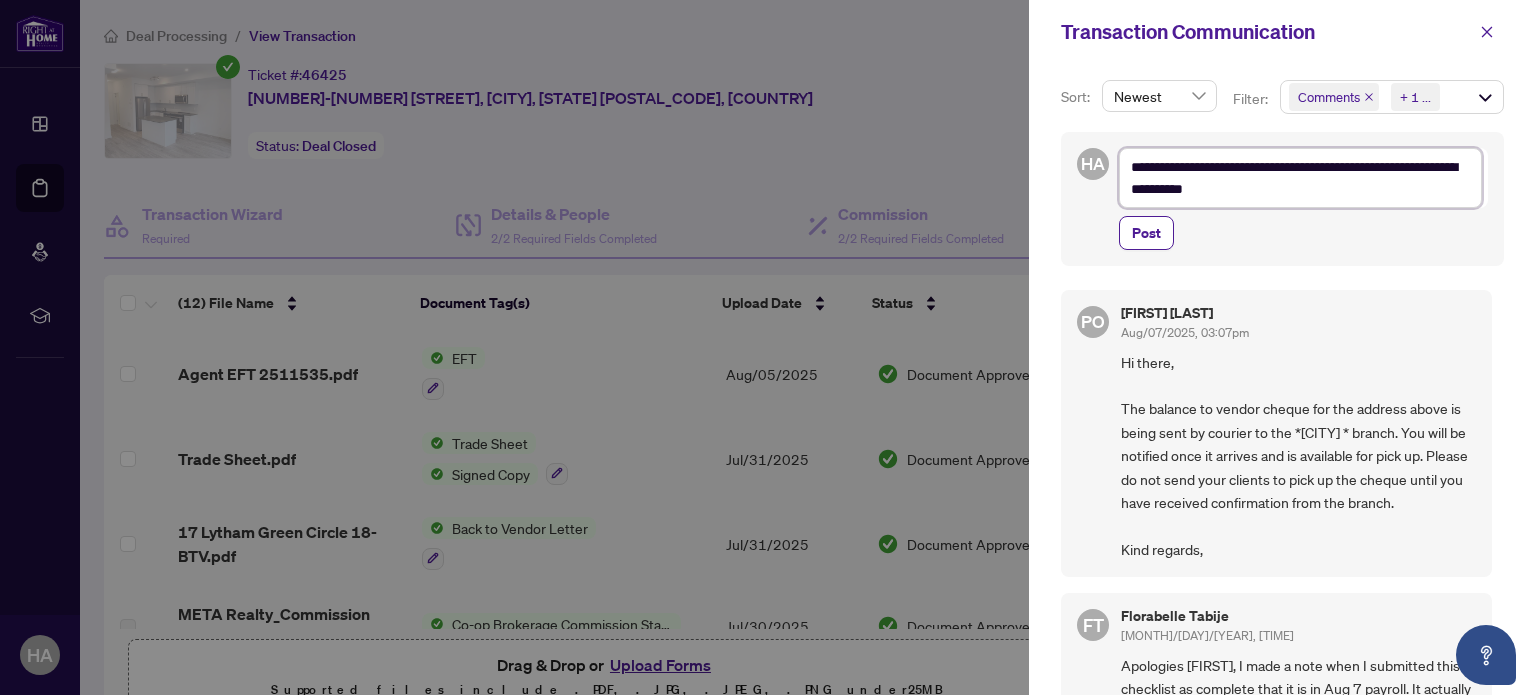 type on "**********" 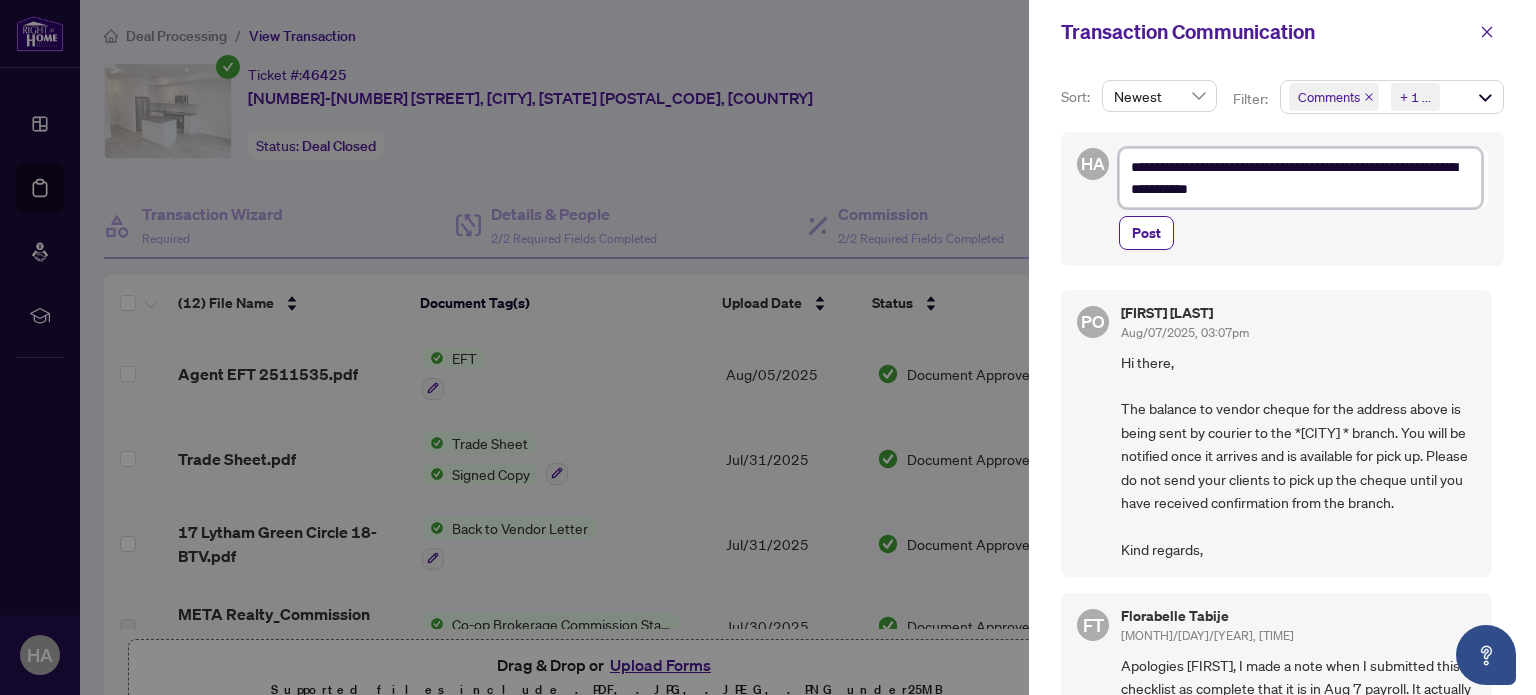type on "**********" 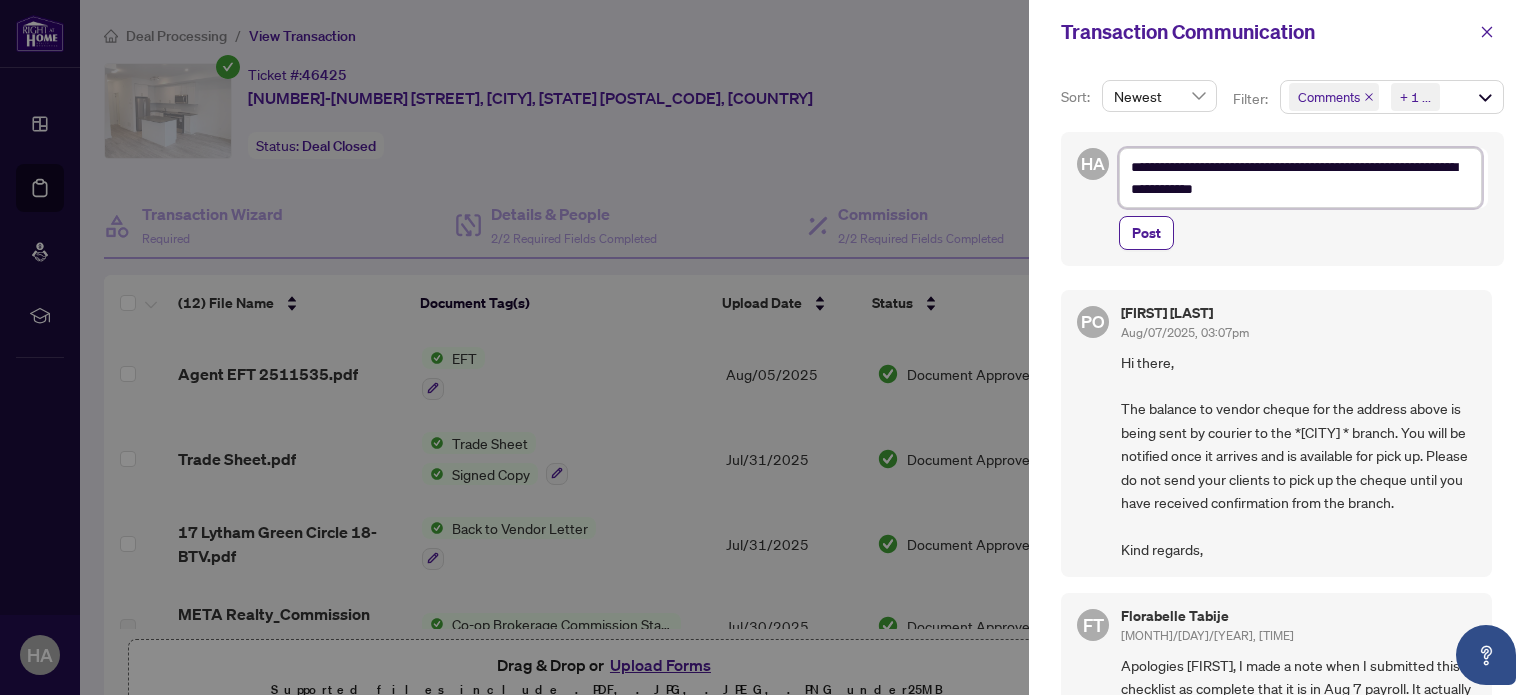 type on "**********" 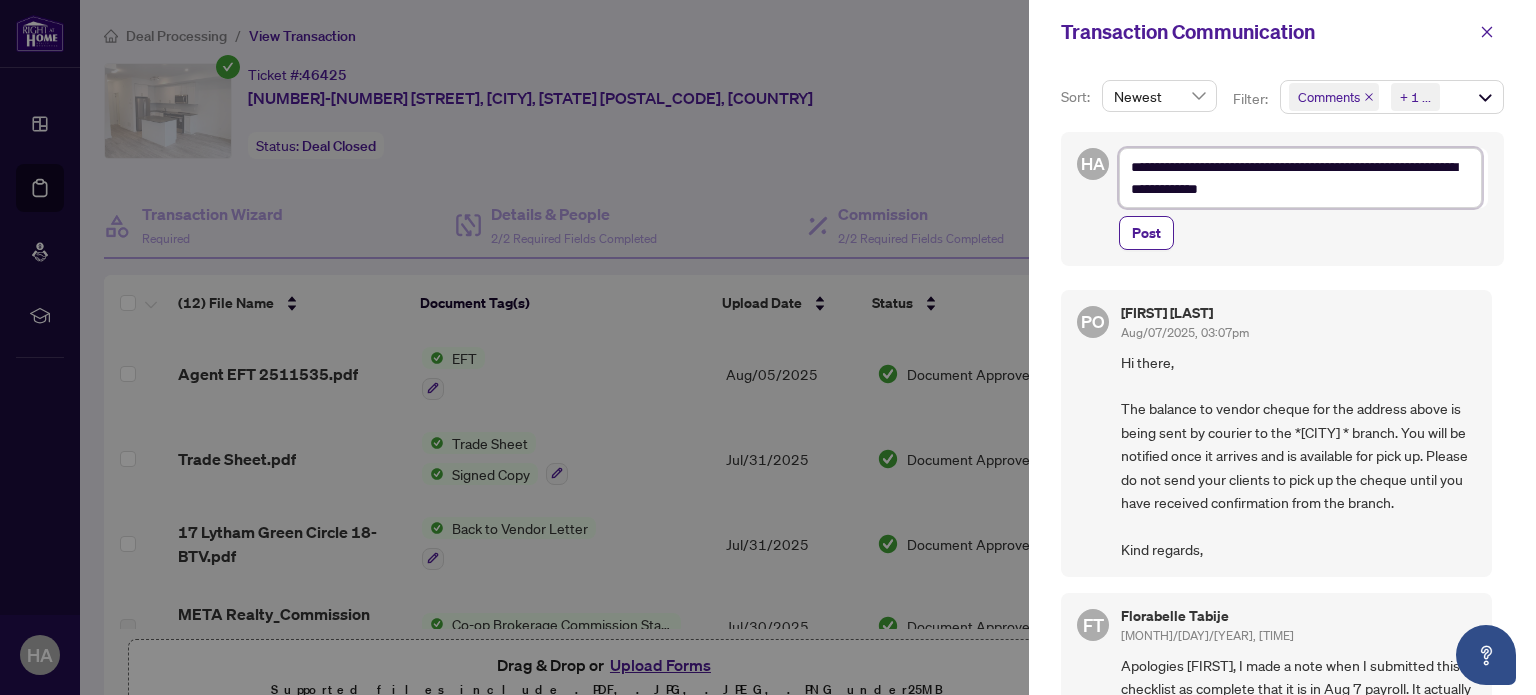 type on "**********" 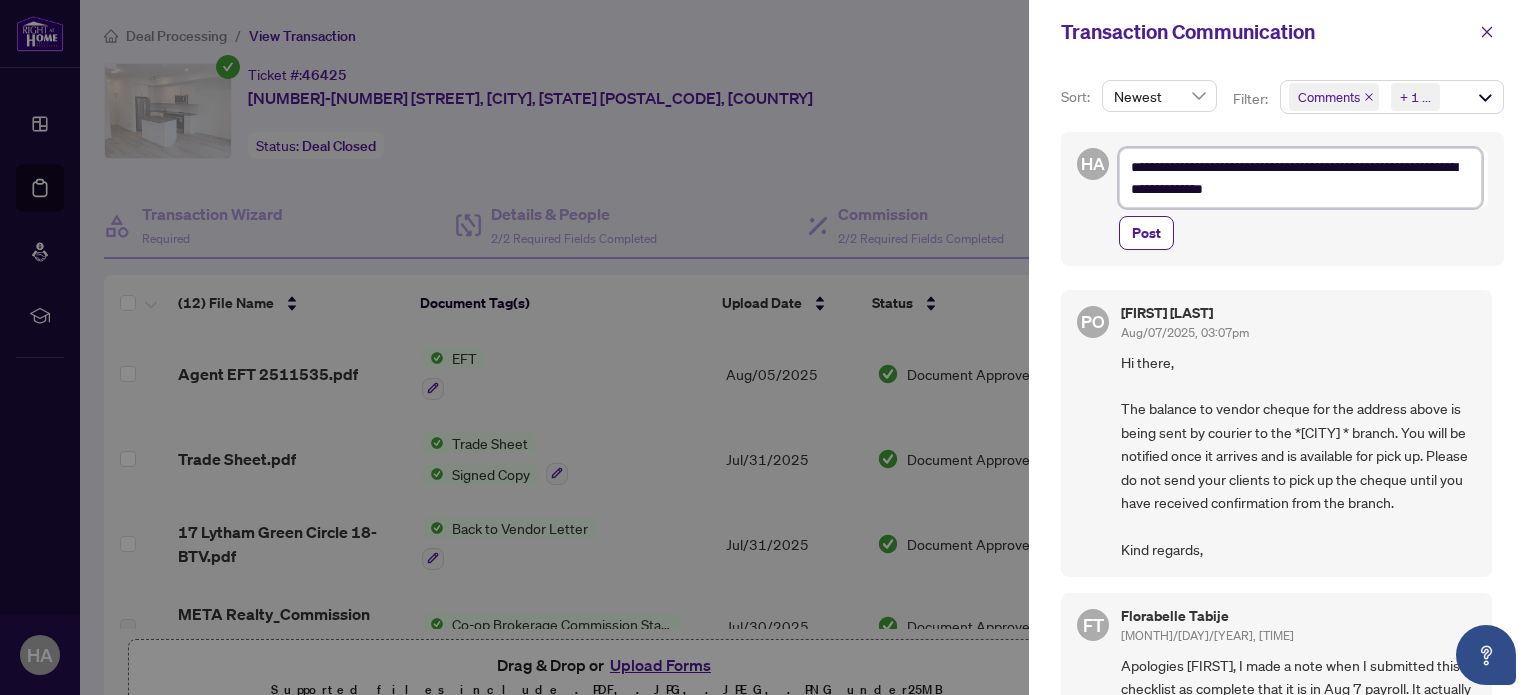 type on "**********" 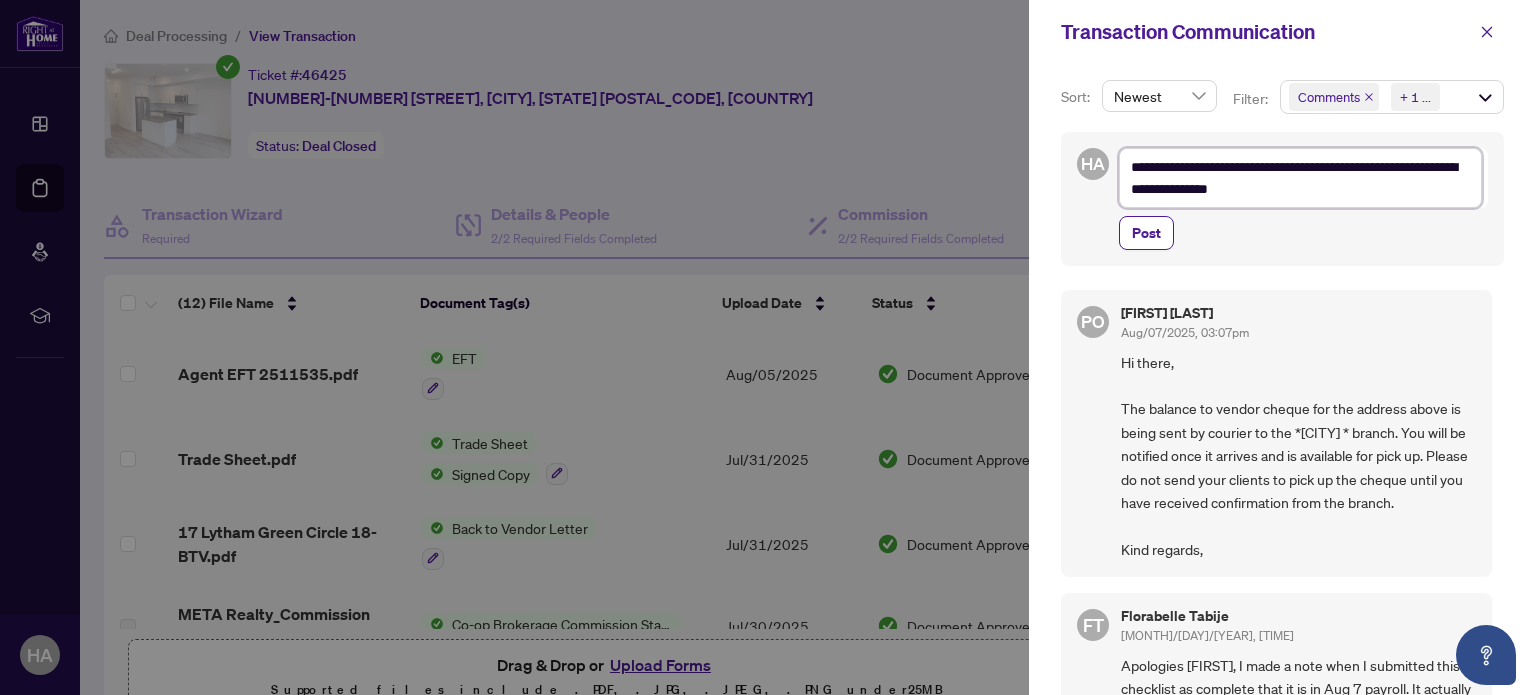 type on "**********" 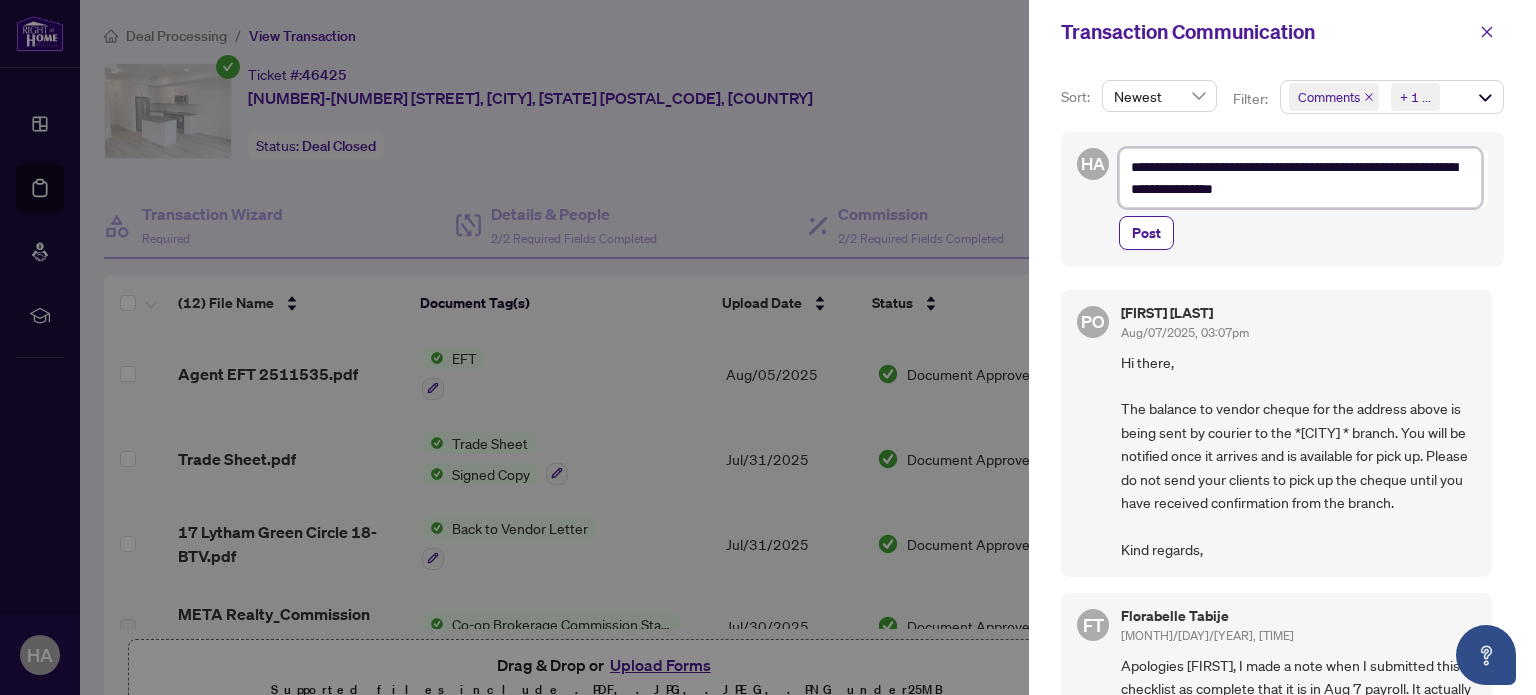 type on "**********" 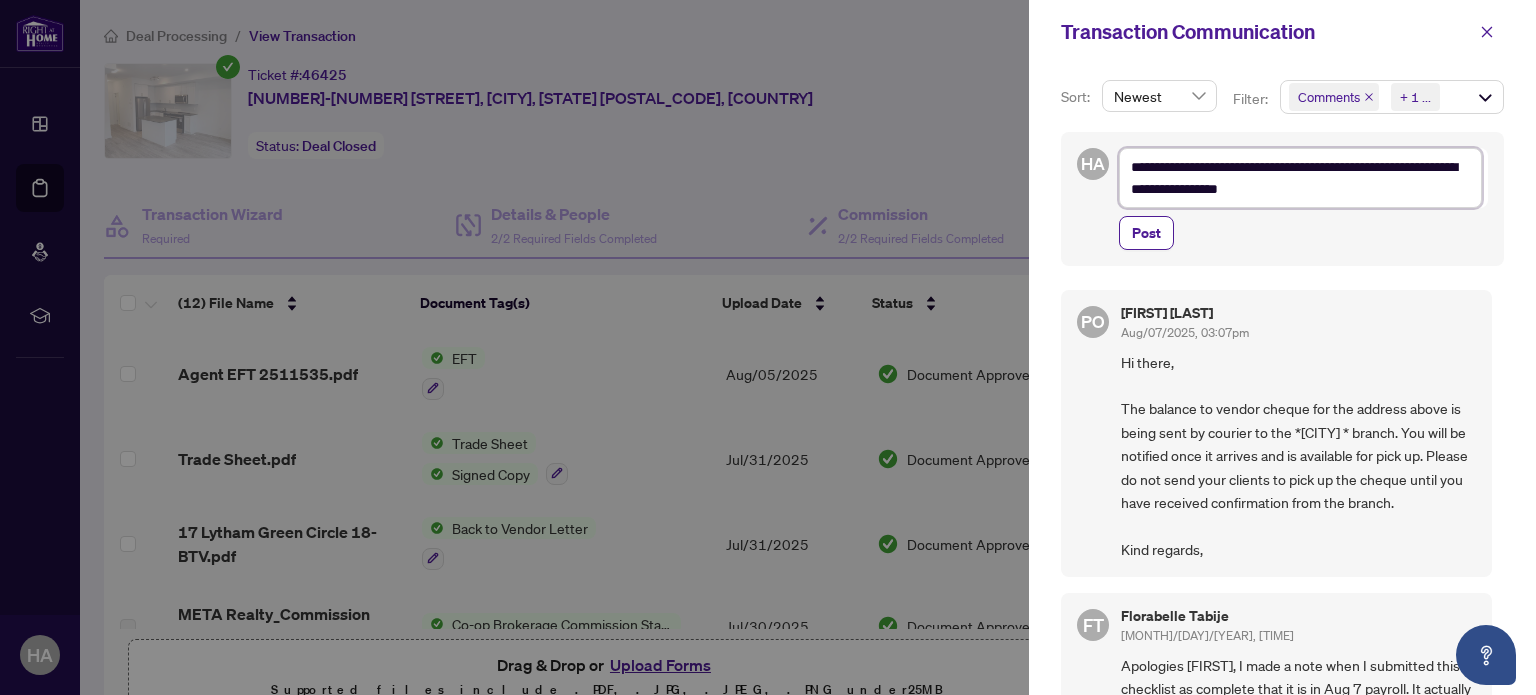 type on "**********" 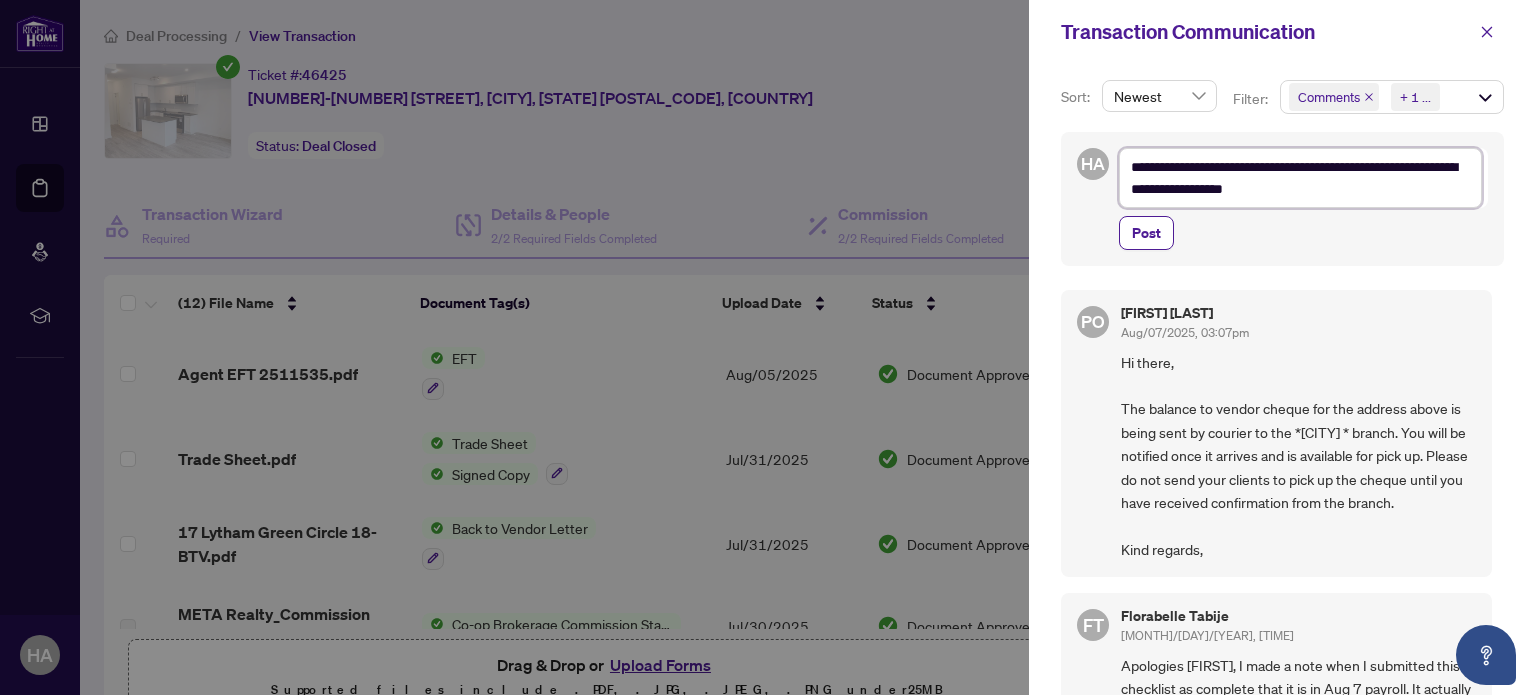 type on "**********" 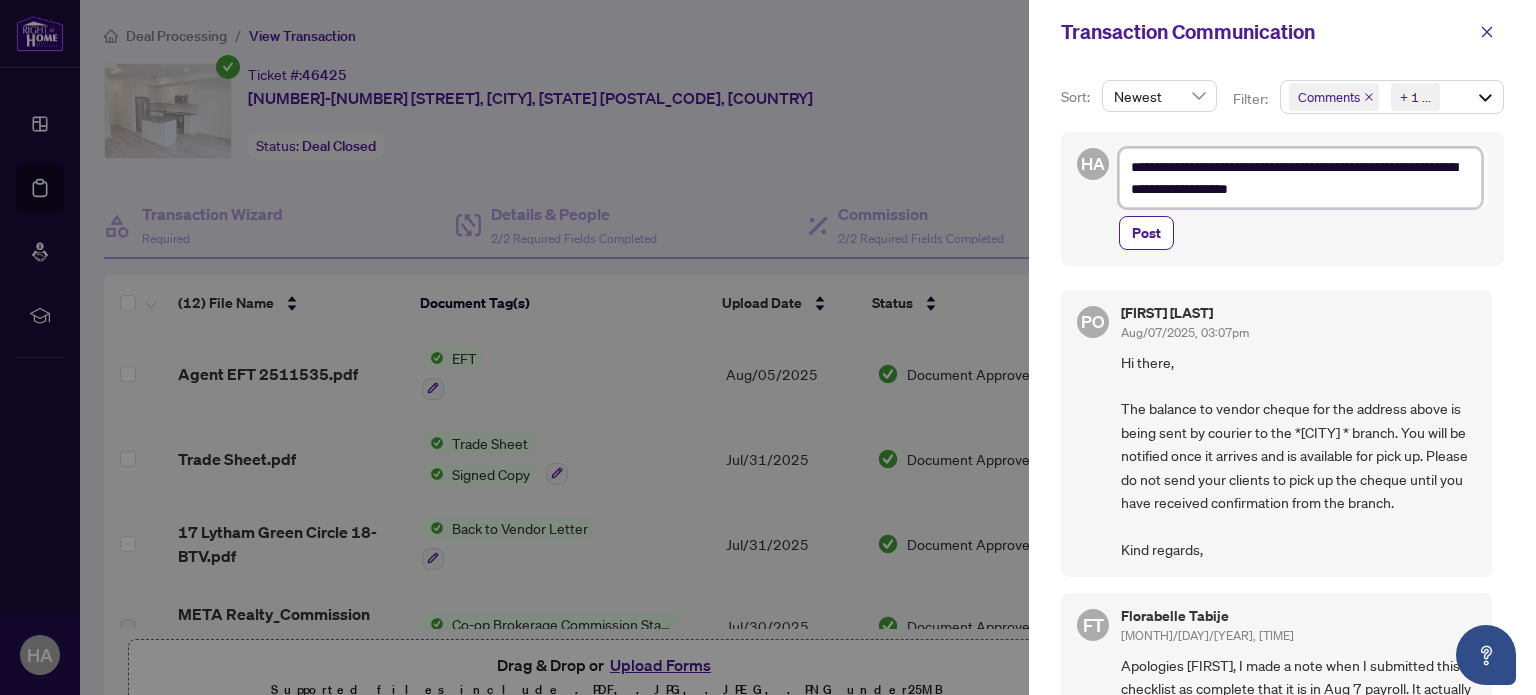 type on "**********" 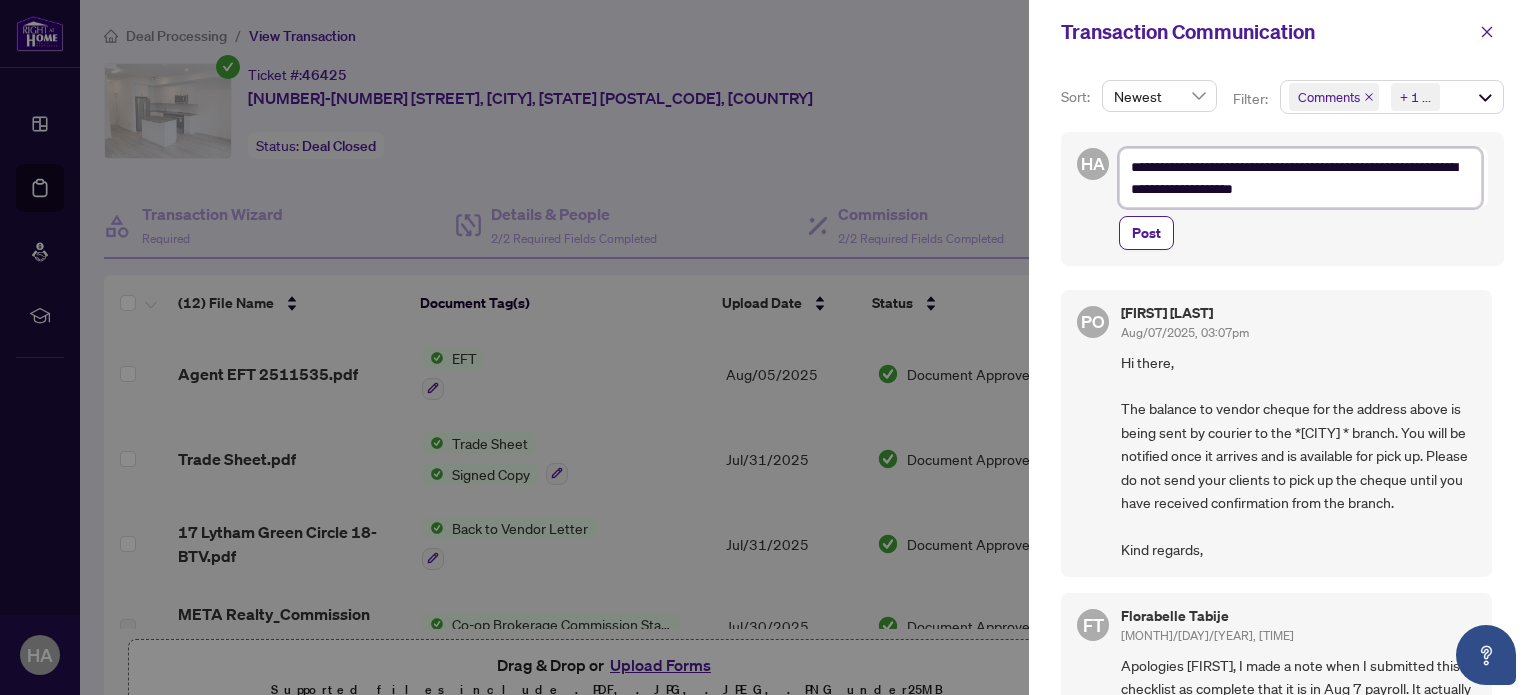 type on "**********" 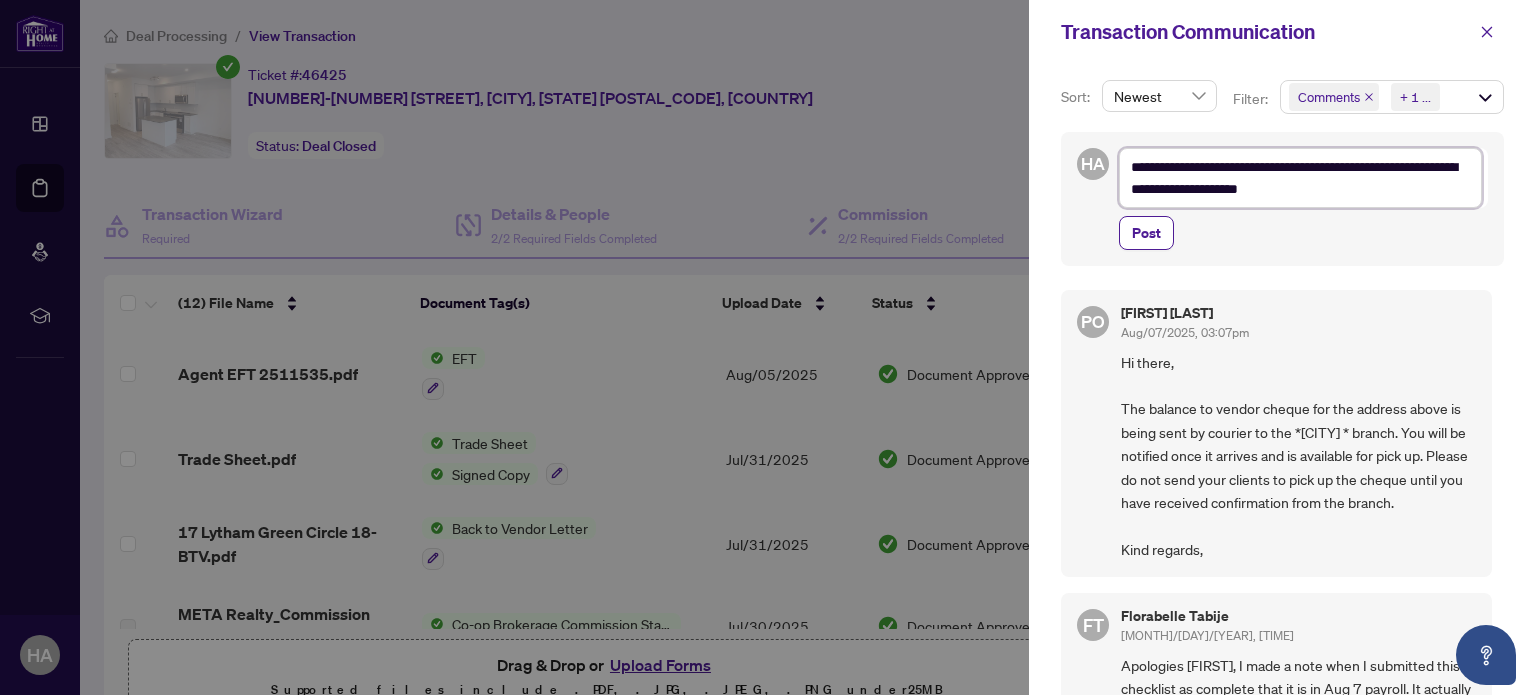 type on "**********" 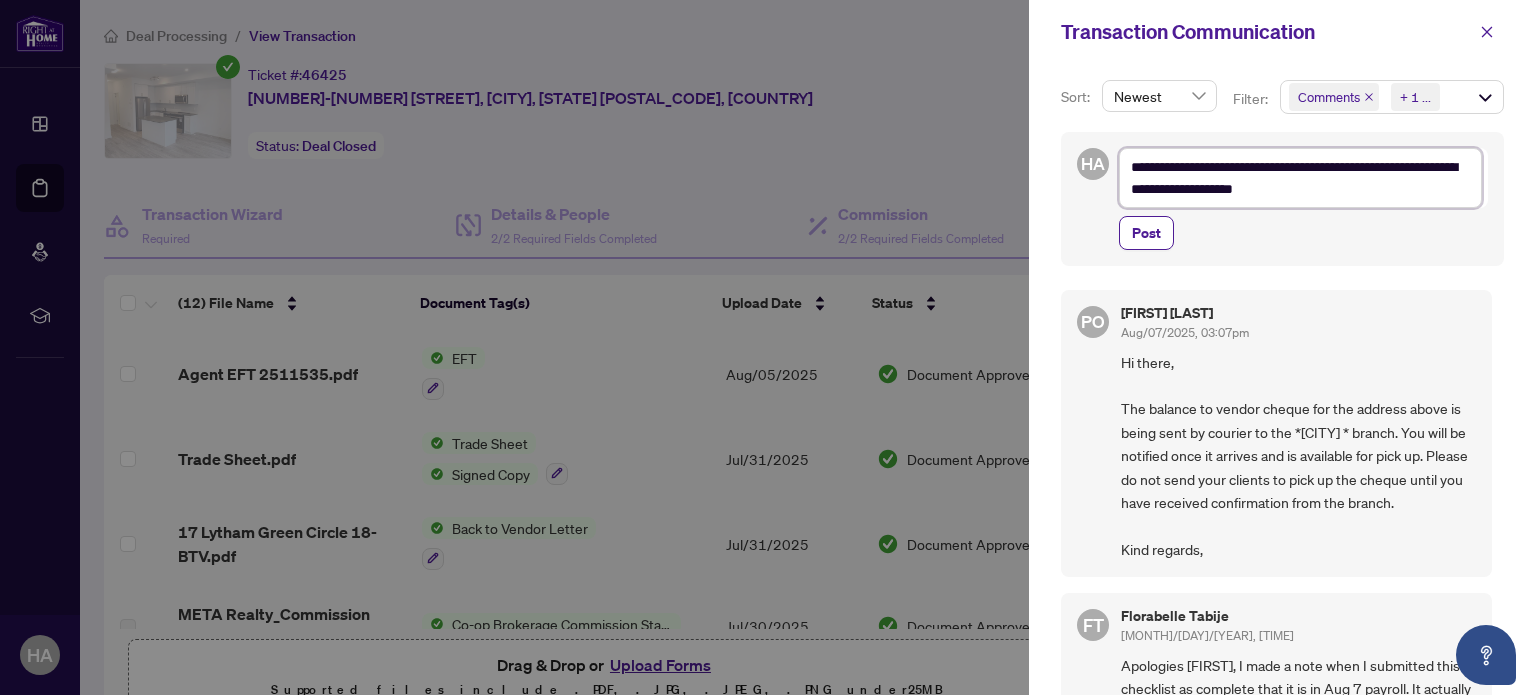 type on "**********" 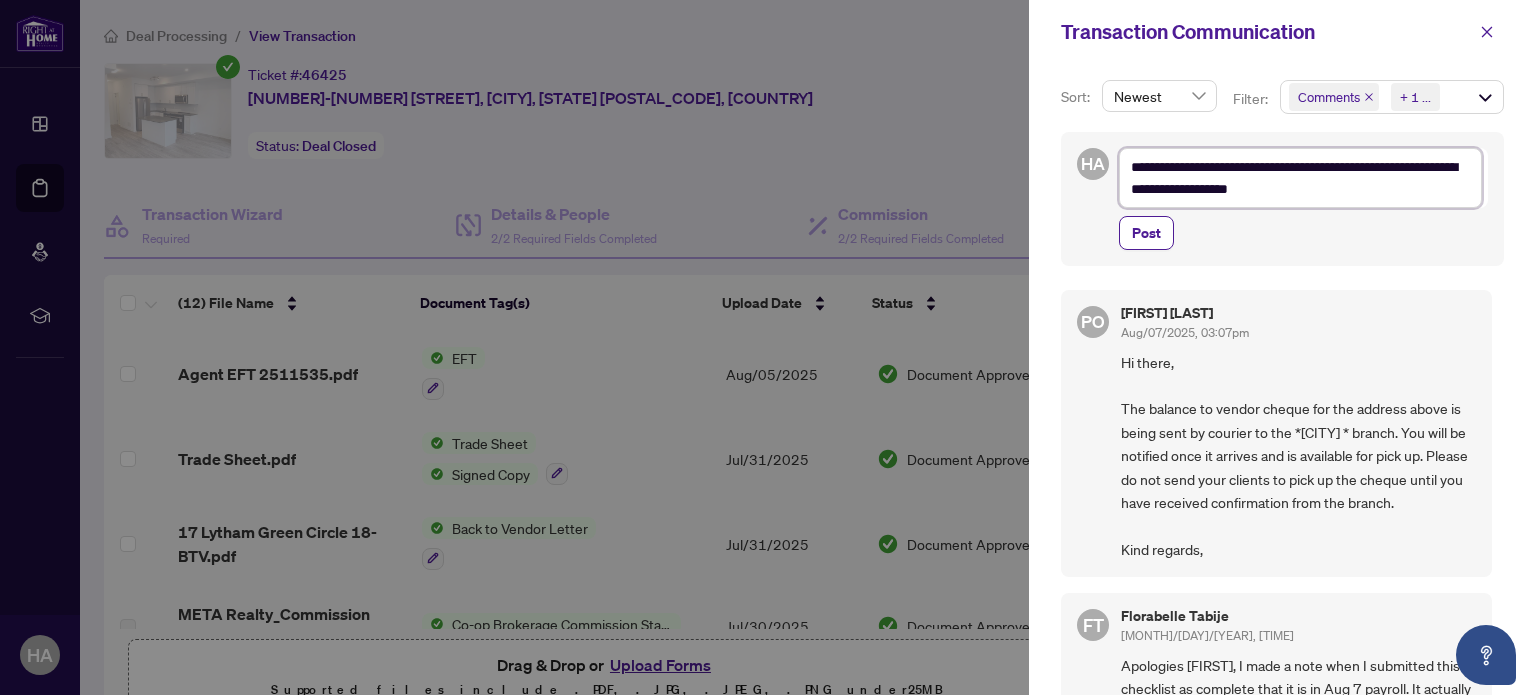 type on "**********" 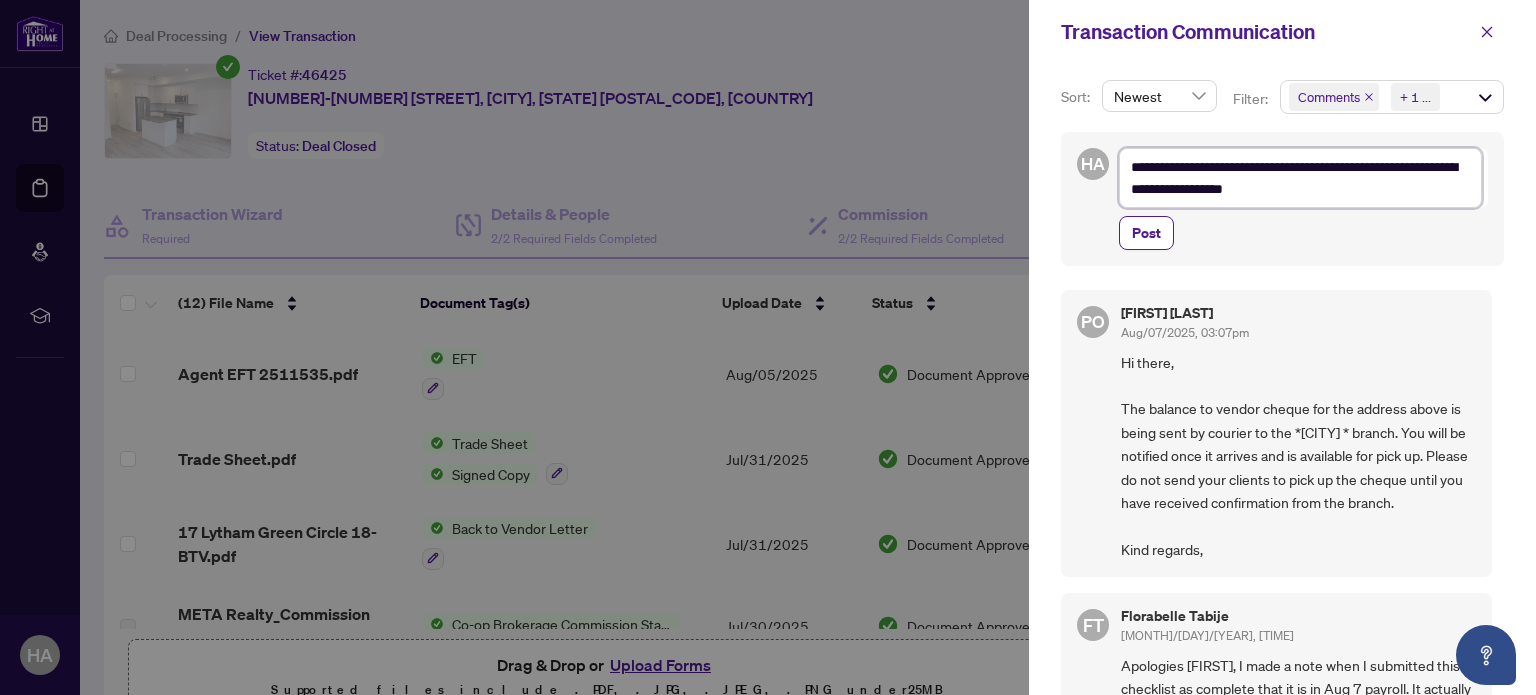 type on "**********" 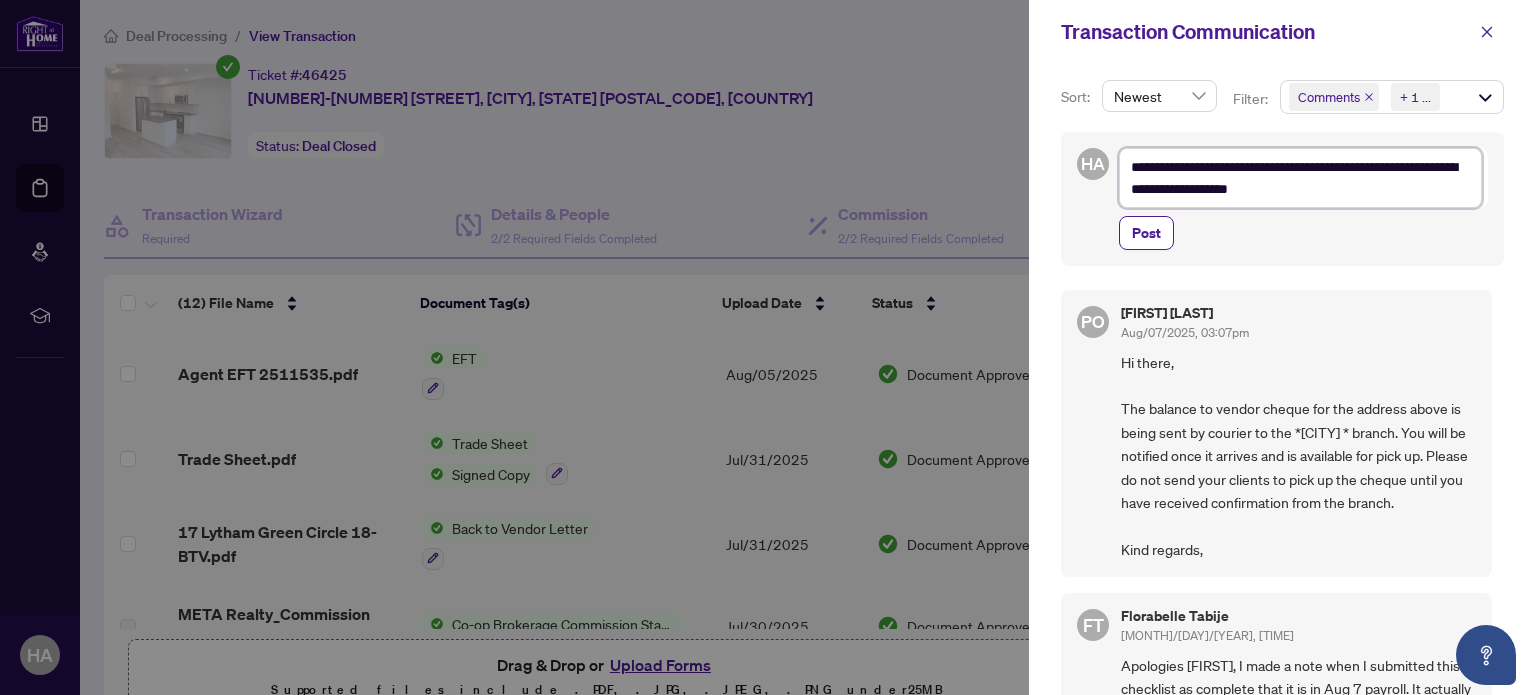 type on "**********" 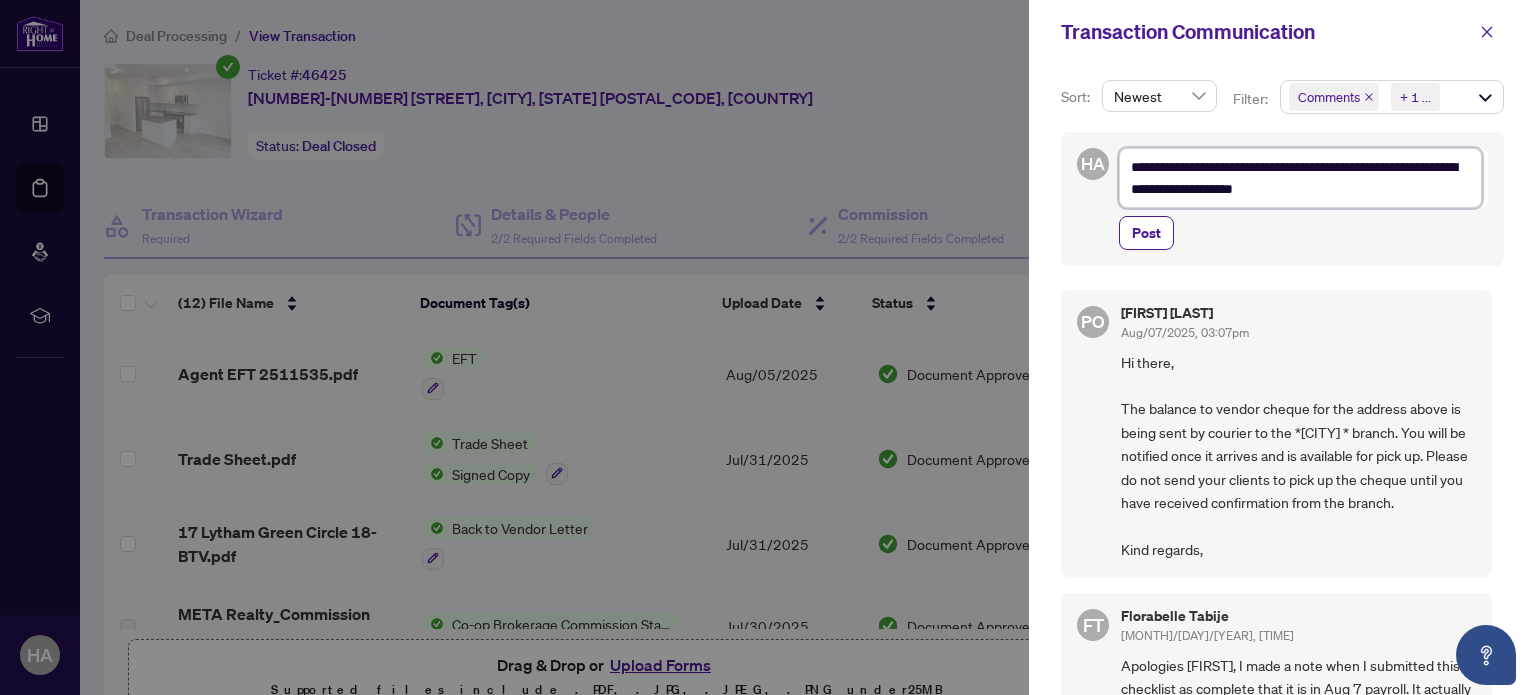 type on "**********" 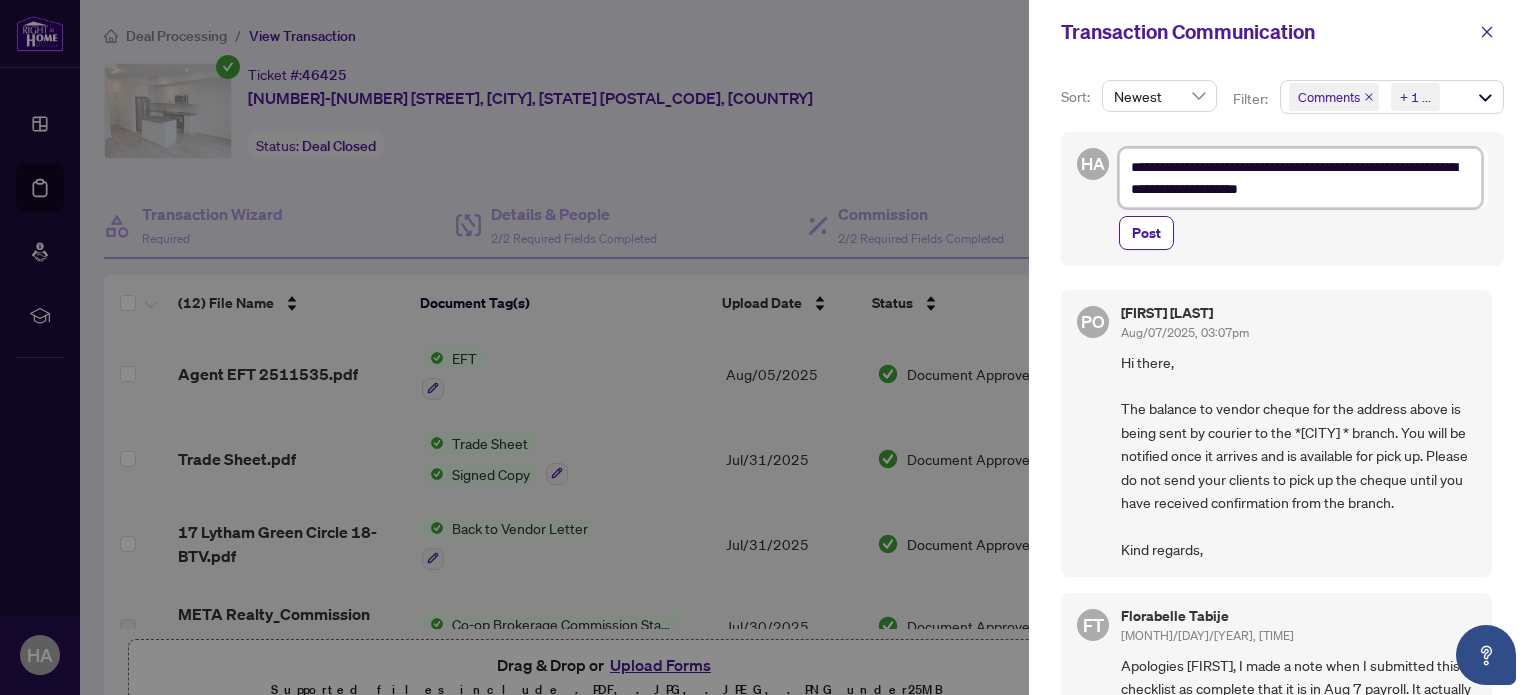 type on "**********" 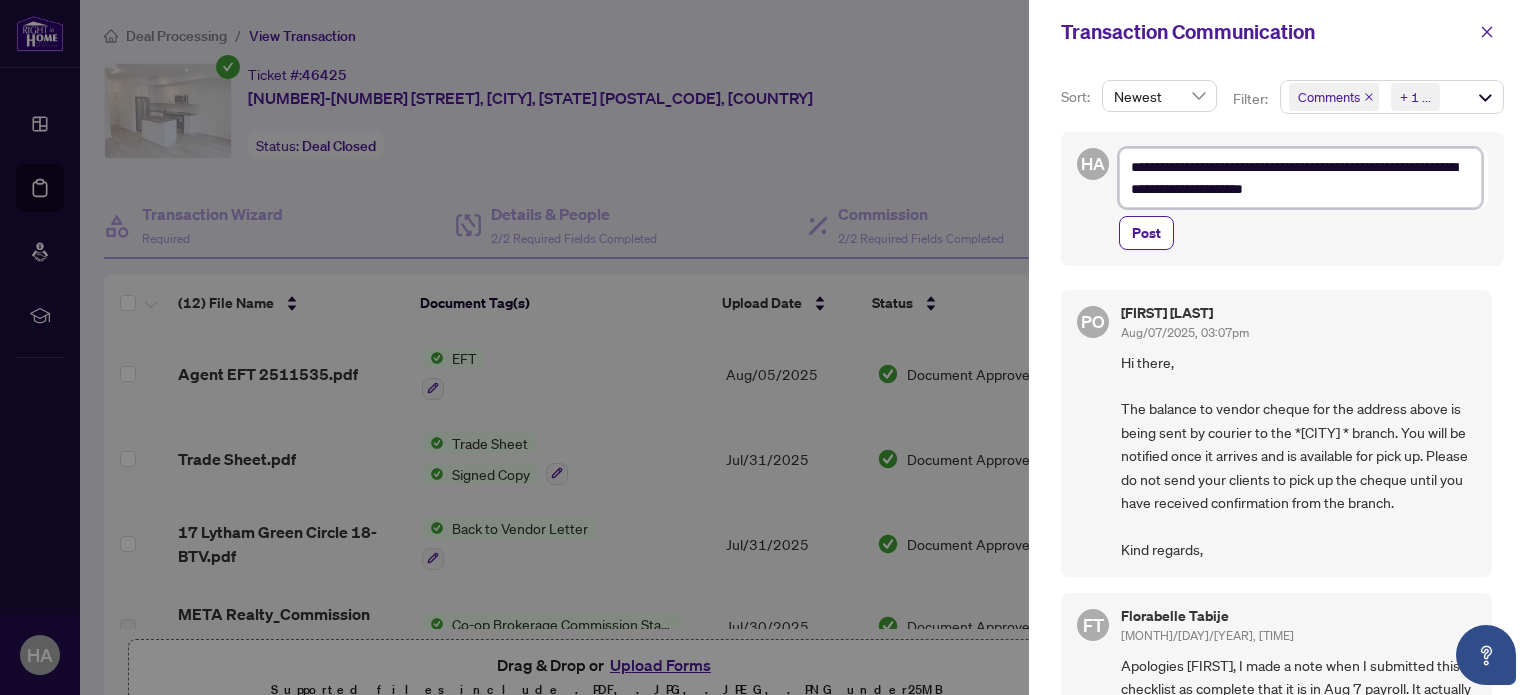 type on "**********" 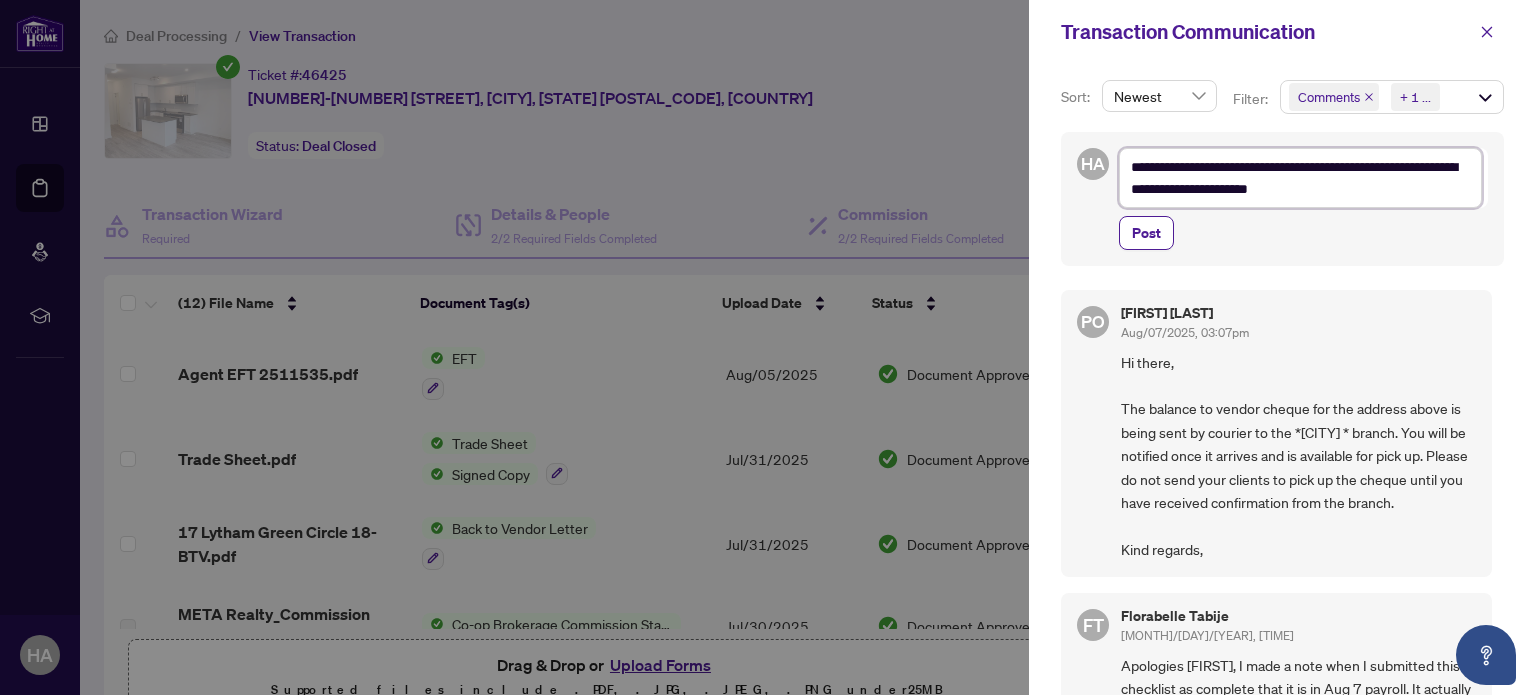type 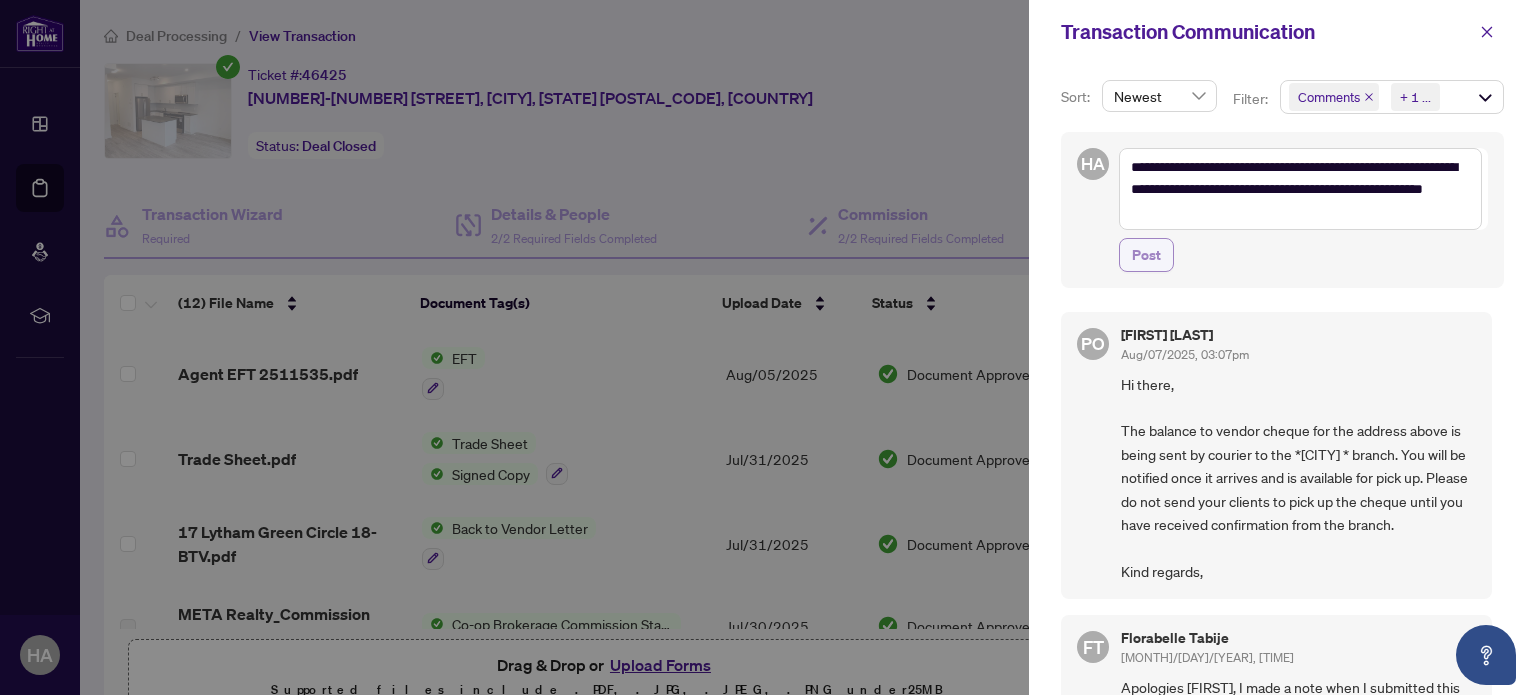 click on "Post" at bounding box center [1146, 255] 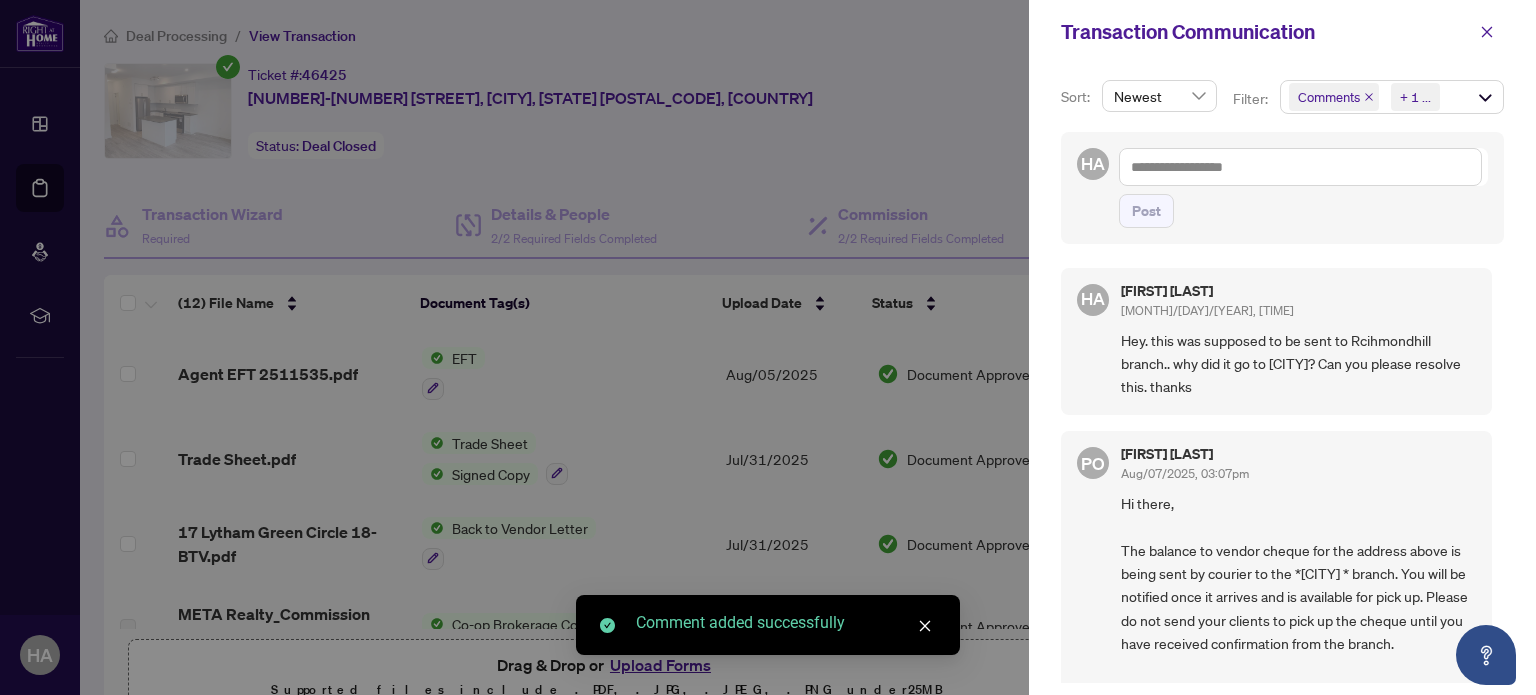 click at bounding box center [768, 347] 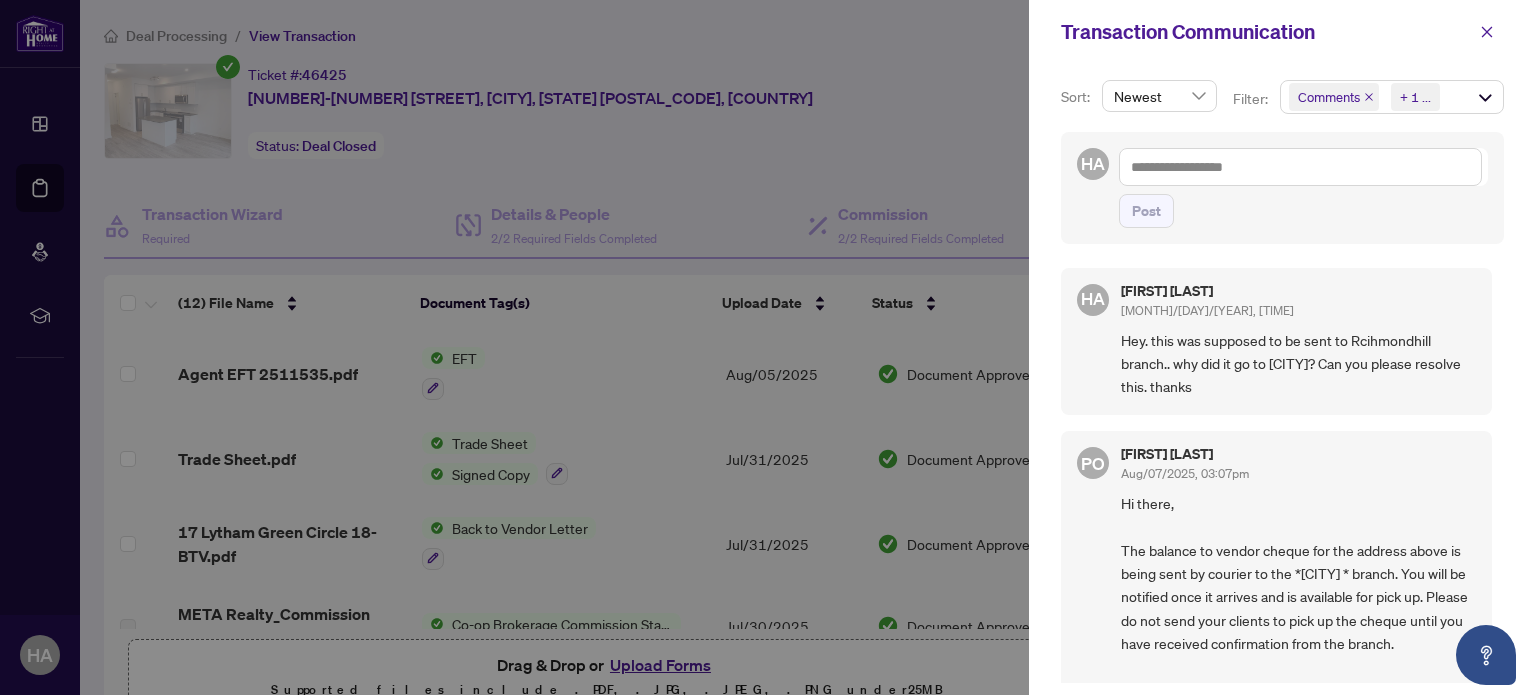 click at bounding box center [768, 347] 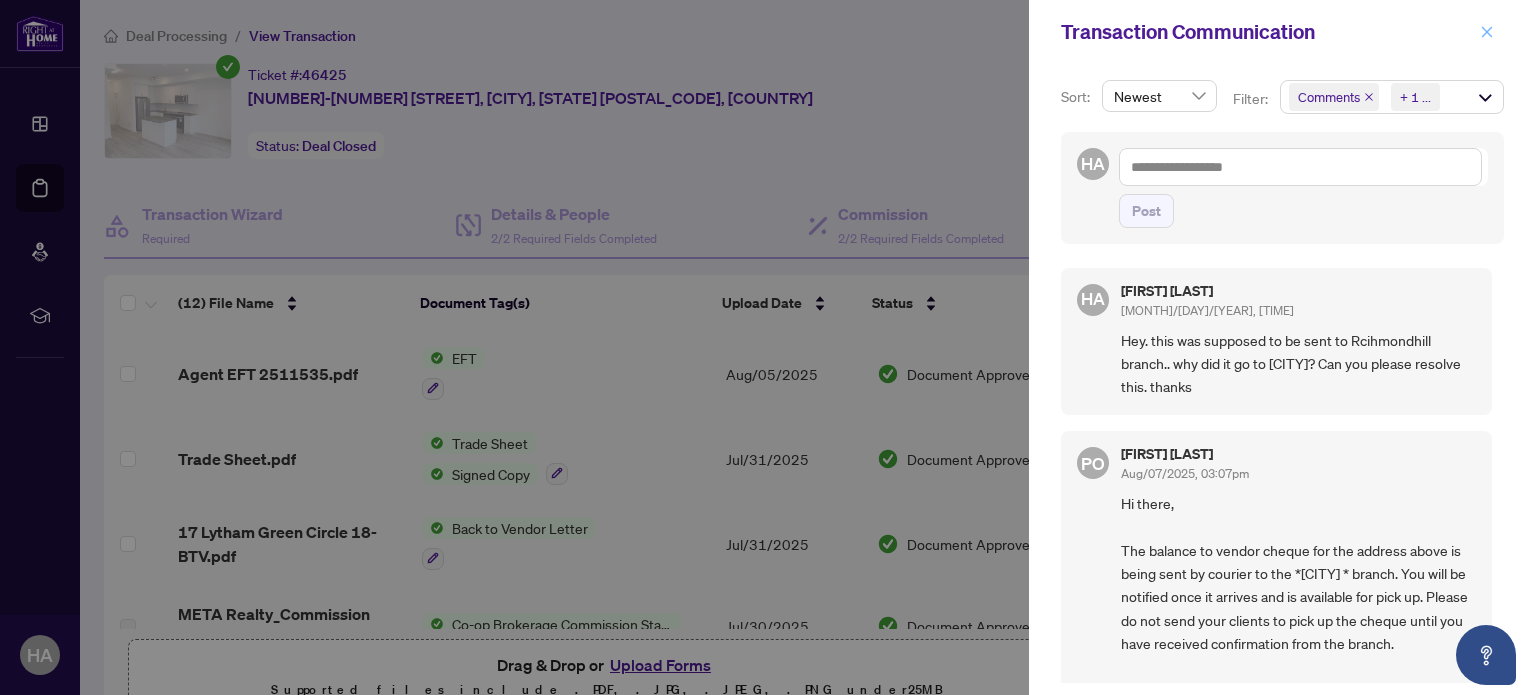 click 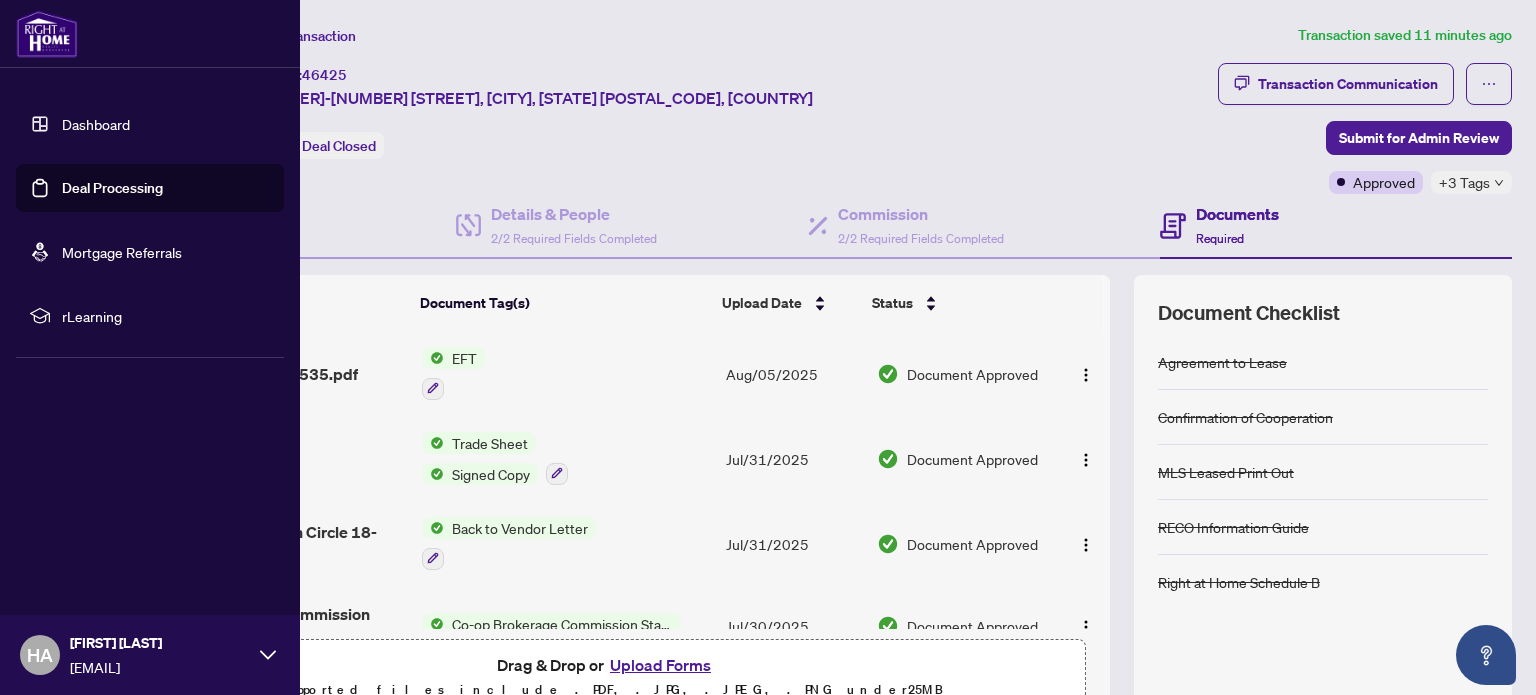 click on "Dashboard" at bounding box center (96, 124) 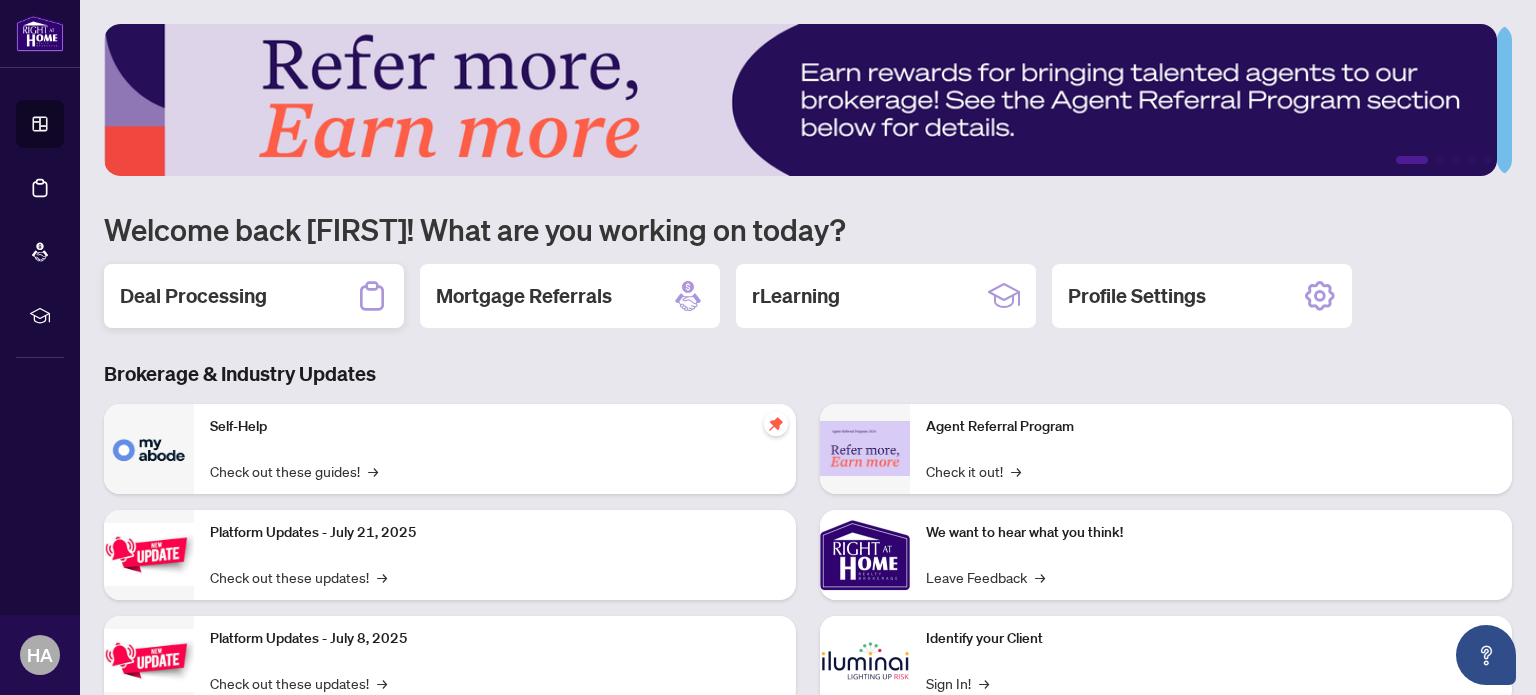 click on "Deal Processing" at bounding box center [193, 296] 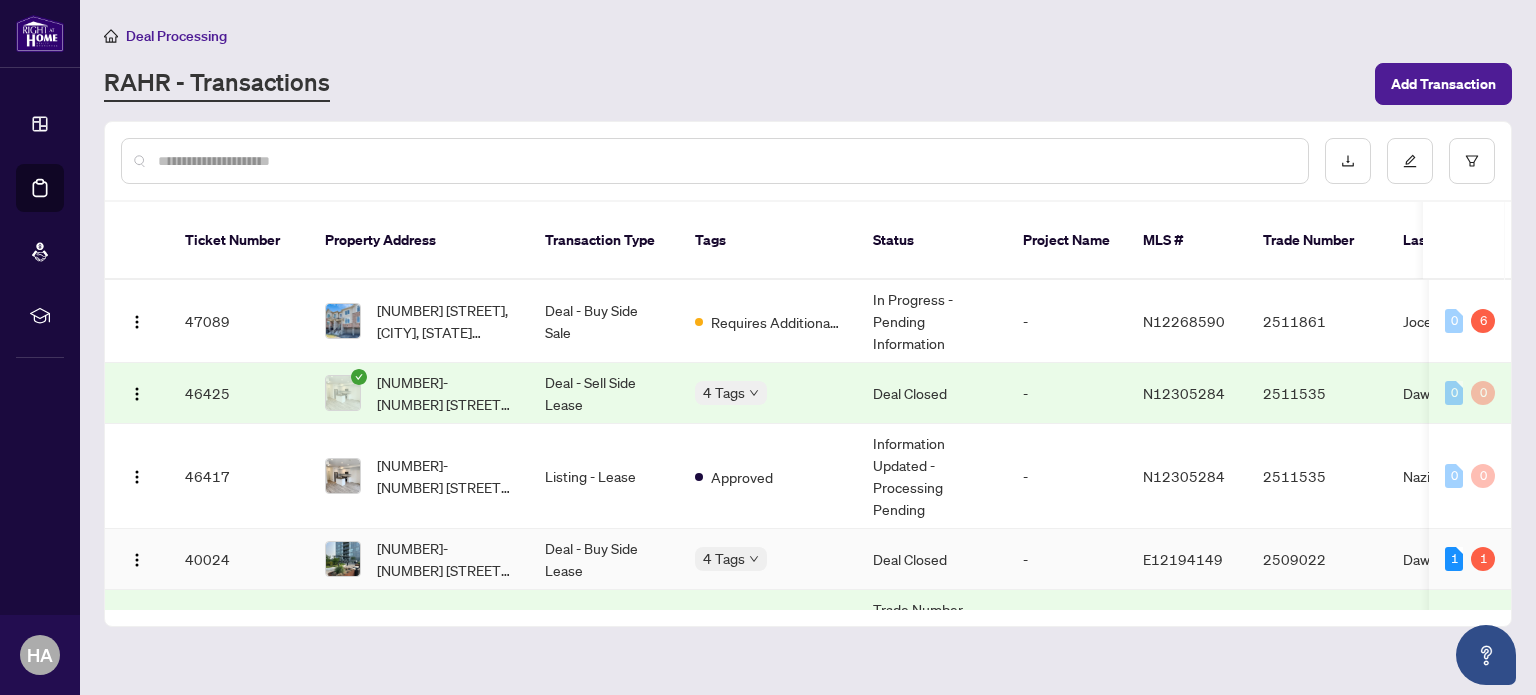 click on "2509022" at bounding box center [1317, 559] 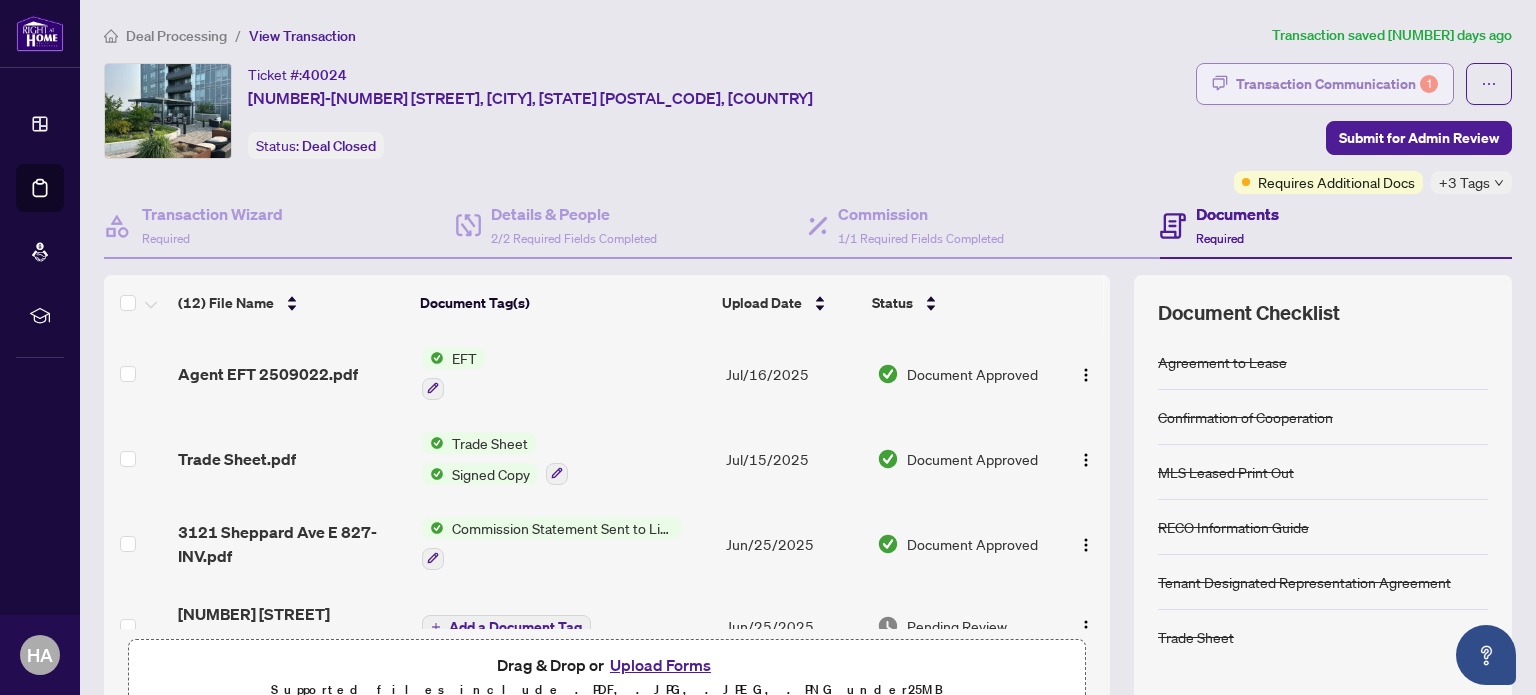 click on "Transaction Communication 1" at bounding box center [1337, 84] 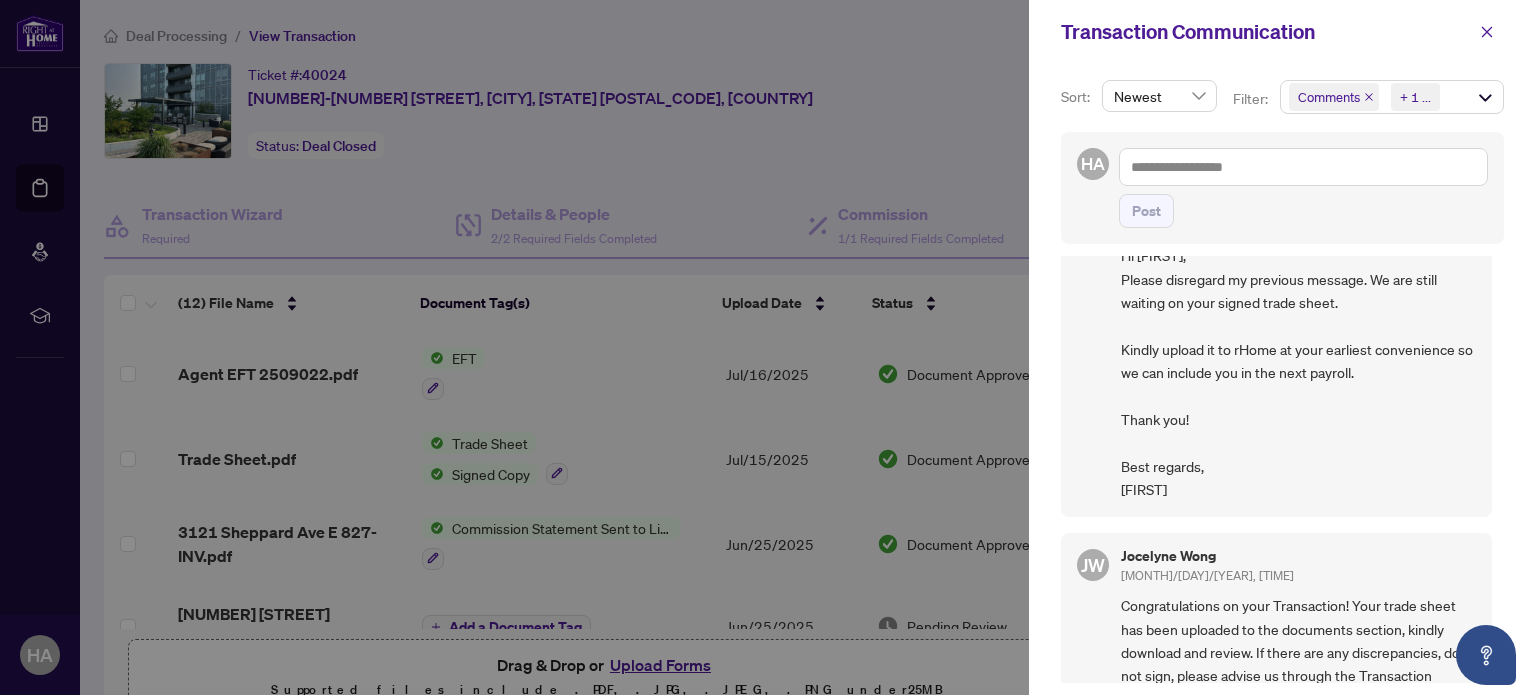 scroll, scrollTop: 0, scrollLeft: 0, axis: both 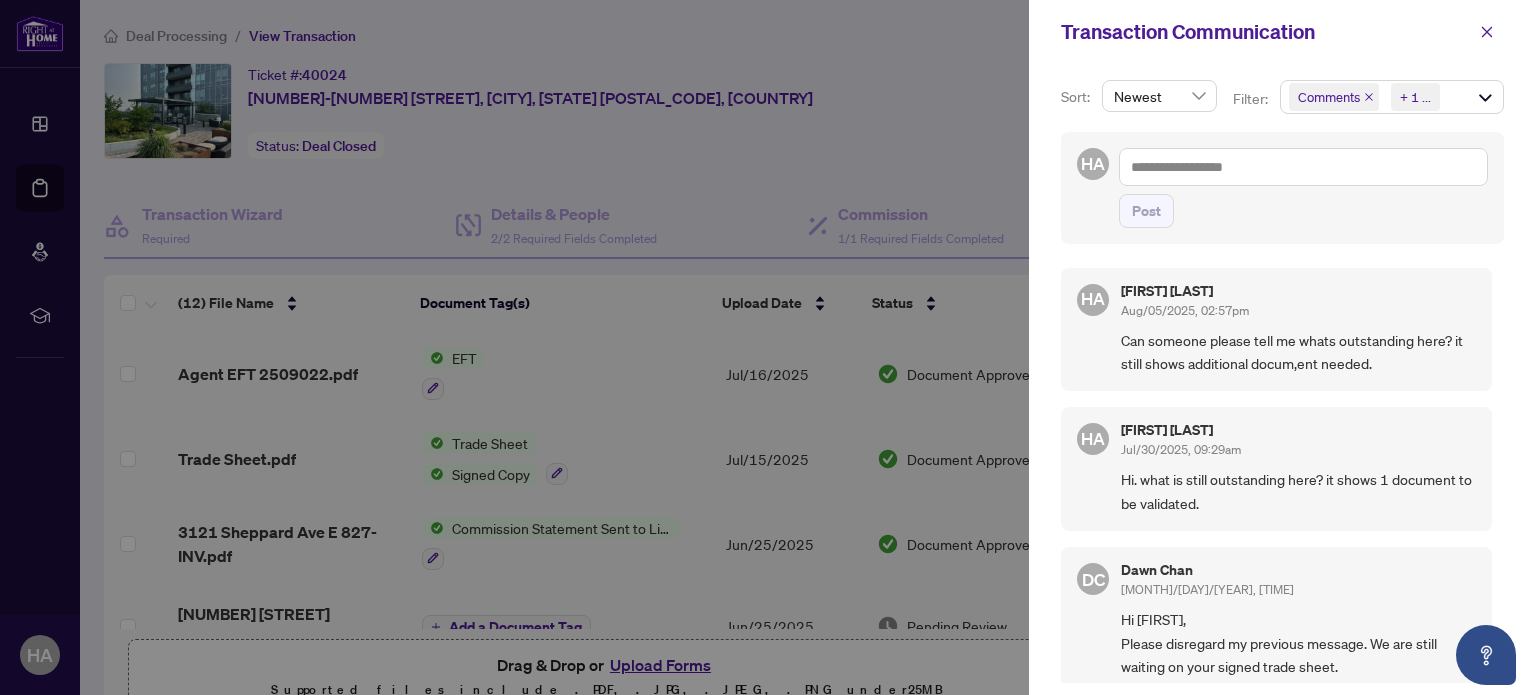 click on "Comments Requirements + 1 ..." at bounding box center [1392, 97] 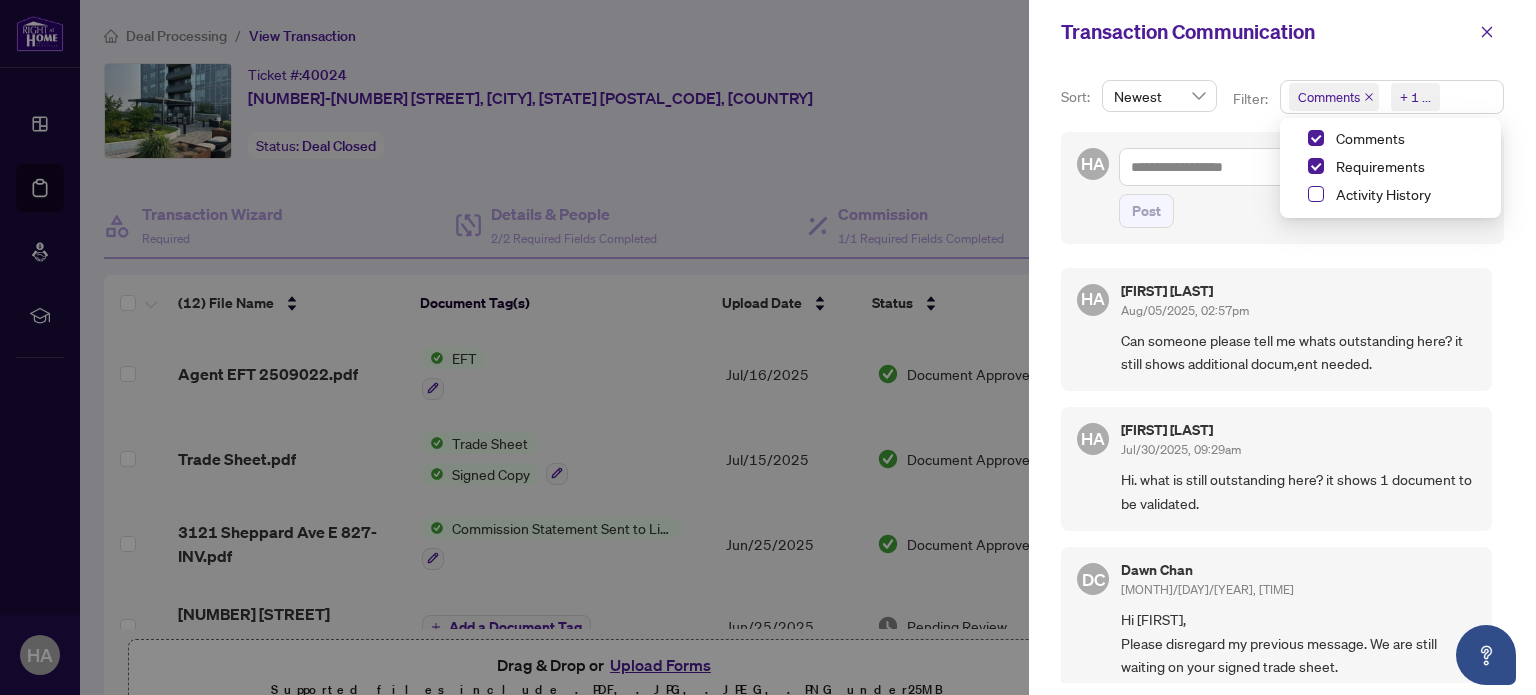 click at bounding box center [1316, 194] 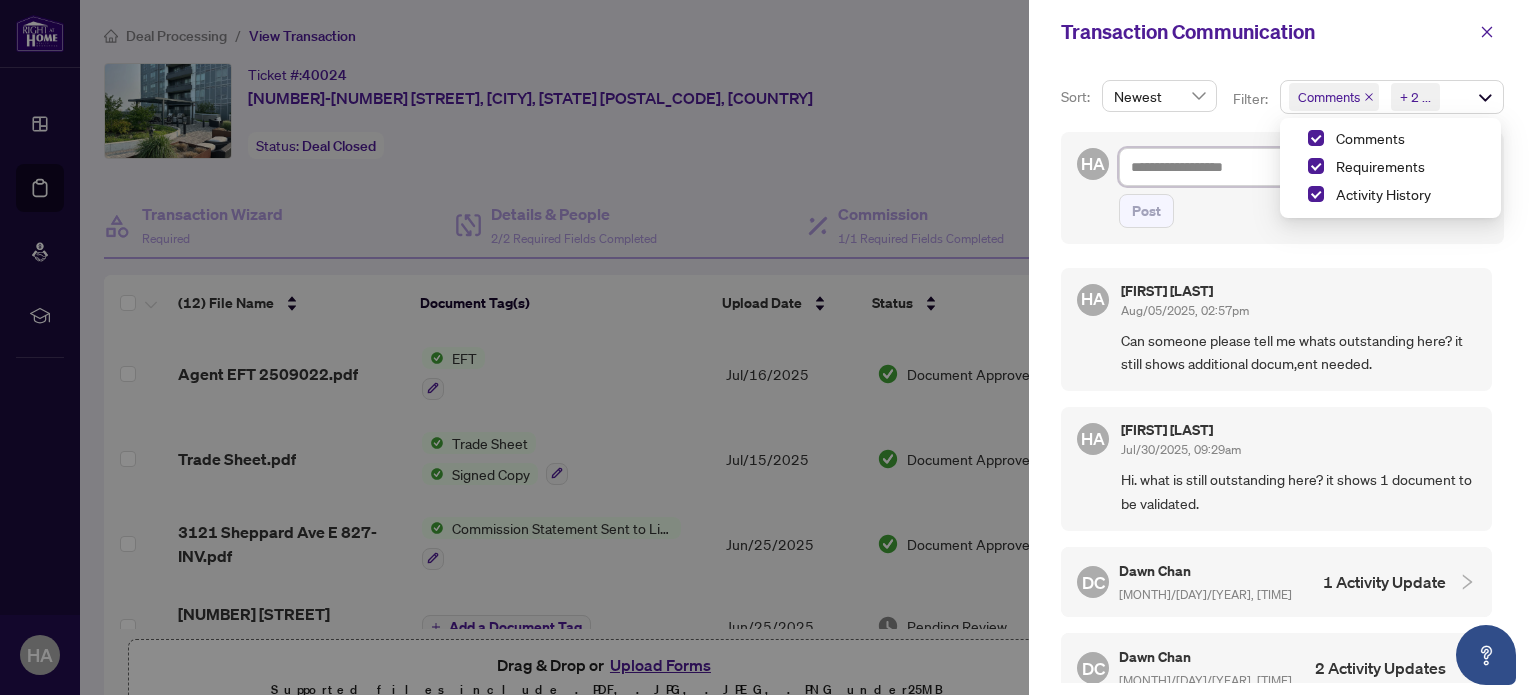 click at bounding box center [1303, 167] 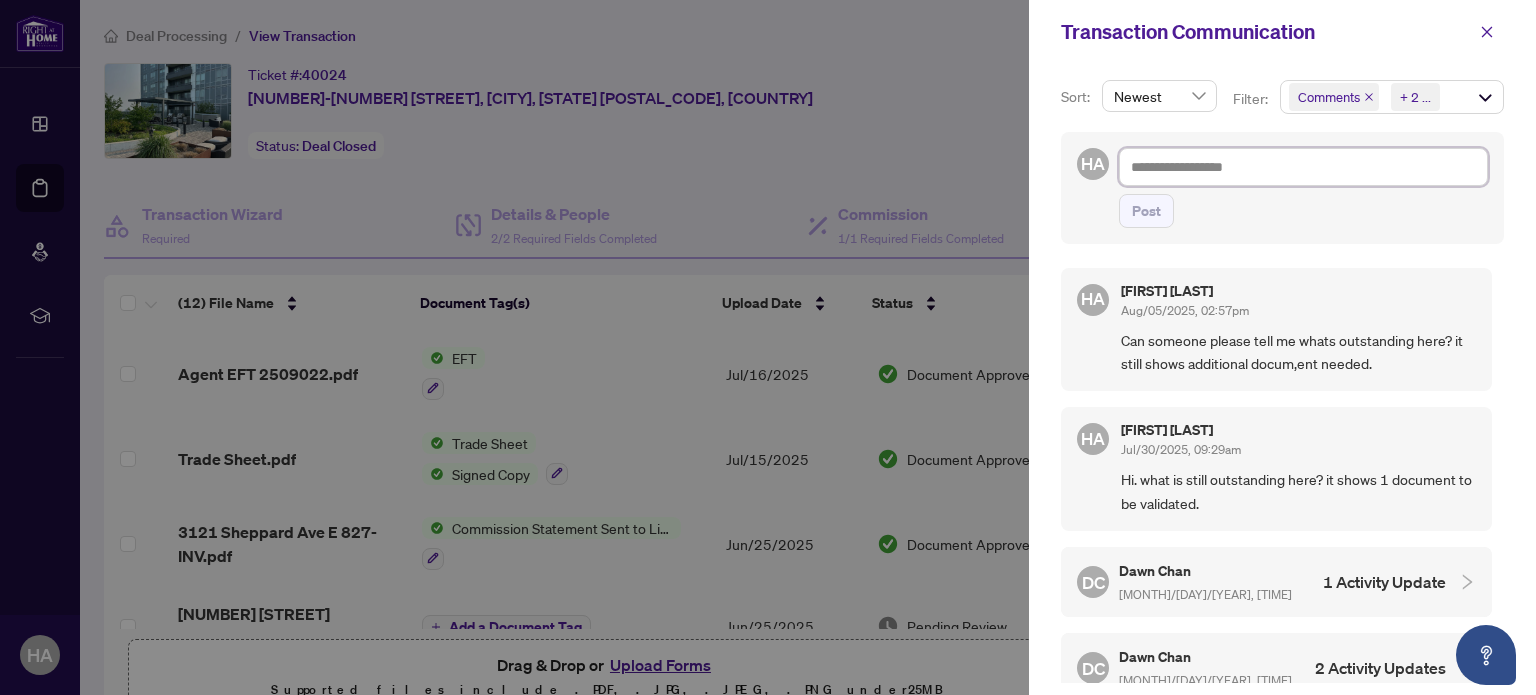 click at bounding box center [1303, 167] 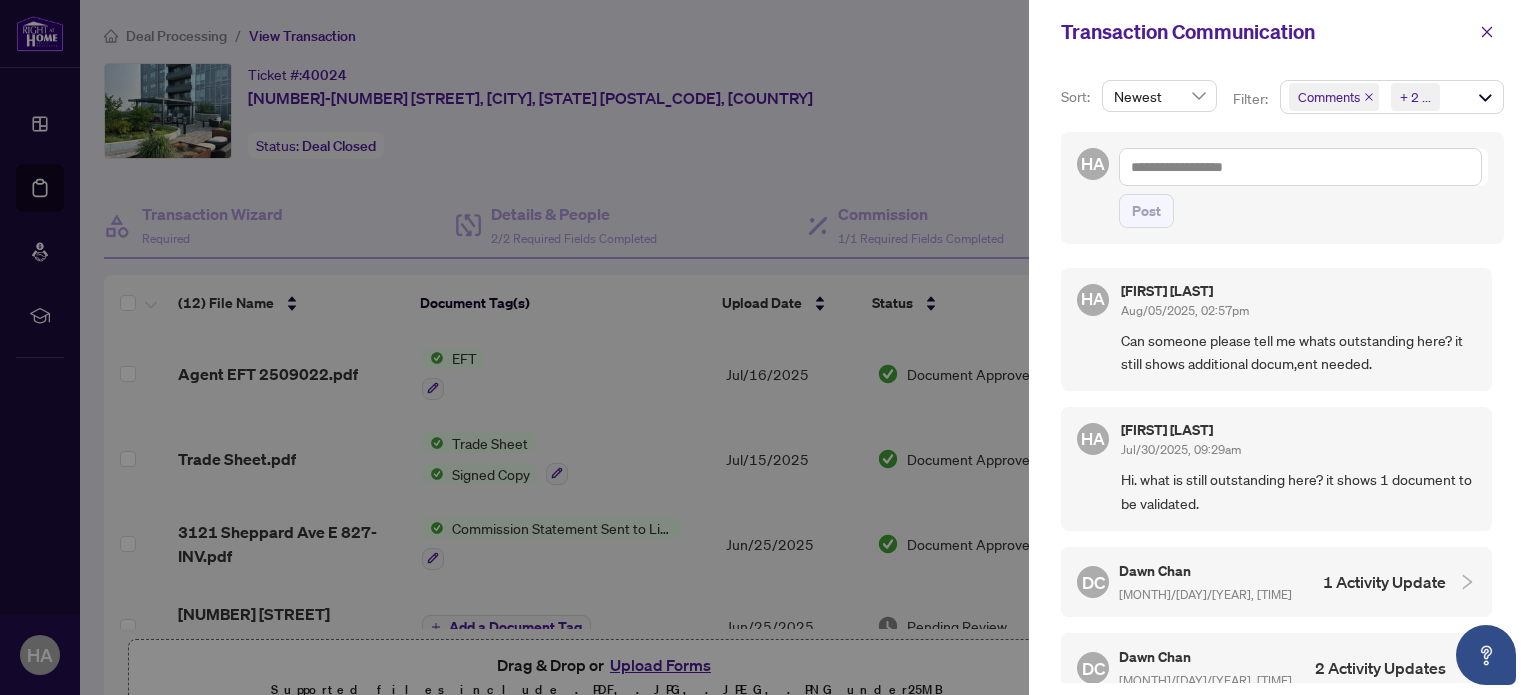 click at bounding box center (768, 347) 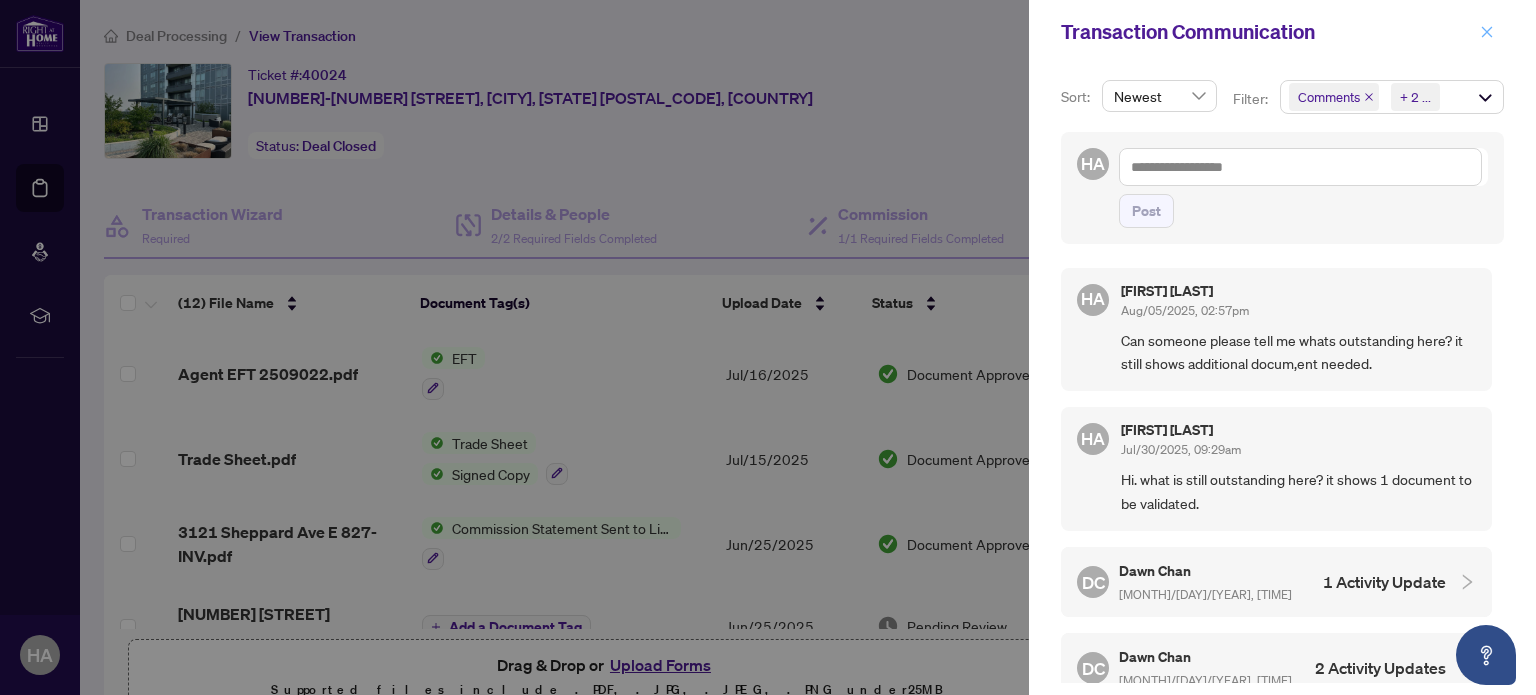 click 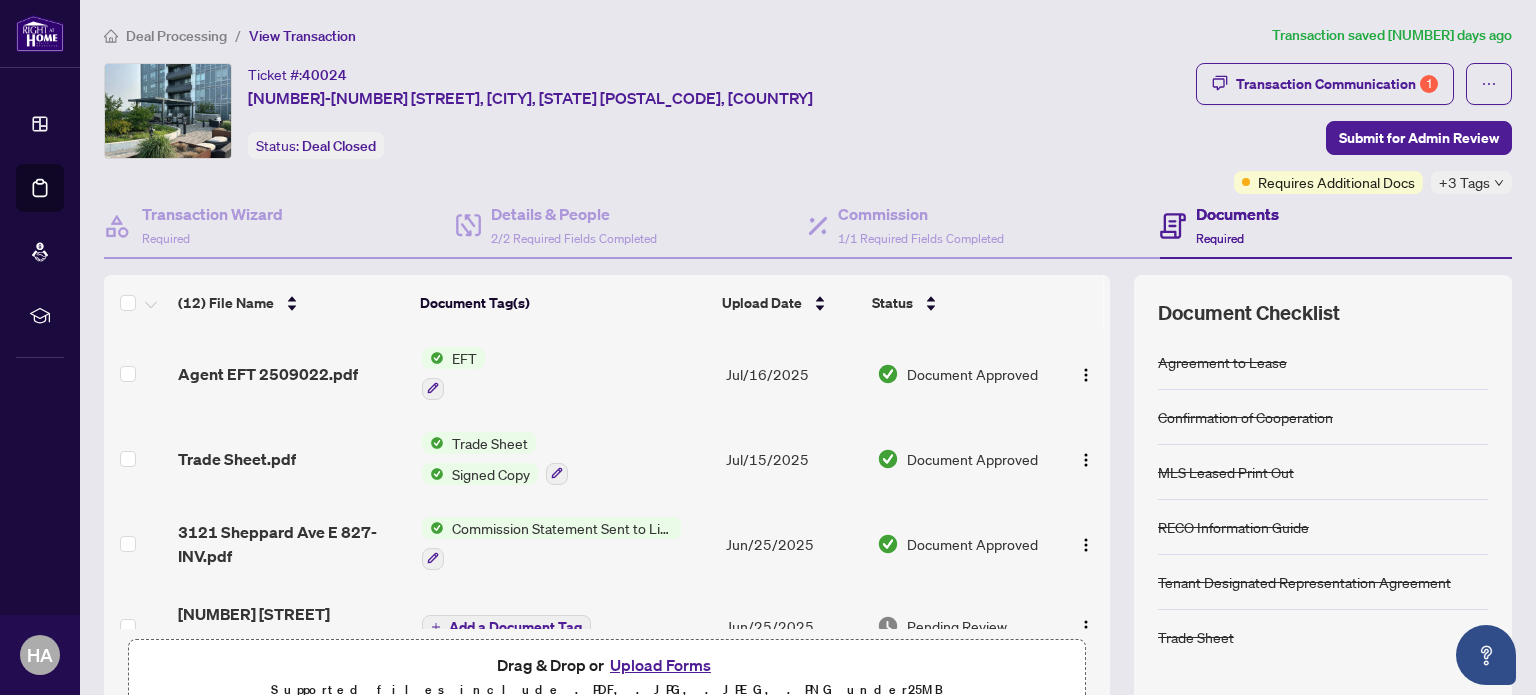 click on "+3 Tags" at bounding box center [1464, 182] 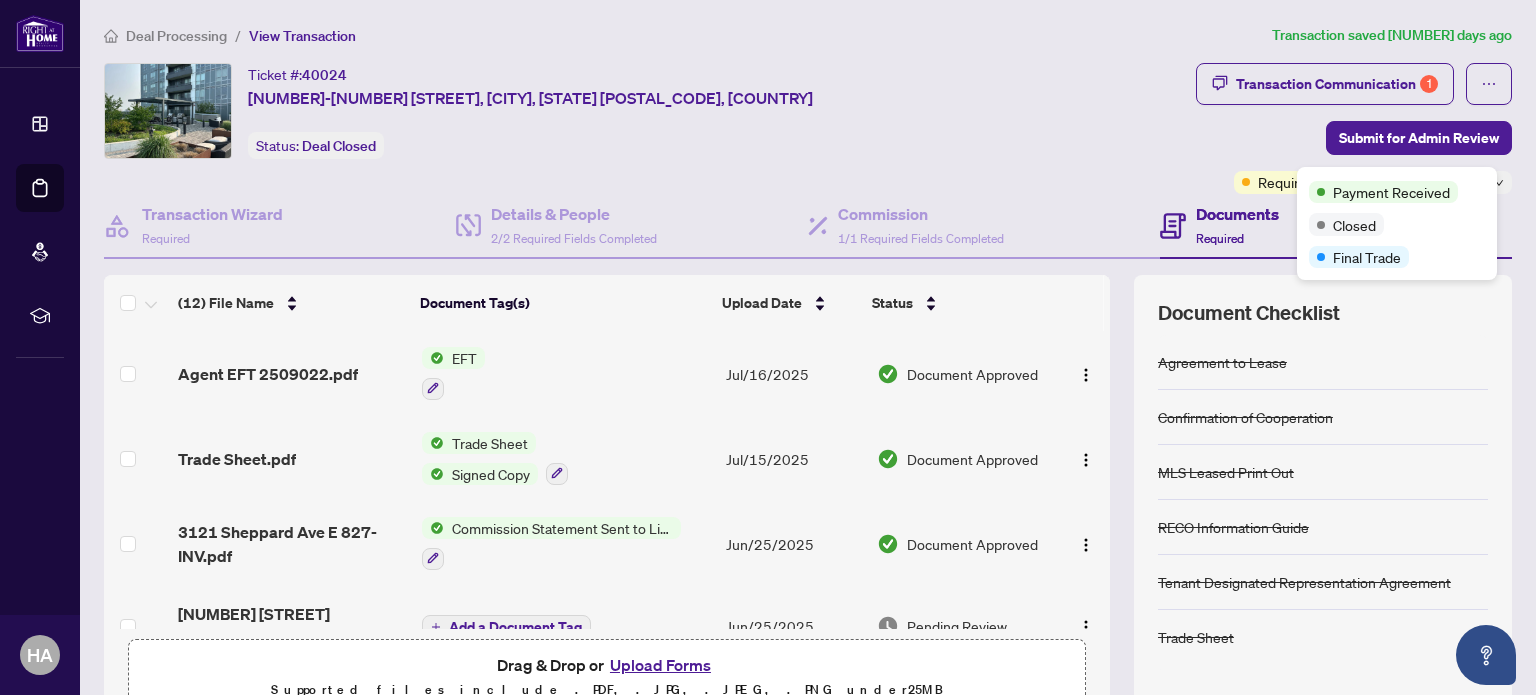 click on "Ticket #:  40024 [NUMBER]-[NUMBER] [STREET], [CITY], [STATE] [POSTAL_CODE], [COUNTRY] Status:   Deal Closed" at bounding box center [646, 128] 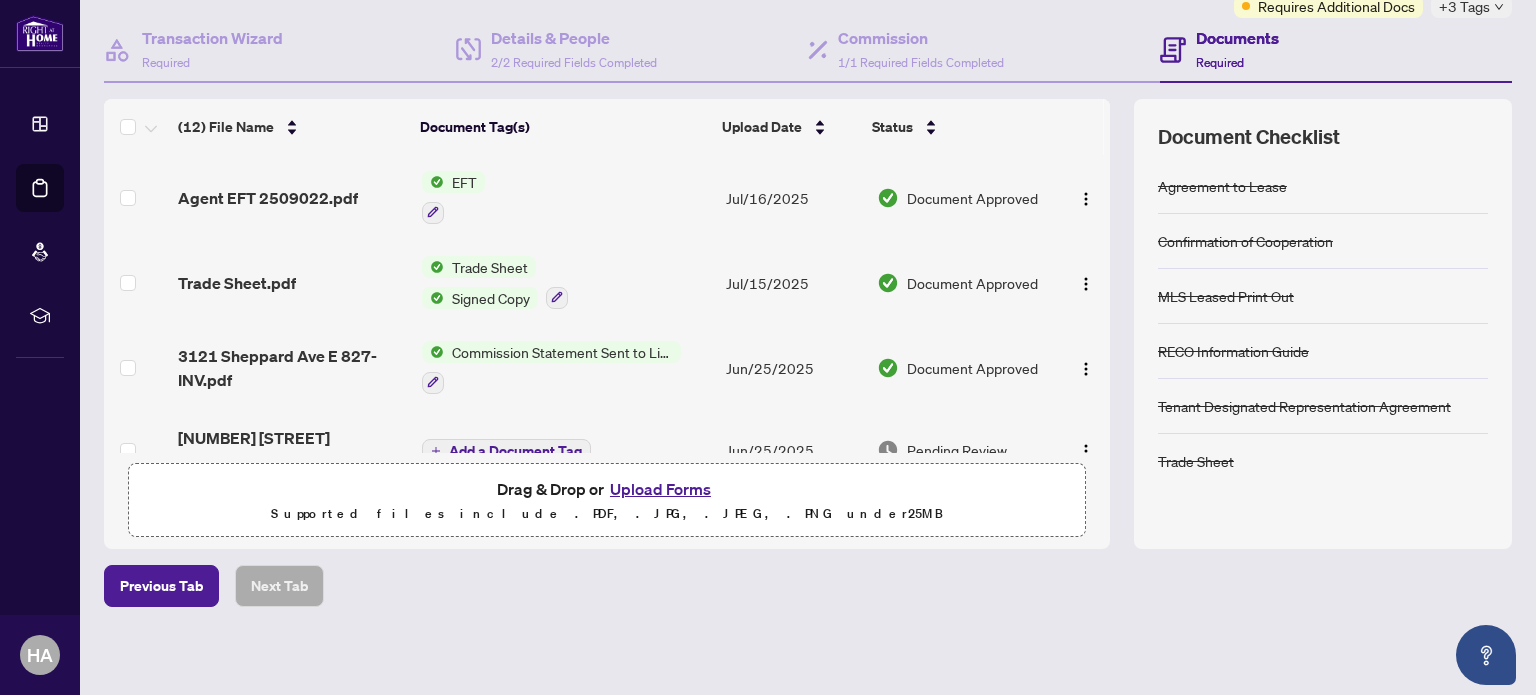 scroll, scrollTop: 179, scrollLeft: 0, axis: vertical 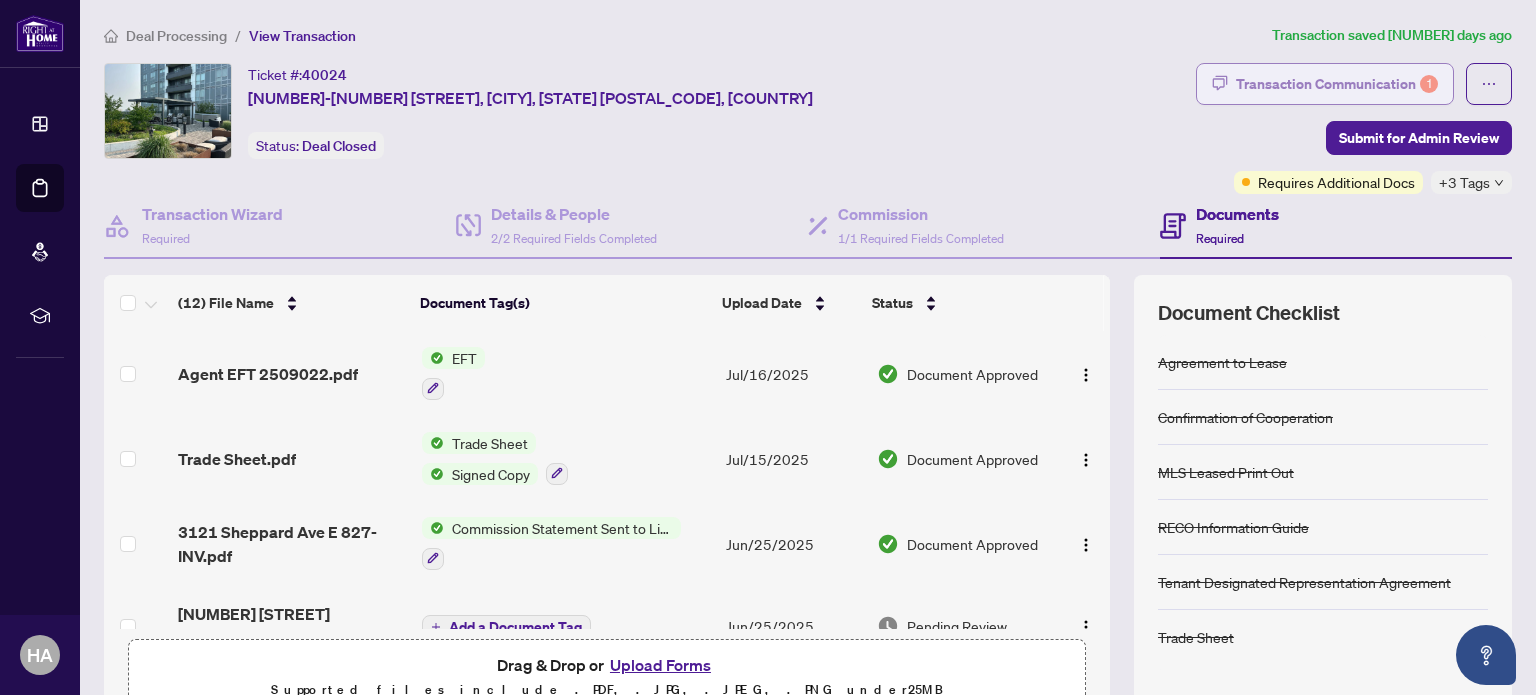 click on "Transaction Communication 1" at bounding box center [1337, 84] 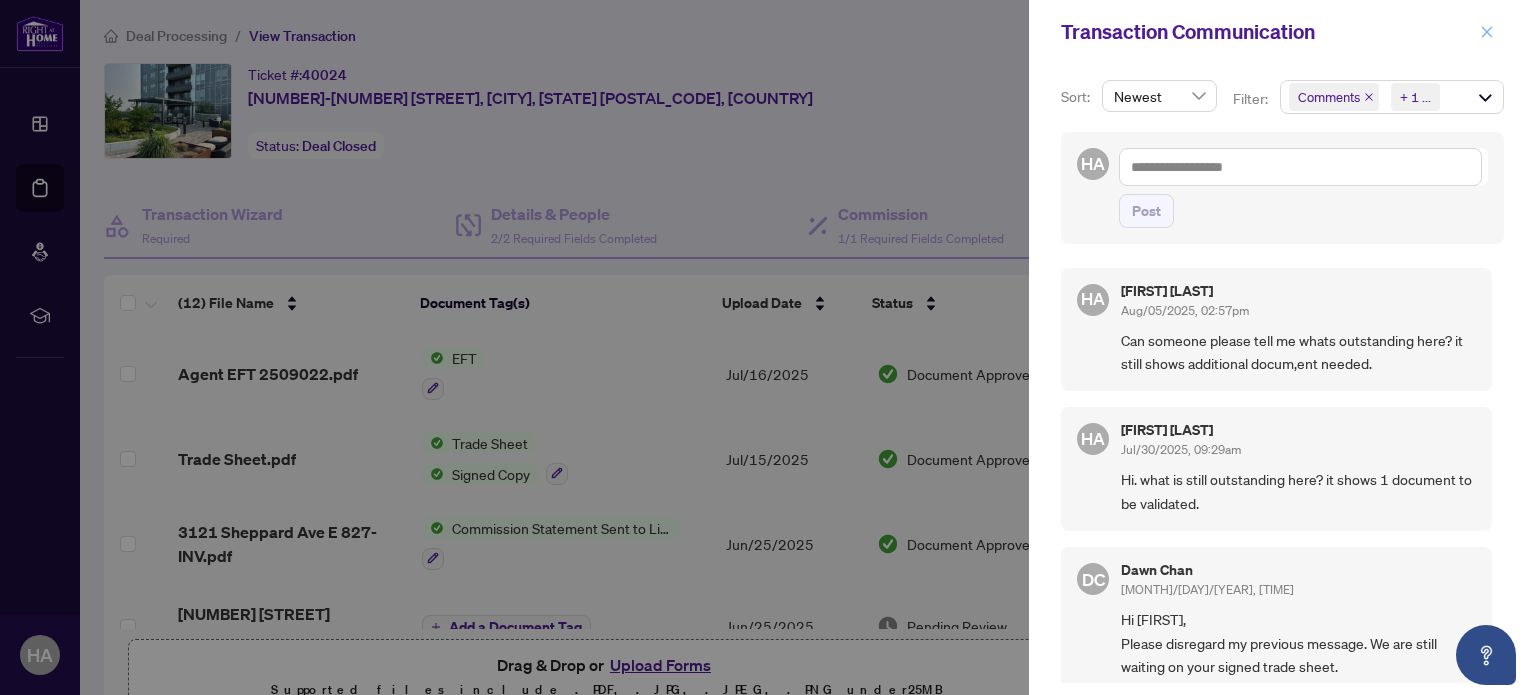 click 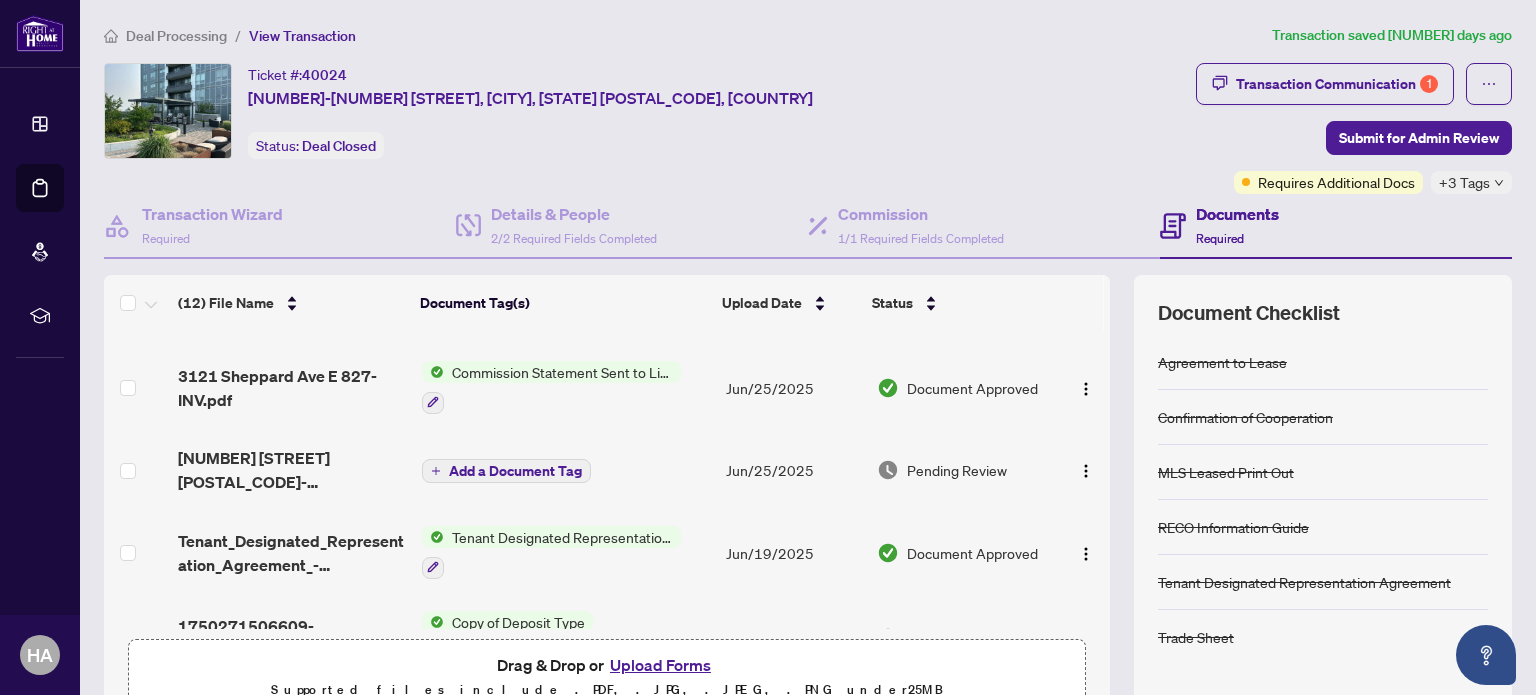 scroll, scrollTop: 0, scrollLeft: 0, axis: both 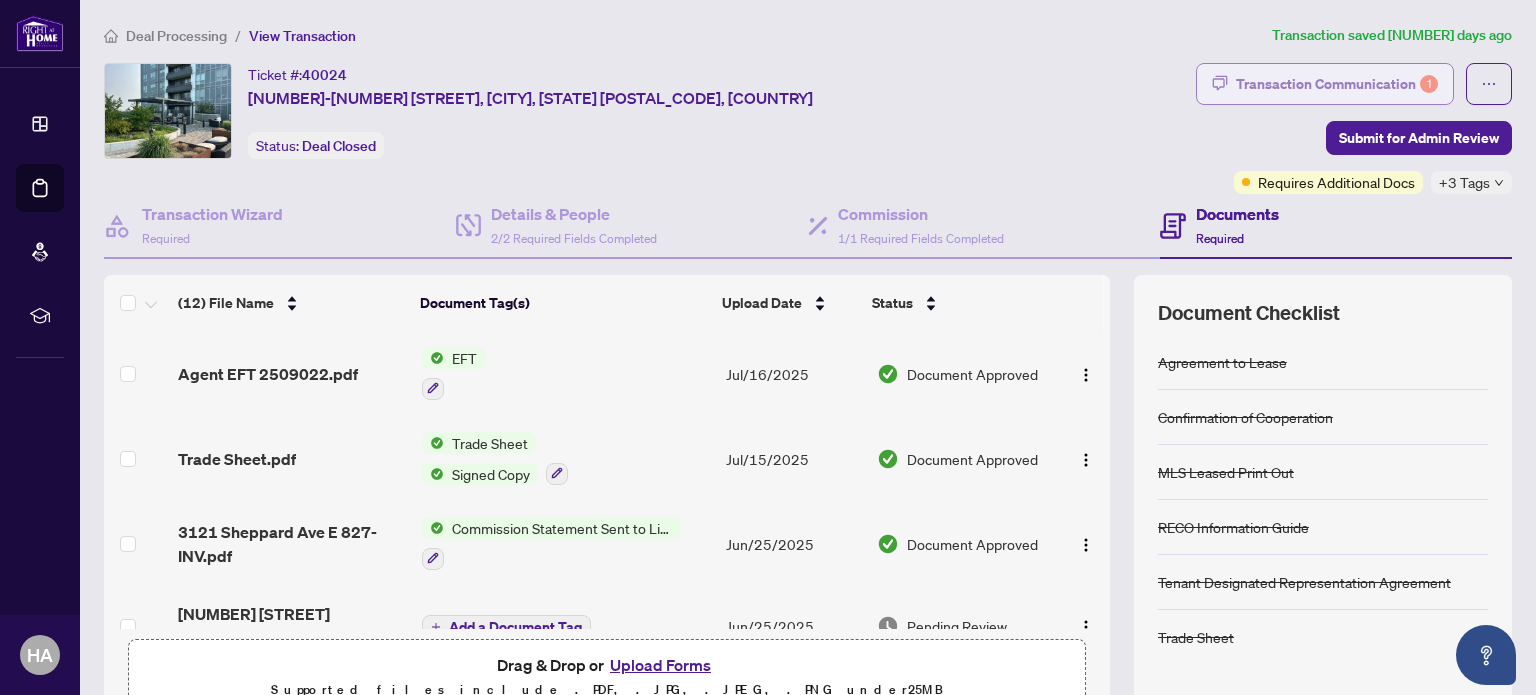 click on "Transaction Communication 1" at bounding box center (1337, 84) 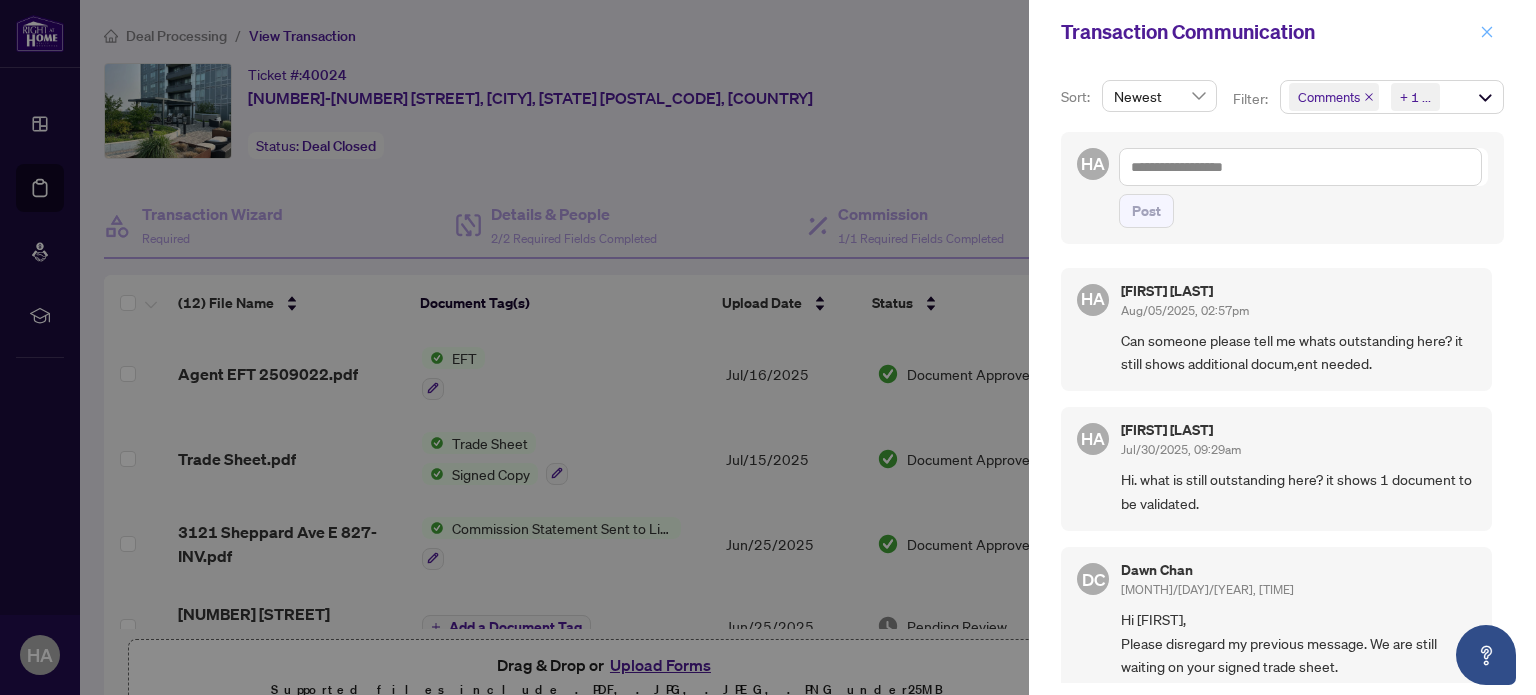 click 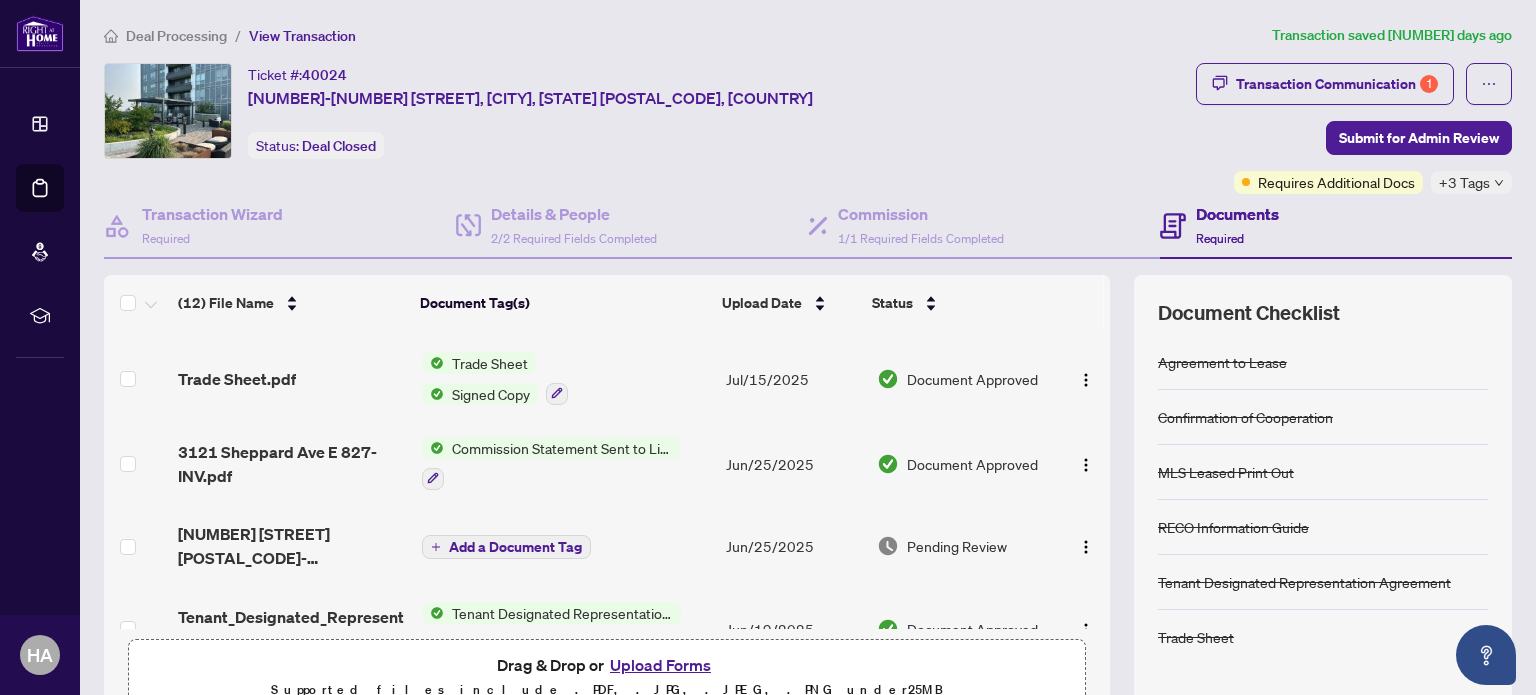 scroll, scrollTop: 0, scrollLeft: 0, axis: both 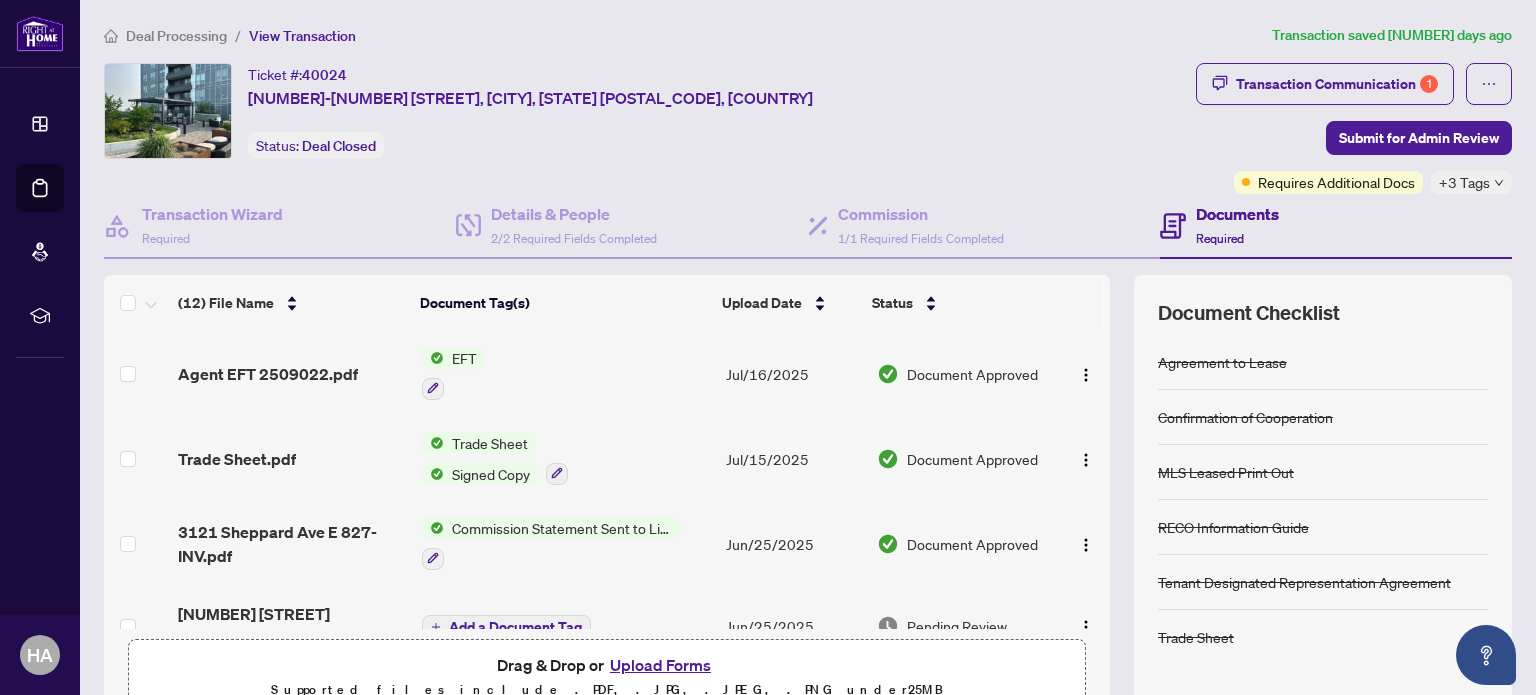 click on "(12) File Name Document Tag(s) Upload Date Status             Agent EFT [NUMBER].pdf EFT [MONTH]/[DAY]/[YEAR] Document Approved Trade Sheet.pdf Trade Sheet Signed Copy [MONTH]/[DAY]/[YEAR] Document Approved [NUMBER] [STREET] [POSTAL_CODE]-[POSTAL_CODE].pdf Commission Statement Sent to Listing Brokerage [MONTH]/[DAY]/[YEAR] Document Approved [NUMBER] [STREET] [POSTAL_CODE]-[POSTAL_CODE].pdf Add a Document Tag [MONTH]/[DAY]/[YEAR] Pending Review Tenant_Designated_Representation_Agreement_-_Form_327.pdf Tenant Designated Representation Agreement [MONTH]/[DAY]/[YEAR] Document Approved [NUMBER]-[NUMBER].pdf Copy of Deposit Type Deposit Receipt [MONTH]/[DAY]/[YEAR] Document Approved Schedule_A.pdf Schedule(s) [MONTH]/[DAY]/[YEAR] Document Approved Schedule_B.pdf Schedule B [MONTH]/[DAY]/[YEAR] Document Approved Confirmation_of_Cooperation_and_Representation_-_Form_324.pdf Confirmation of Cooperation 324 Confirmation of Co-operation and Representation - Tenant/Landlord [MONTH]/[DAY]/[YEAR] Document Approved Agreement_to_Lease_-_Form_400.pdf Agreement to Lease [MONTH]/[DAY]/[YEAR] Document Approved" at bounding box center (808, 500) 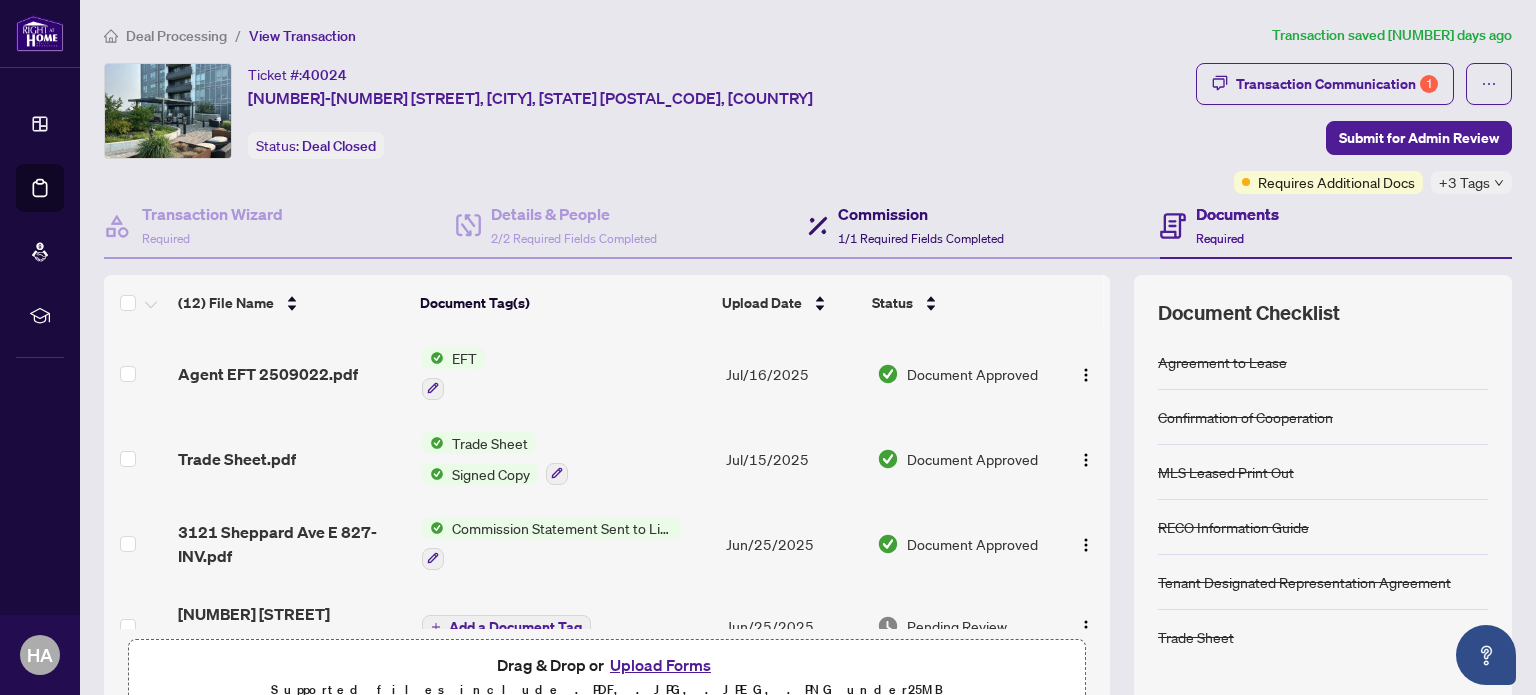click on "Commission" at bounding box center (921, 214) 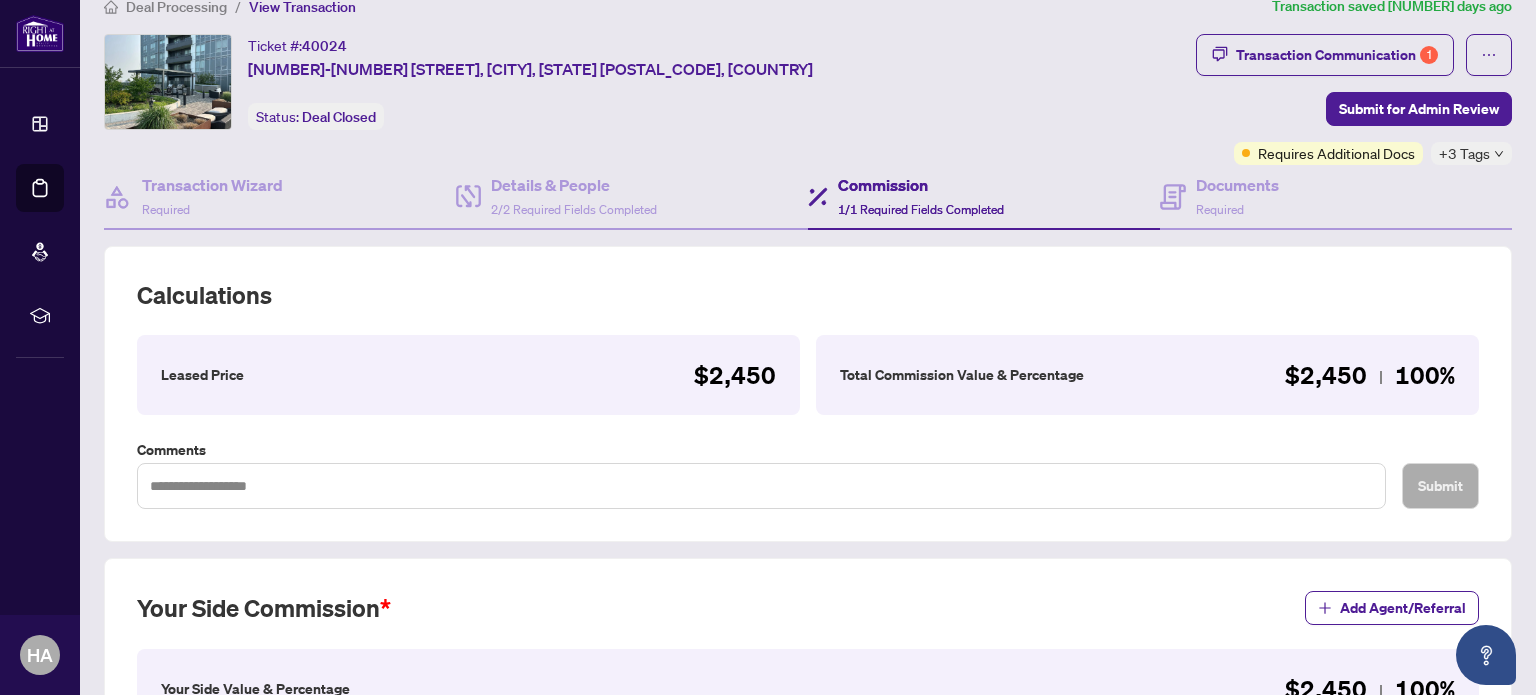scroll, scrollTop: 0, scrollLeft: 0, axis: both 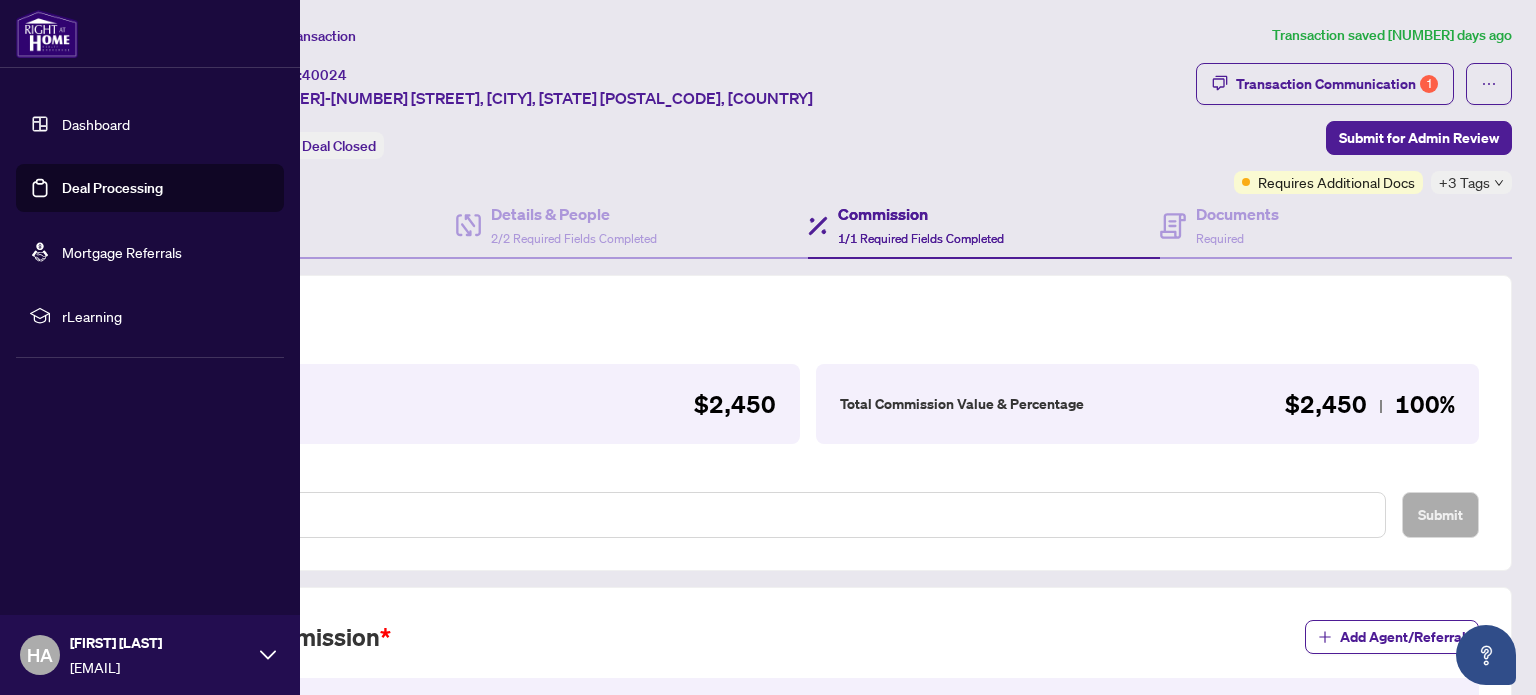 click on "Dashboard" at bounding box center (96, 124) 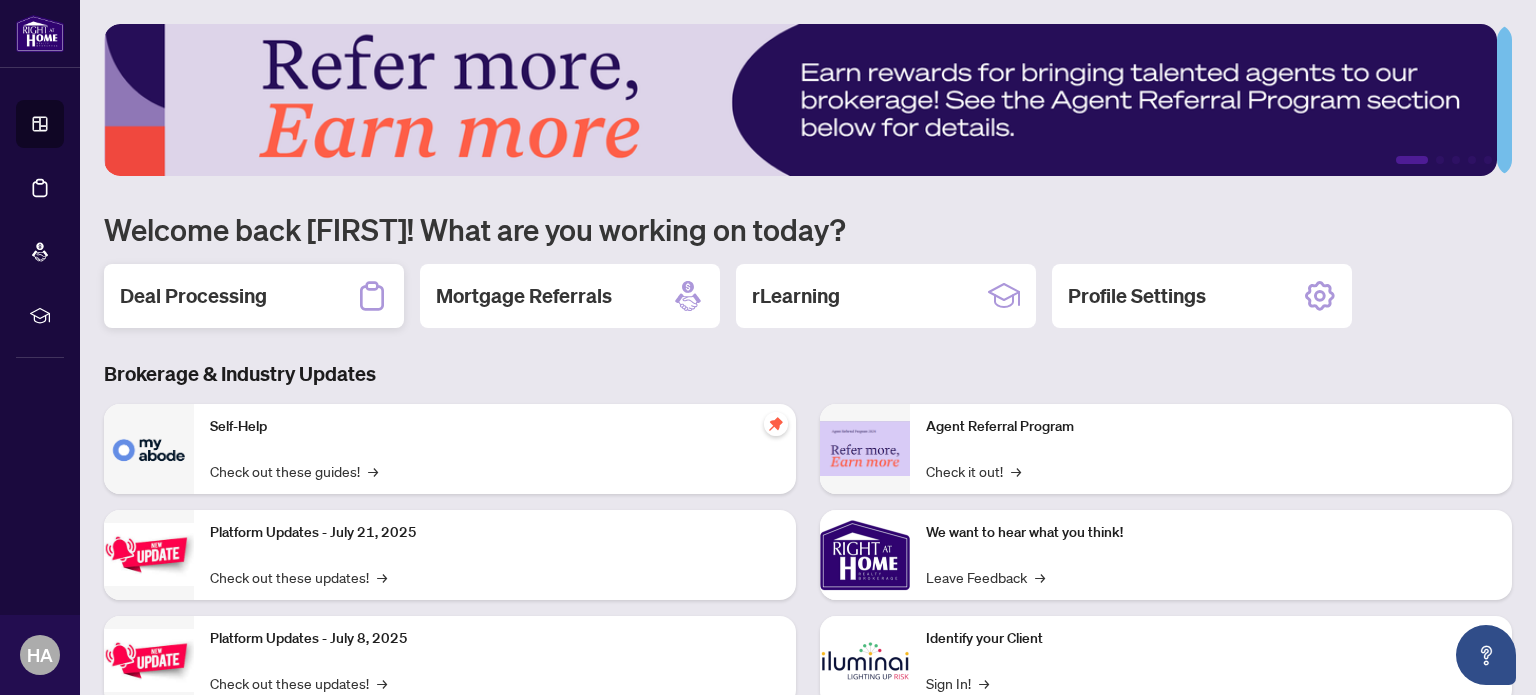 click on "Deal Processing" at bounding box center (193, 296) 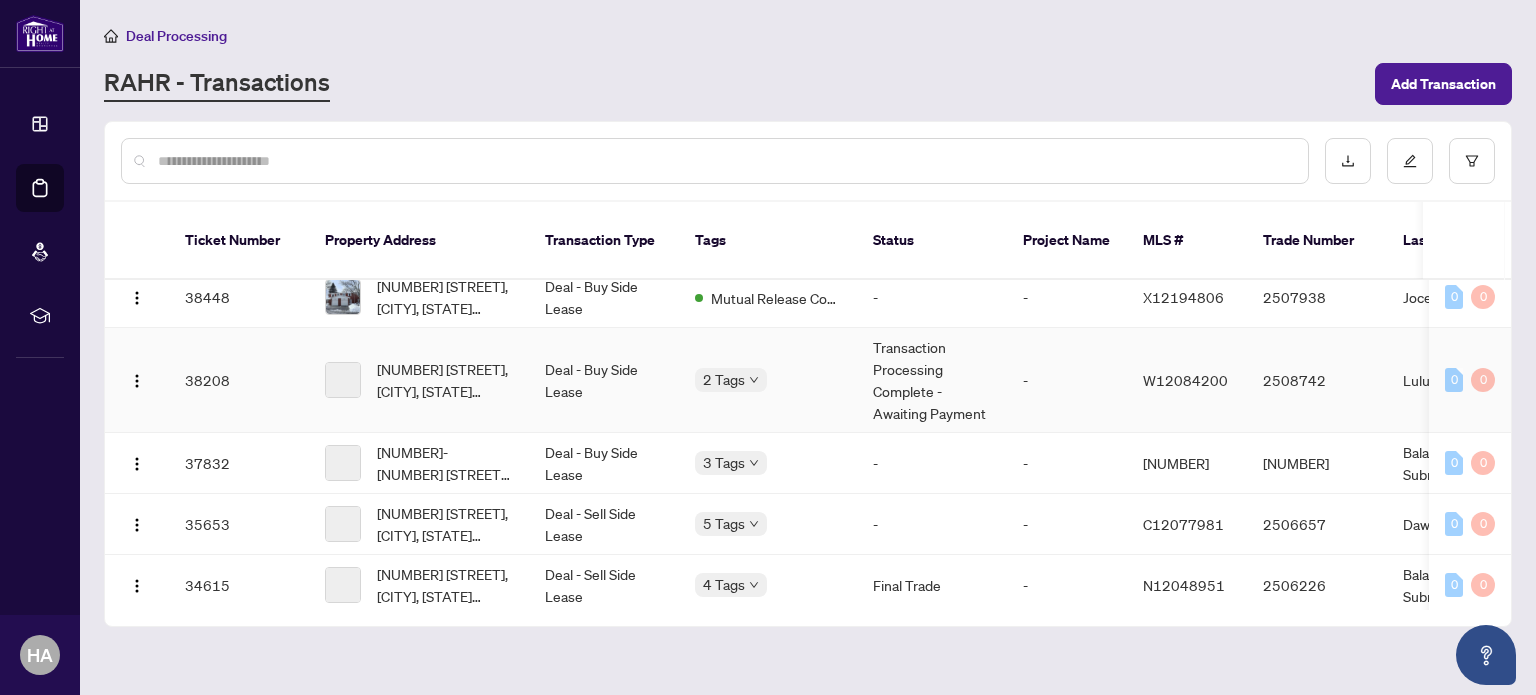 scroll, scrollTop: 19, scrollLeft: 60, axis: both 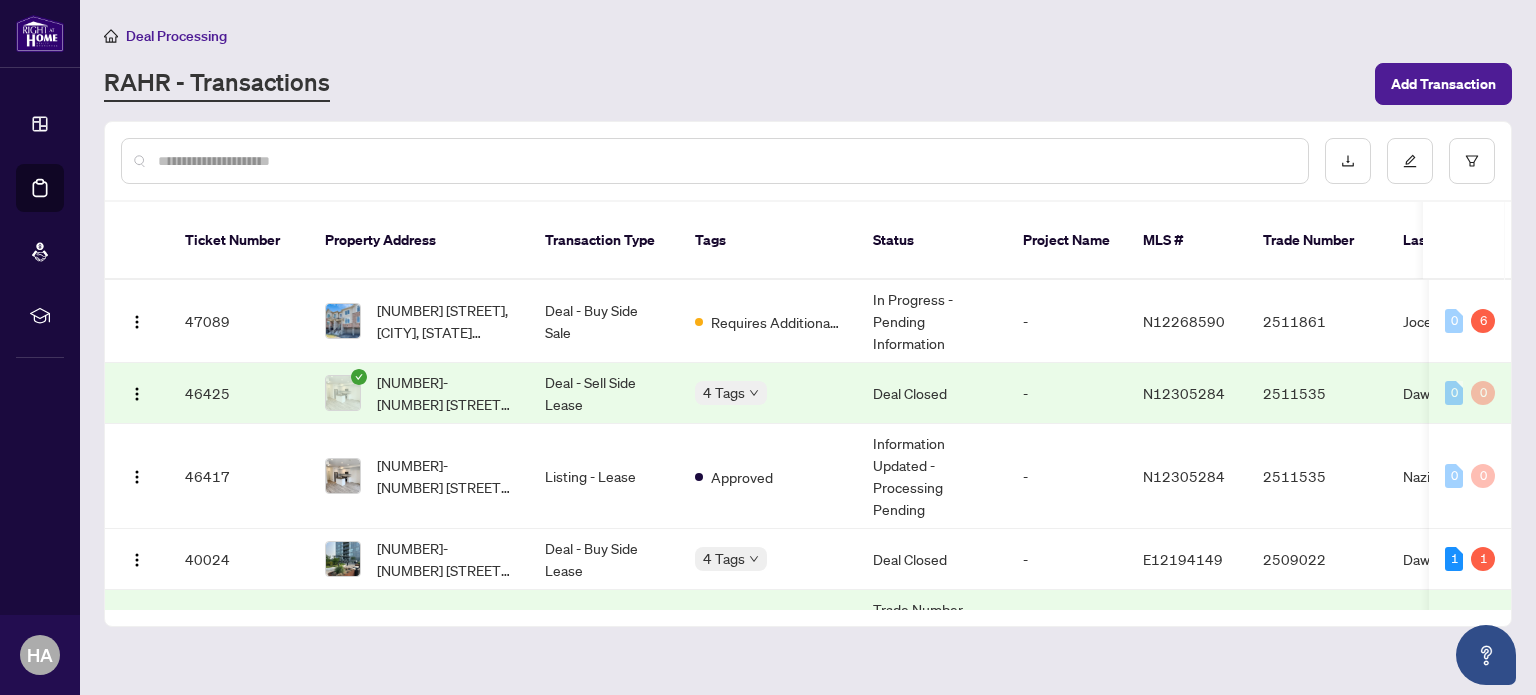 click on "-" at bounding box center [1067, 393] 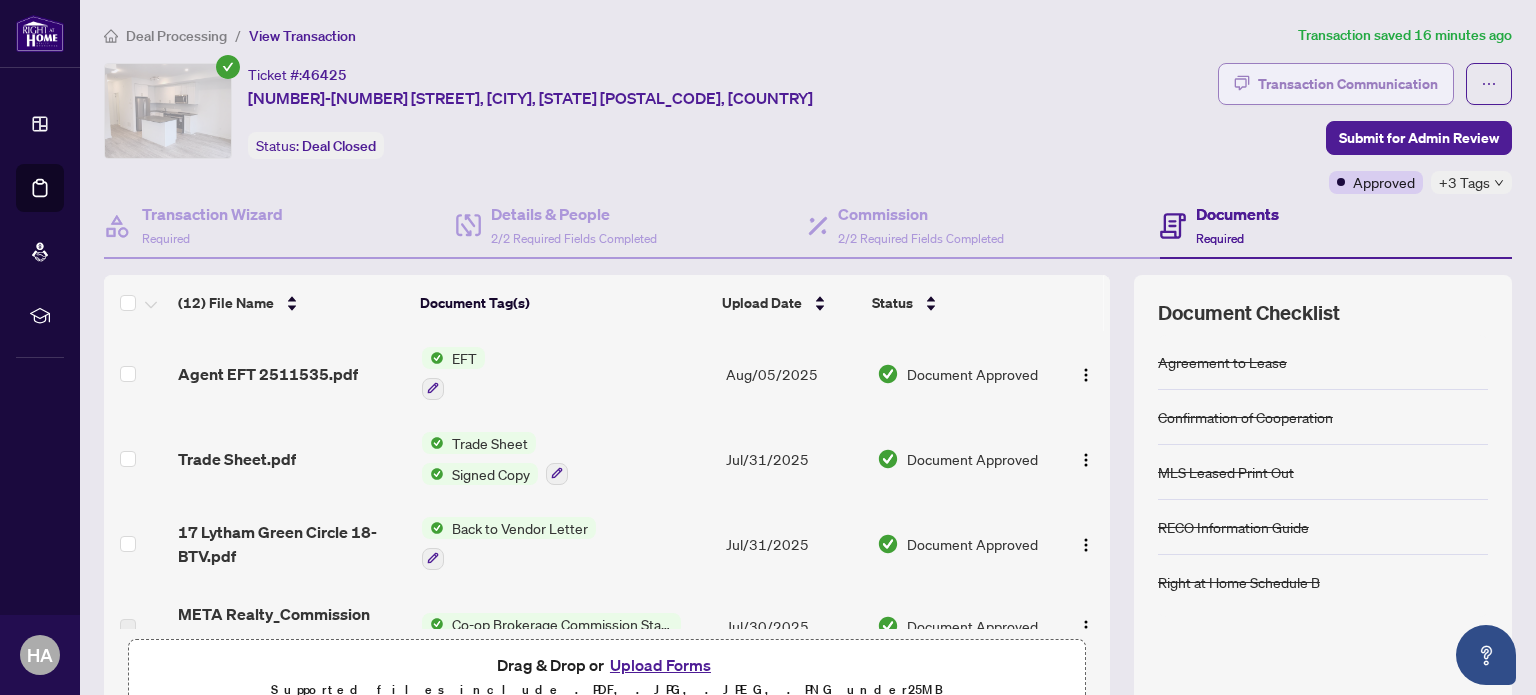 click on "Transaction Communication" at bounding box center (1348, 84) 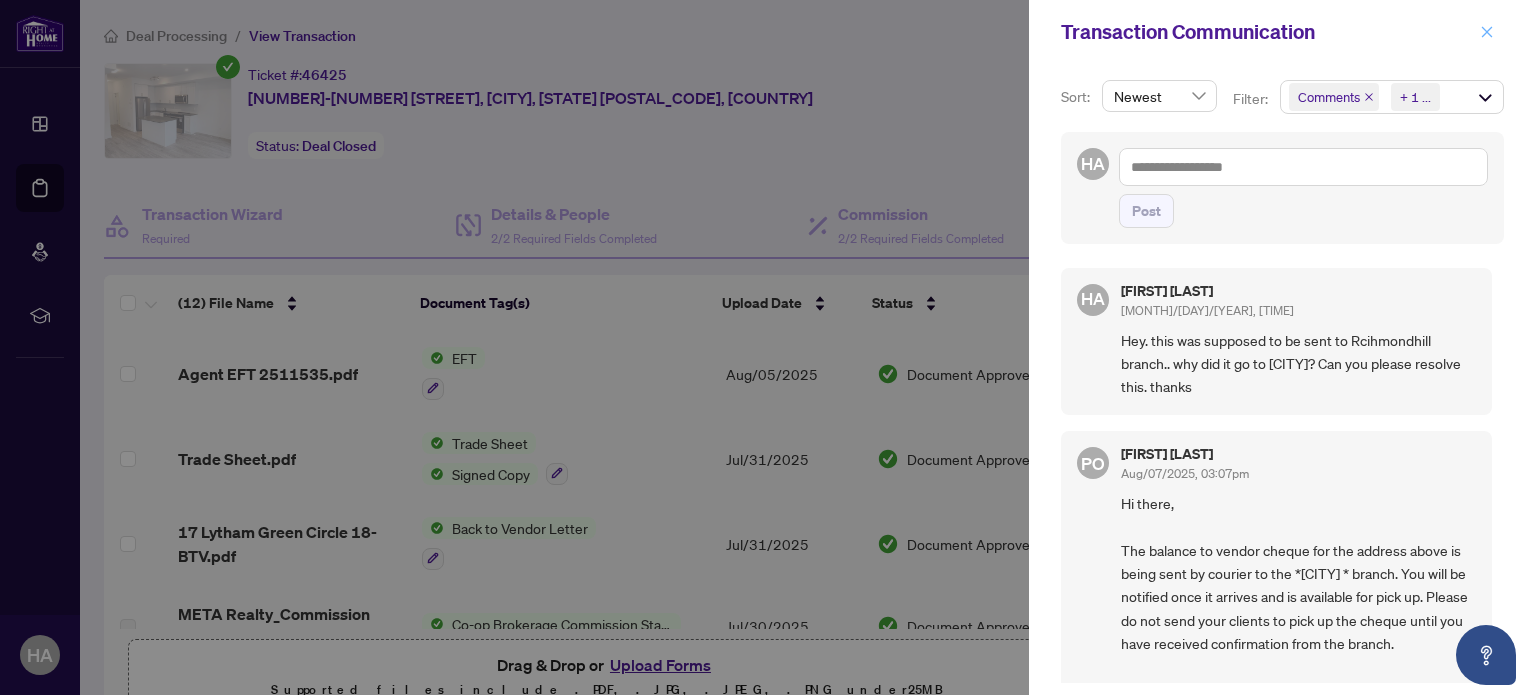 click 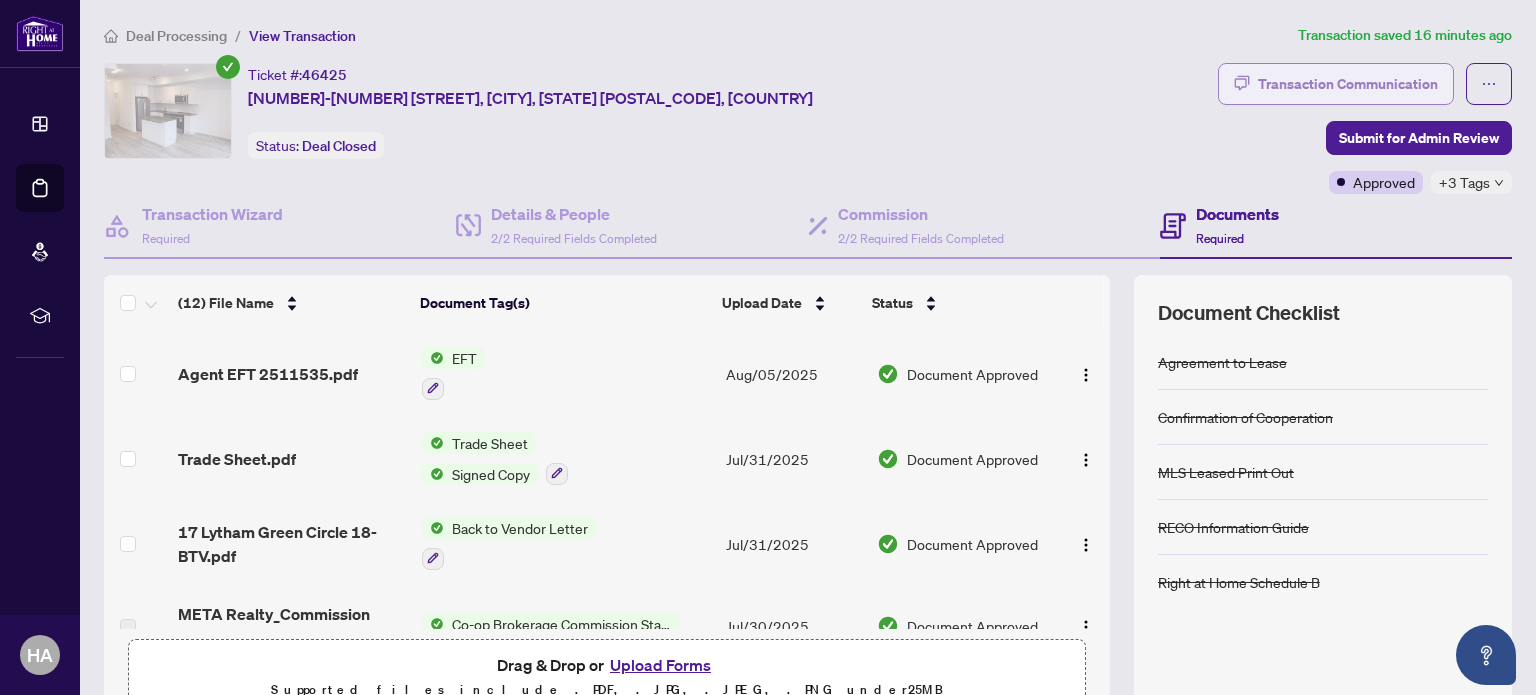 click on "Transaction Communication" at bounding box center (1348, 84) 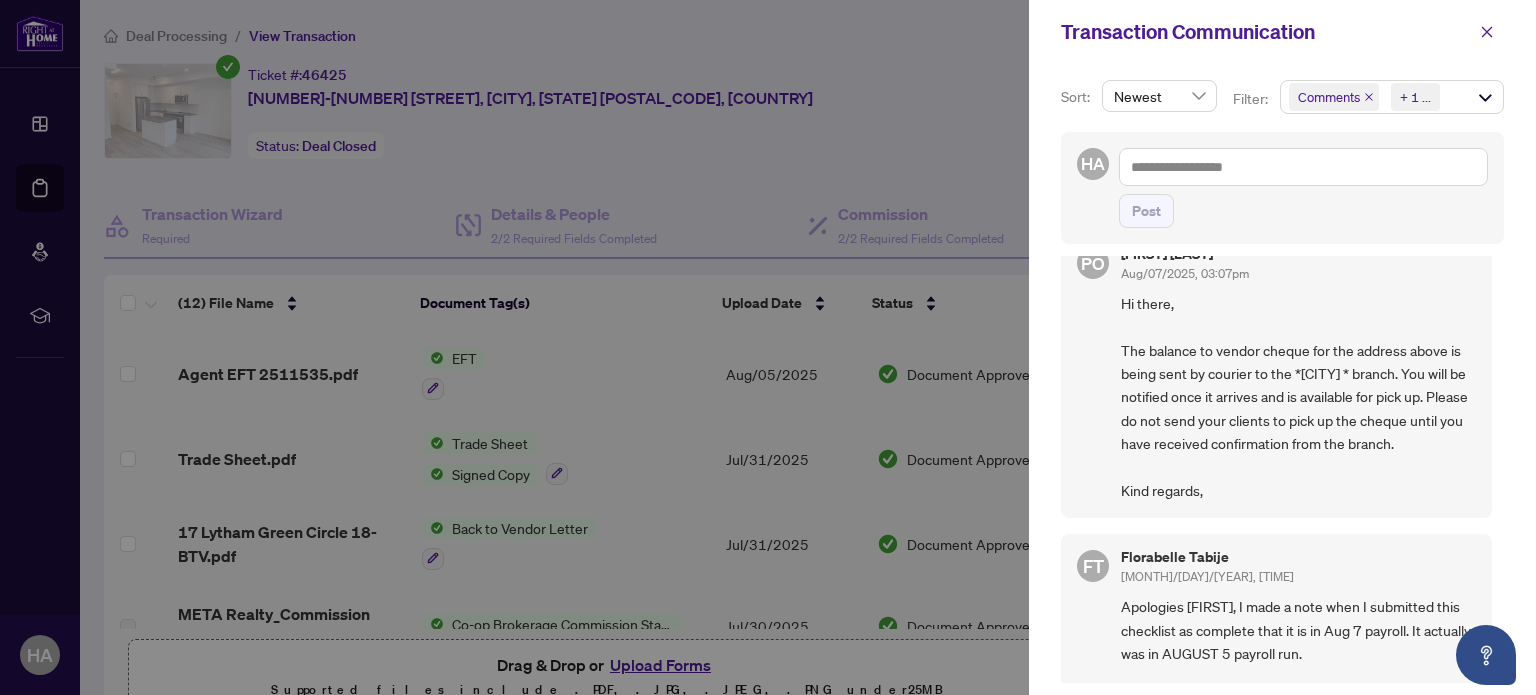 scroll, scrollTop: 196, scrollLeft: 0, axis: vertical 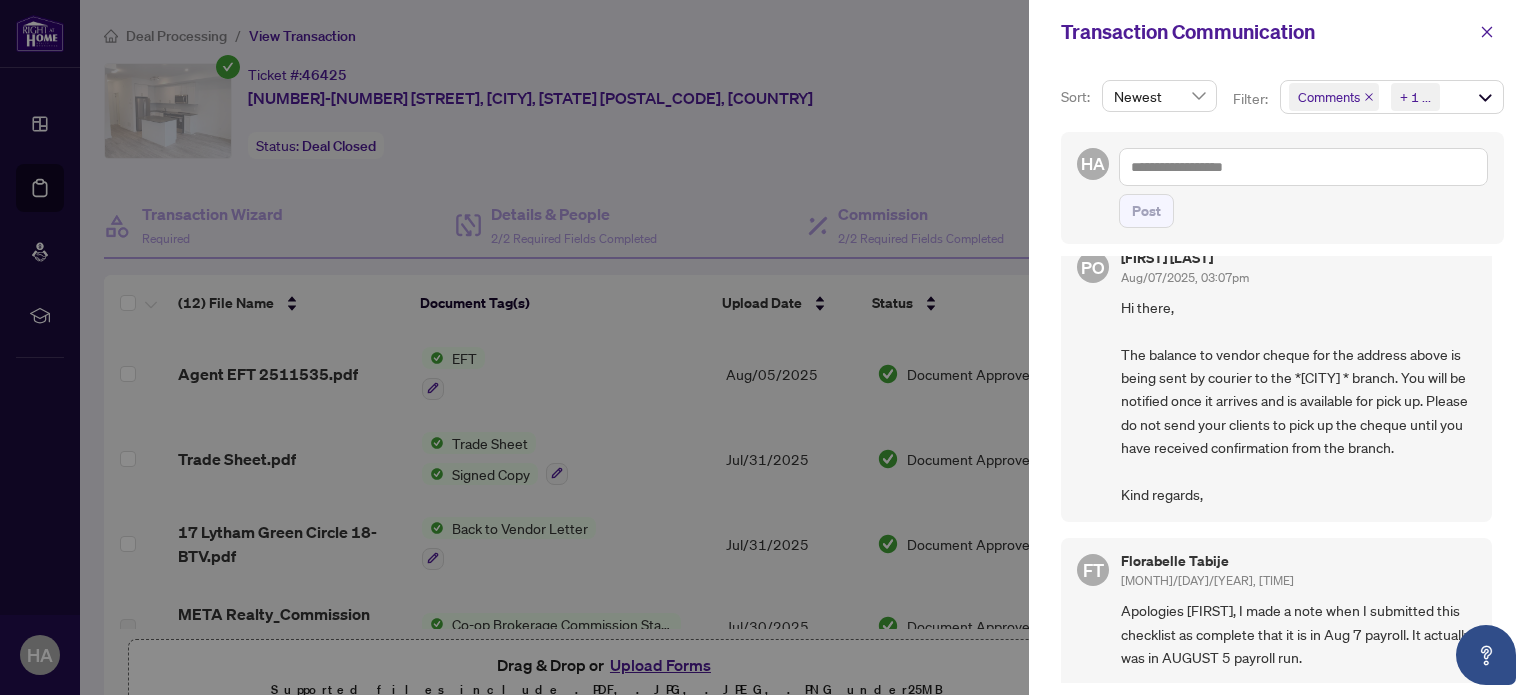 click at bounding box center [768, 347] 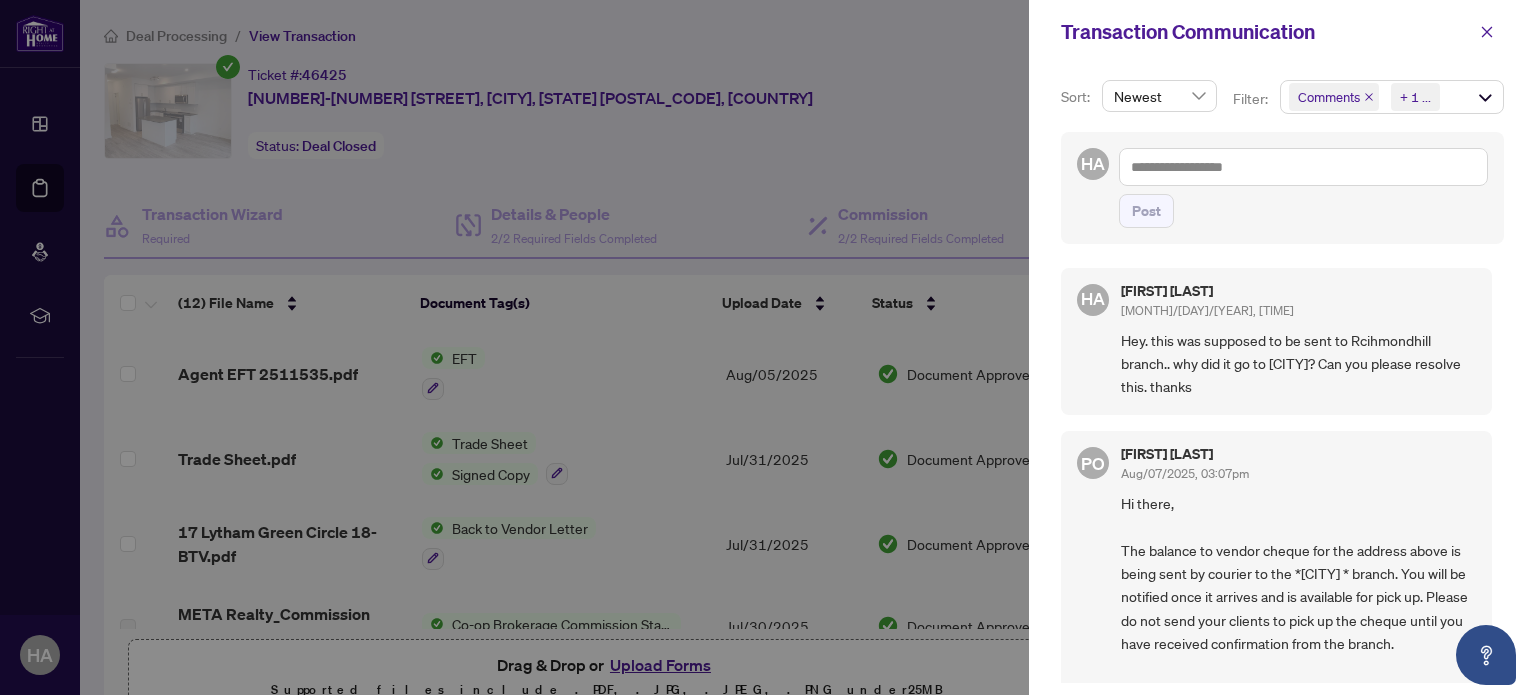 scroll, scrollTop: 0, scrollLeft: 0, axis: both 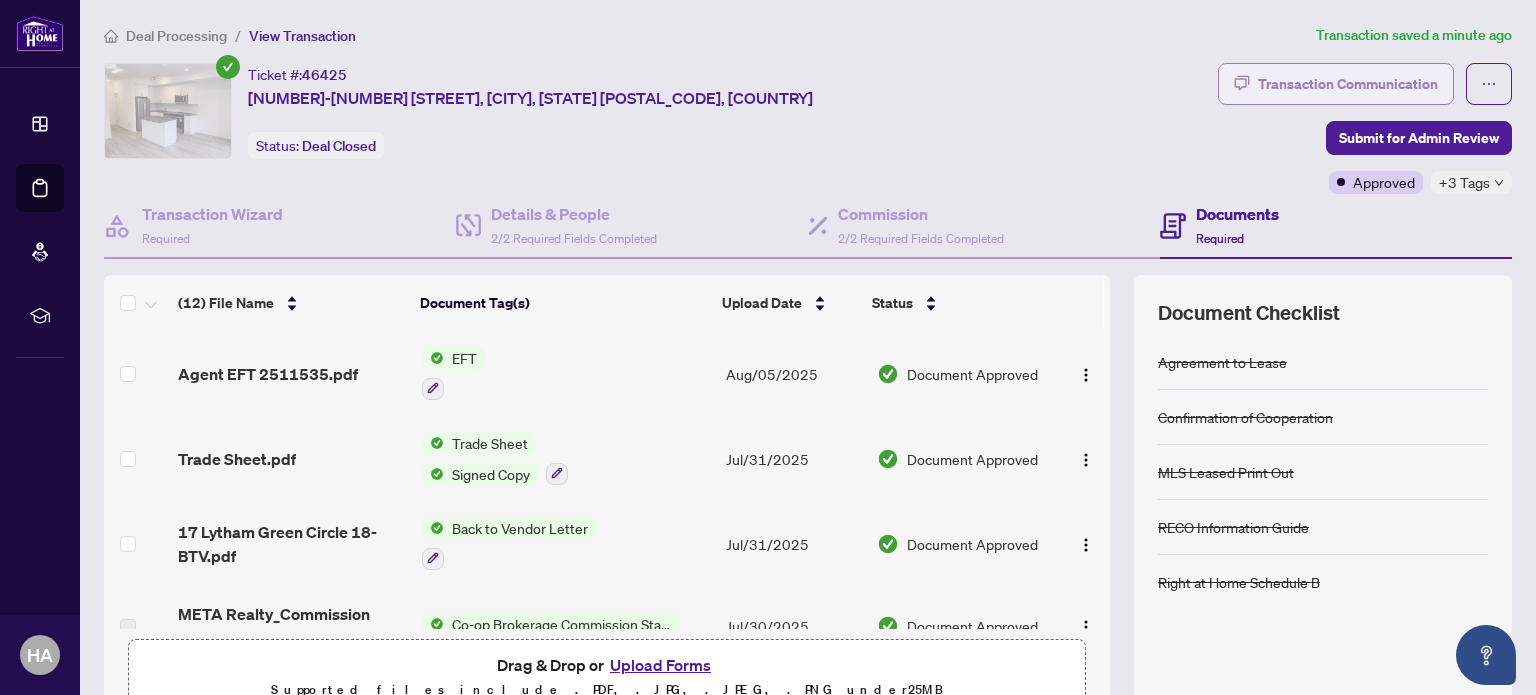 click on "Transaction Communication" at bounding box center (1348, 84) 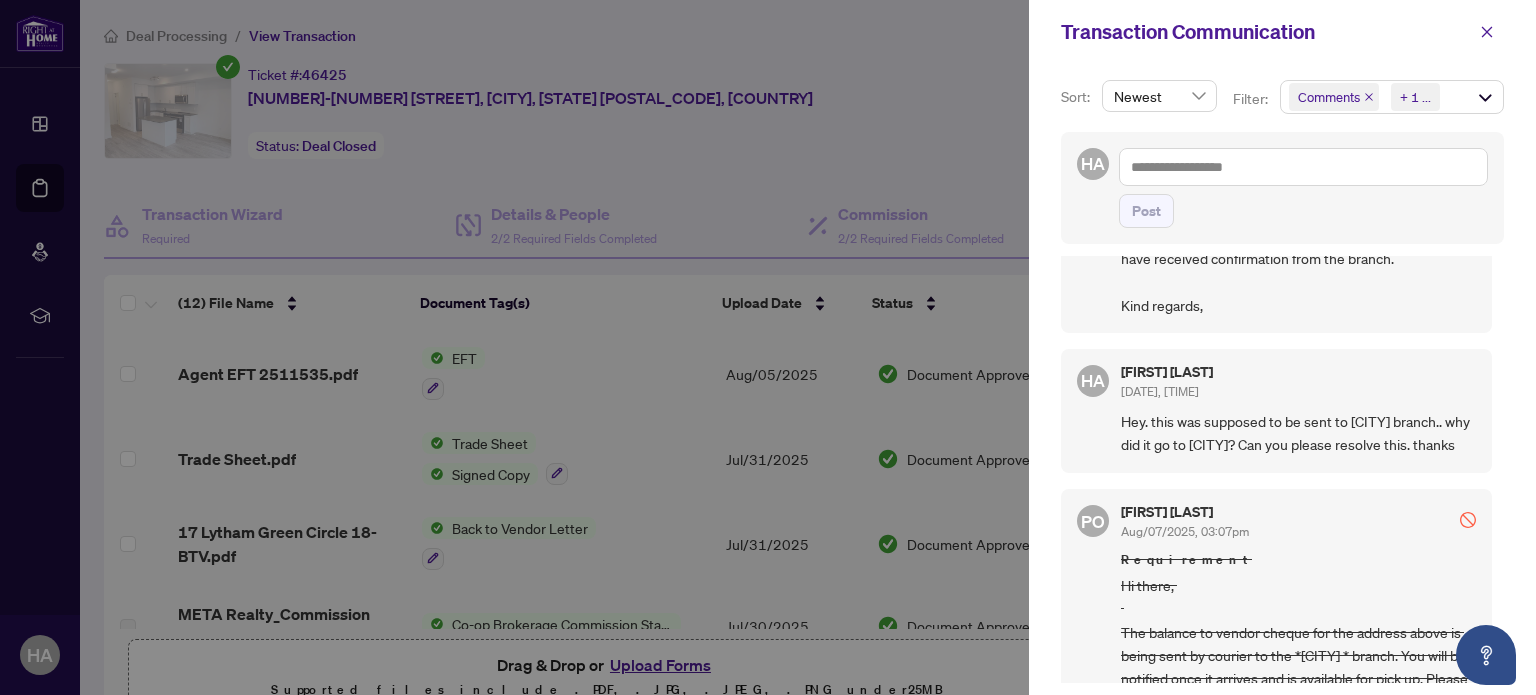 scroll, scrollTop: 344, scrollLeft: 0, axis: vertical 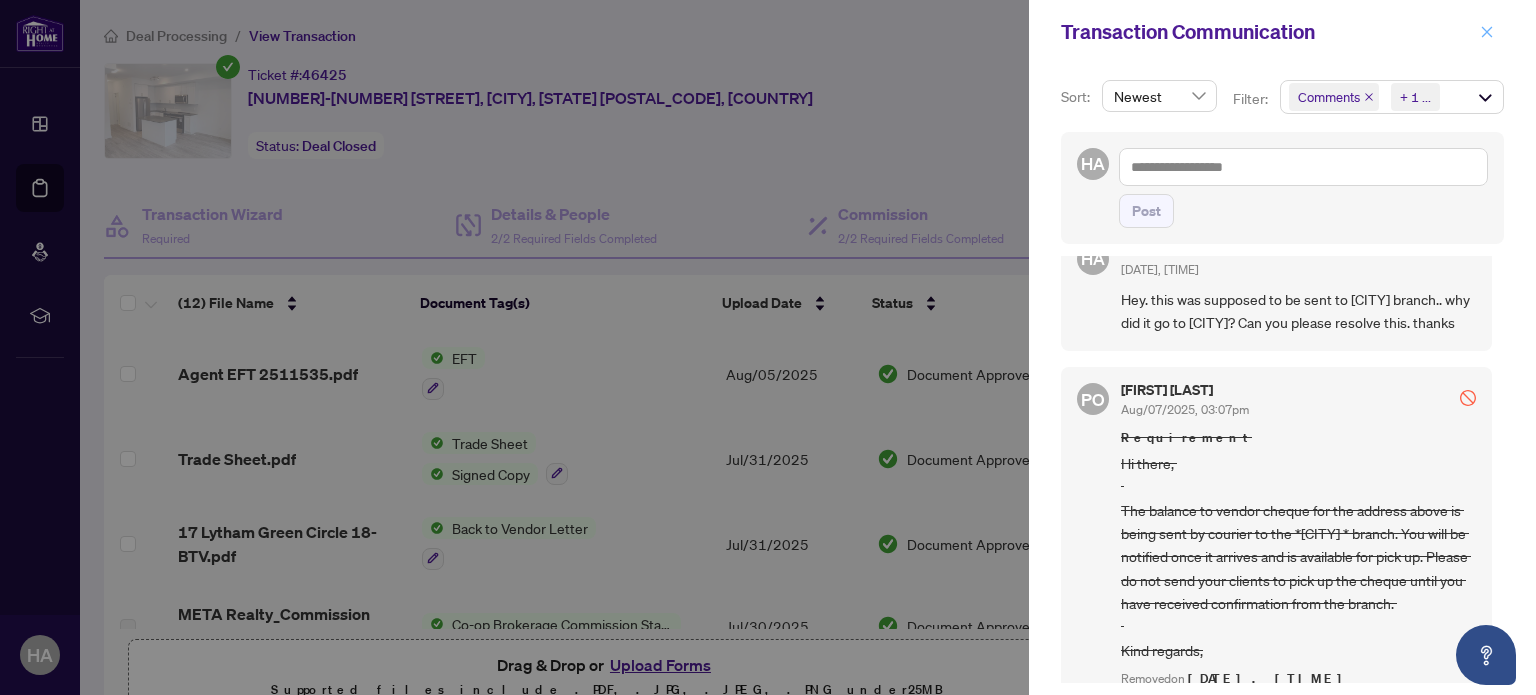 click 